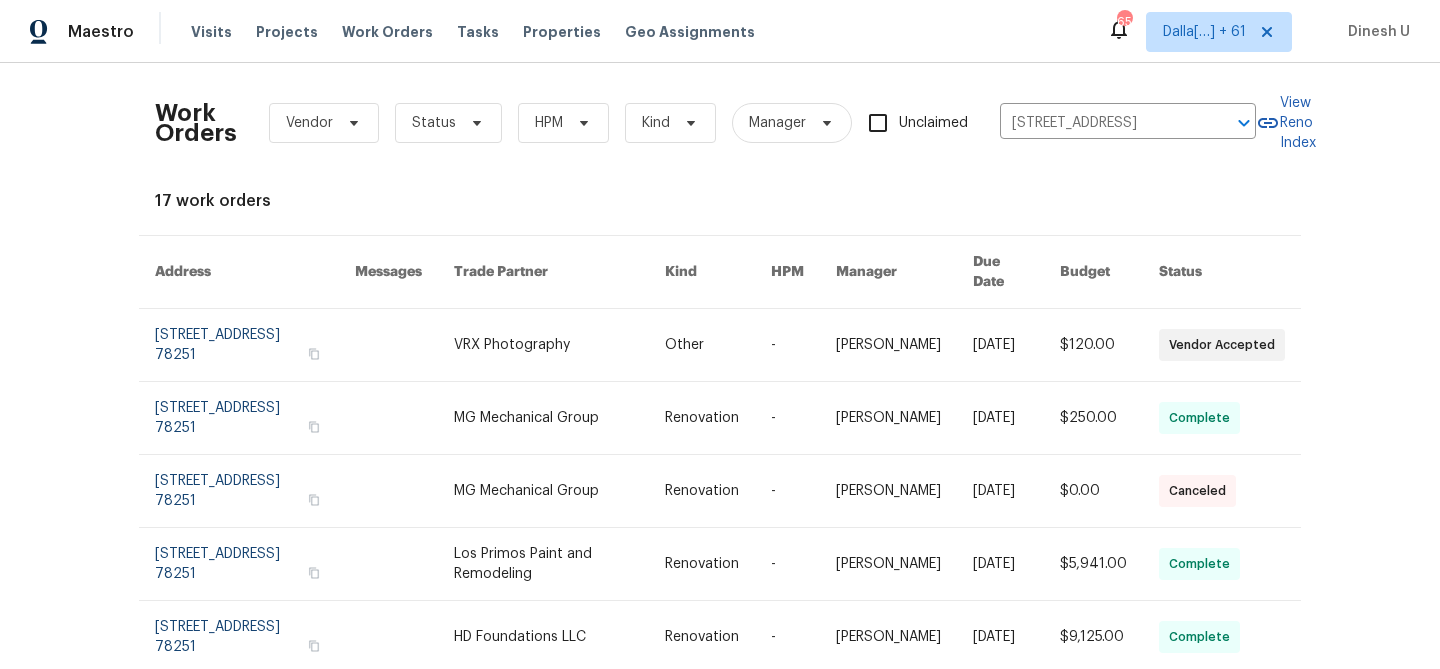 scroll, scrollTop: 0, scrollLeft: 0, axis: both 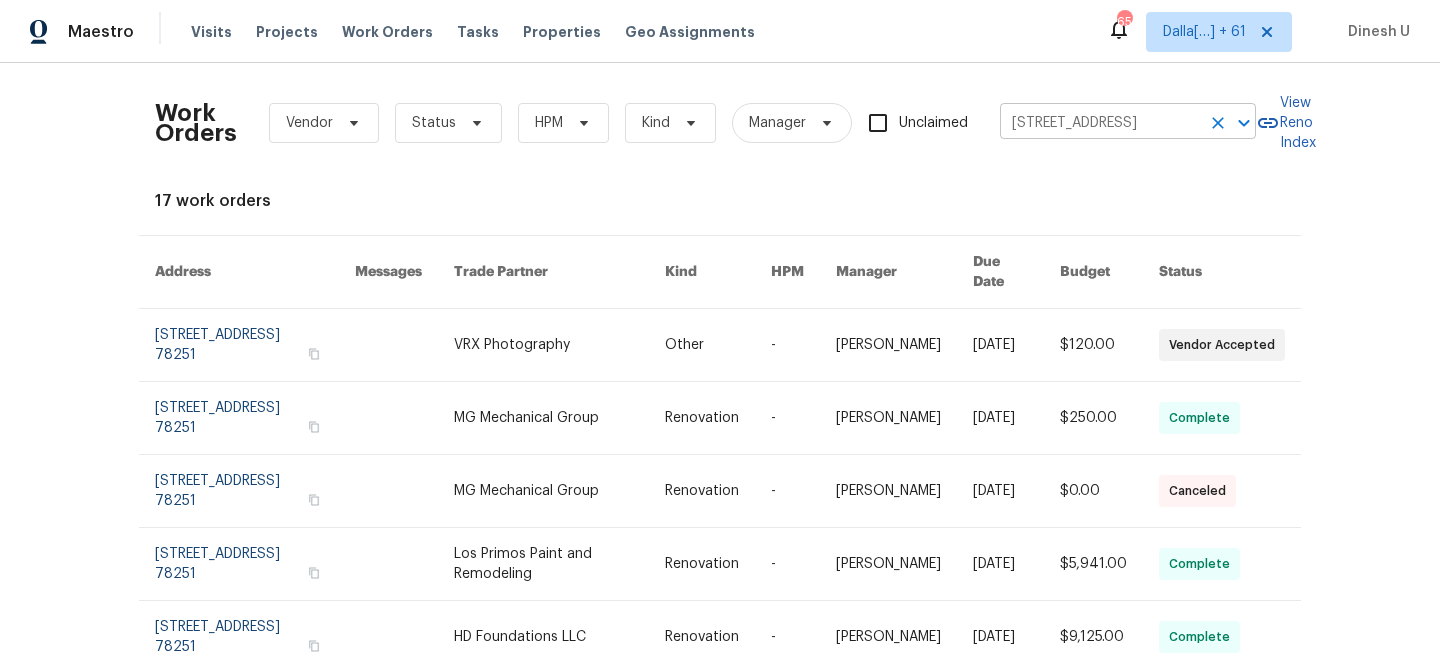 click 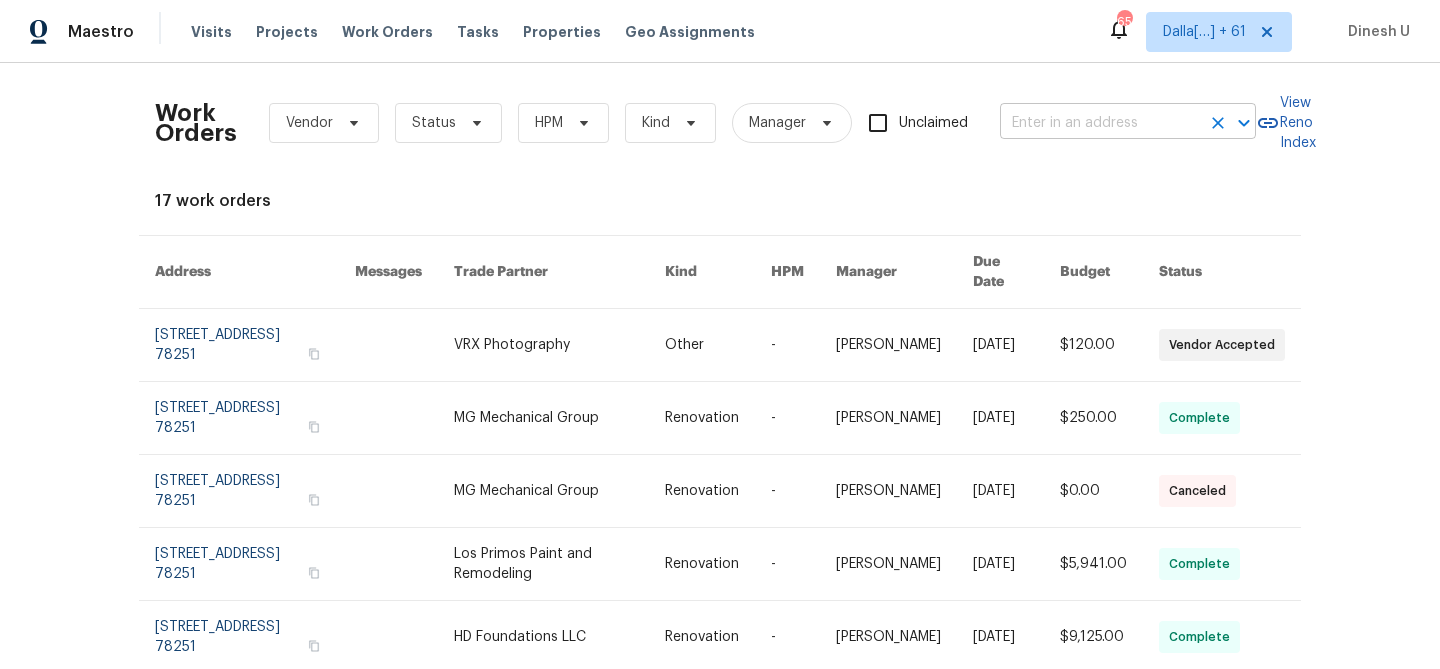 scroll, scrollTop: 0, scrollLeft: 0, axis: both 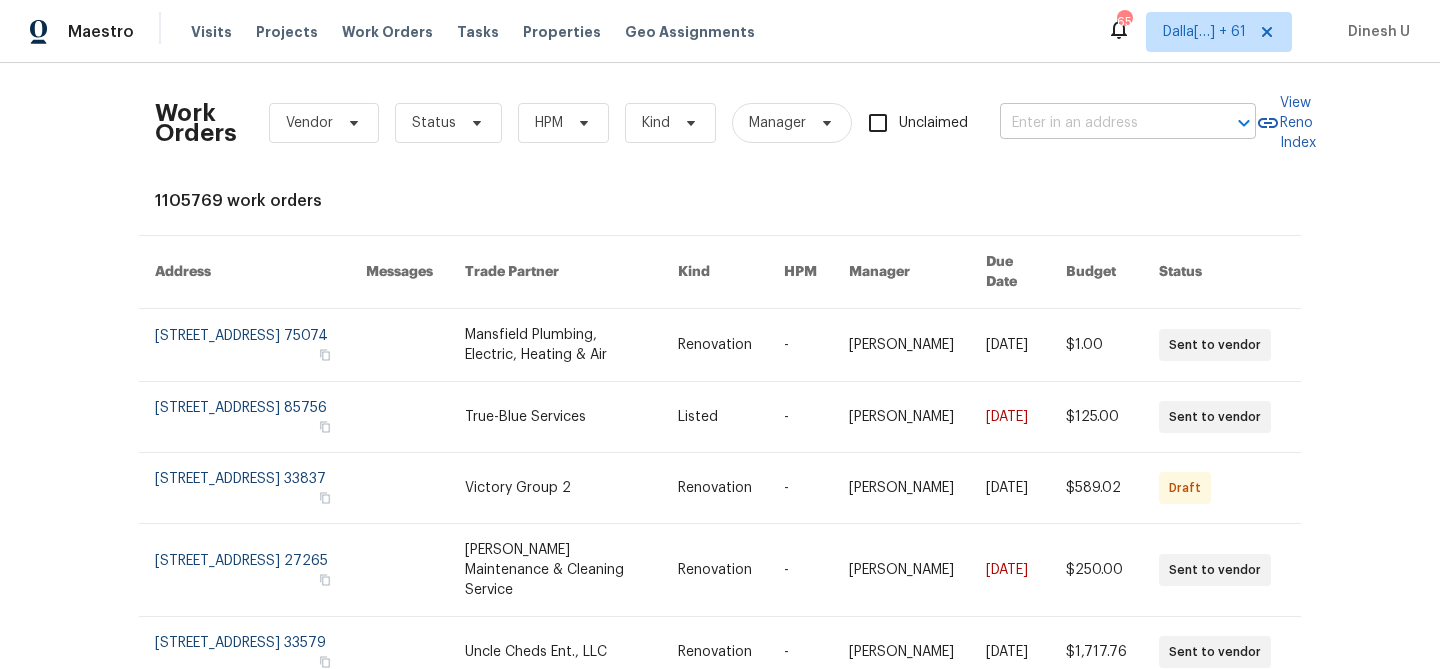 click at bounding box center (1100, 123) 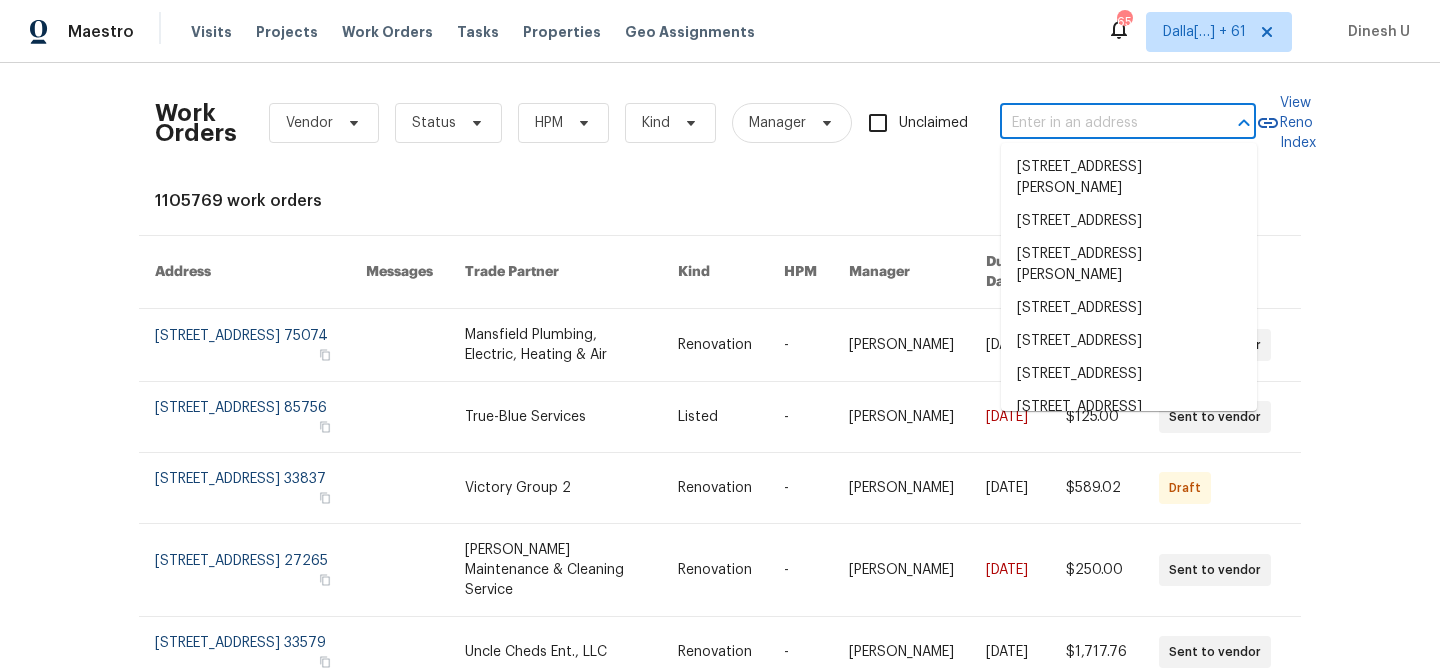 paste on "[STREET_ADDRESS]" 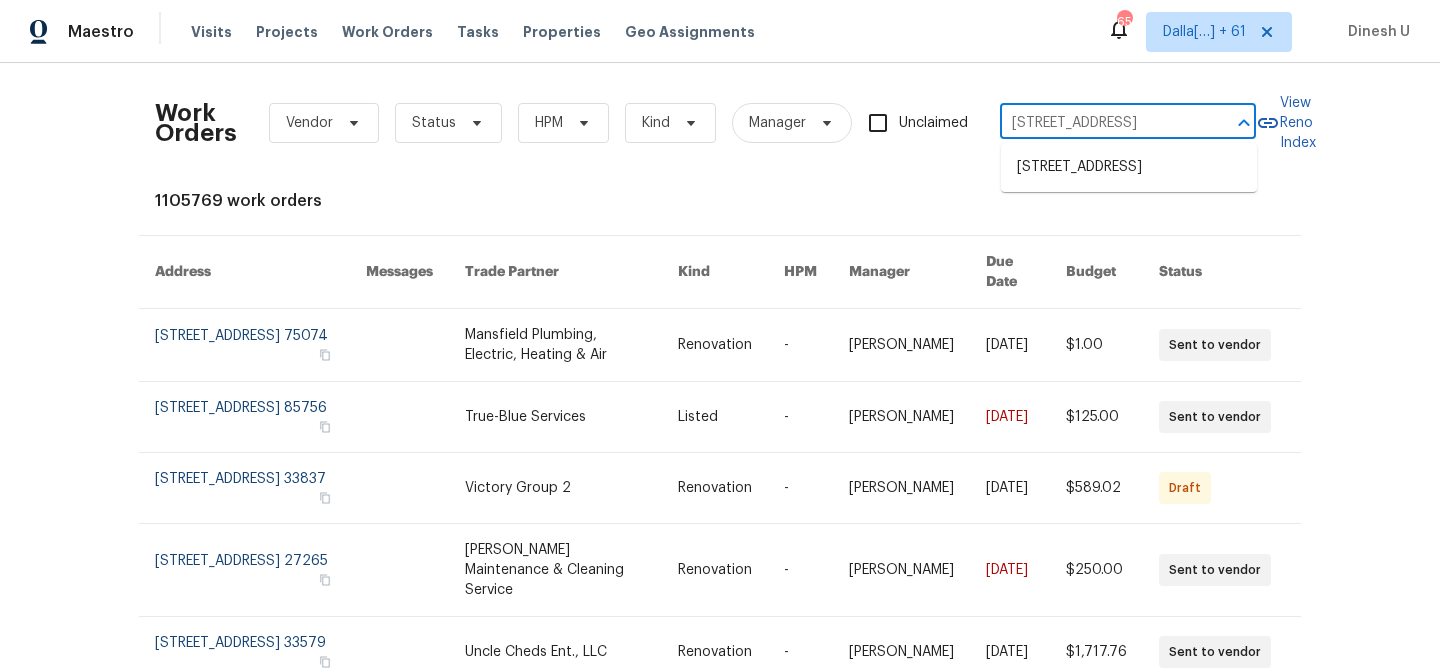 scroll, scrollTop: 0, scrollLeft: 75, axis: horizontal 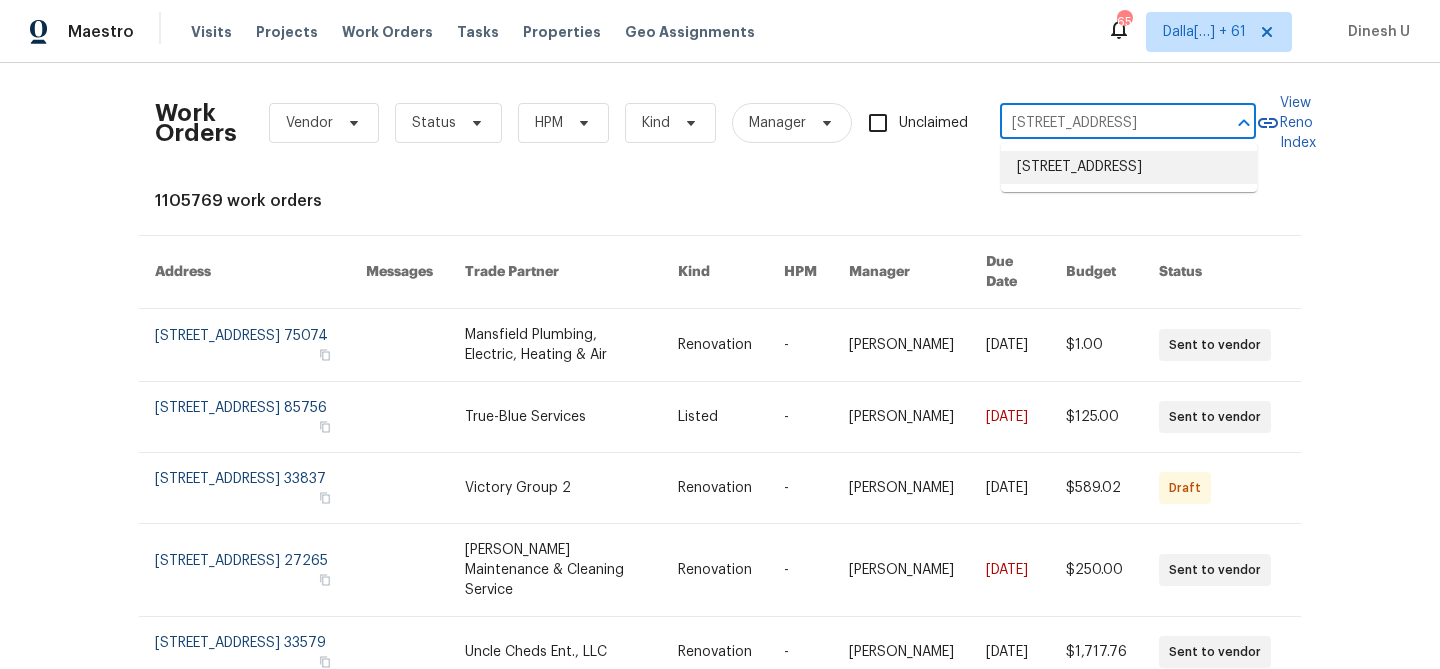 click on "[STREET_ADDRESS]" at bounding box center [1129, 167] 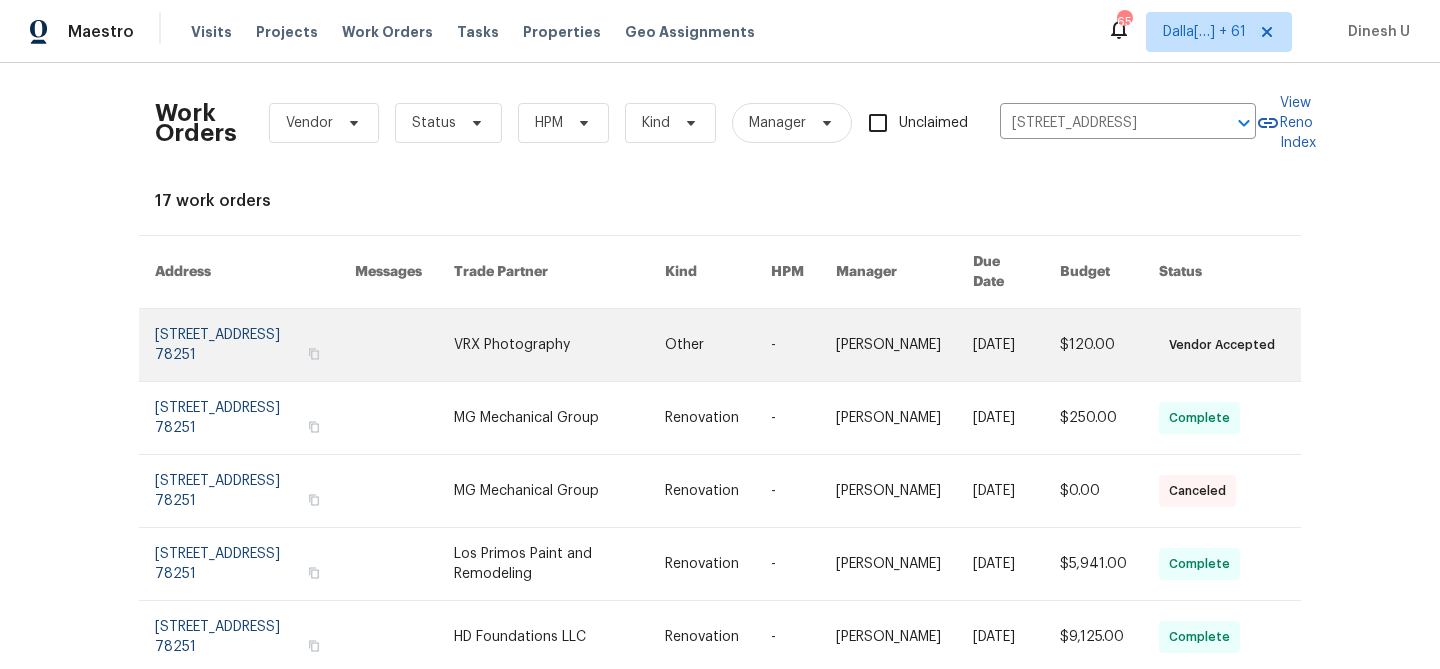 click at bounding box center (255, 345) 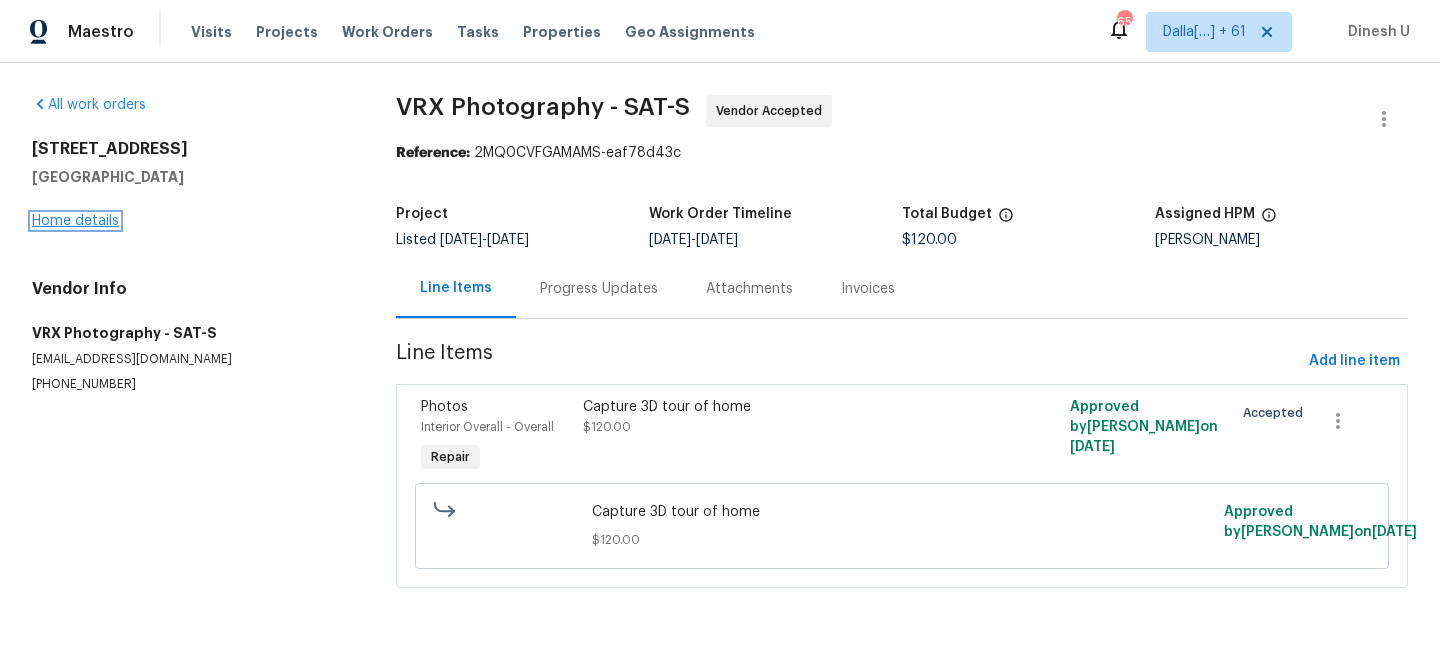 click on "Home details" at bounding box center (75, 221) 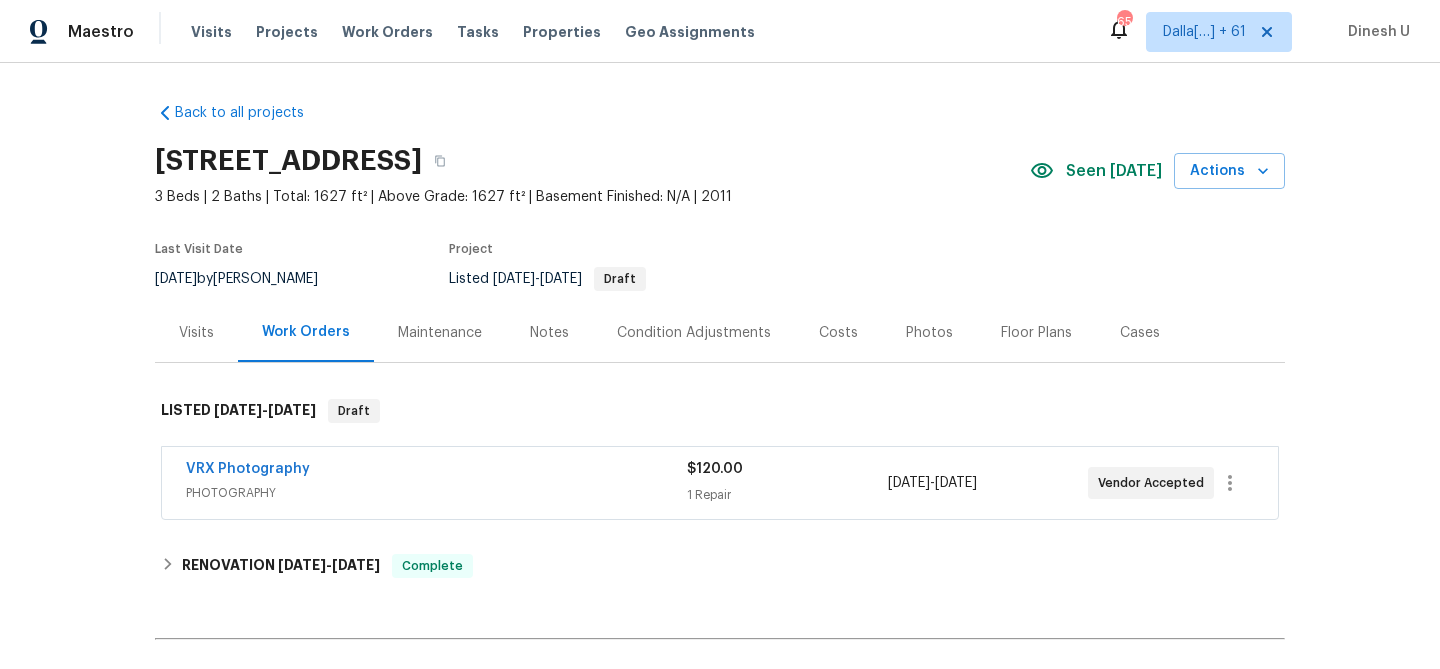 click on "$120.00" at bounding box center (715, 469) 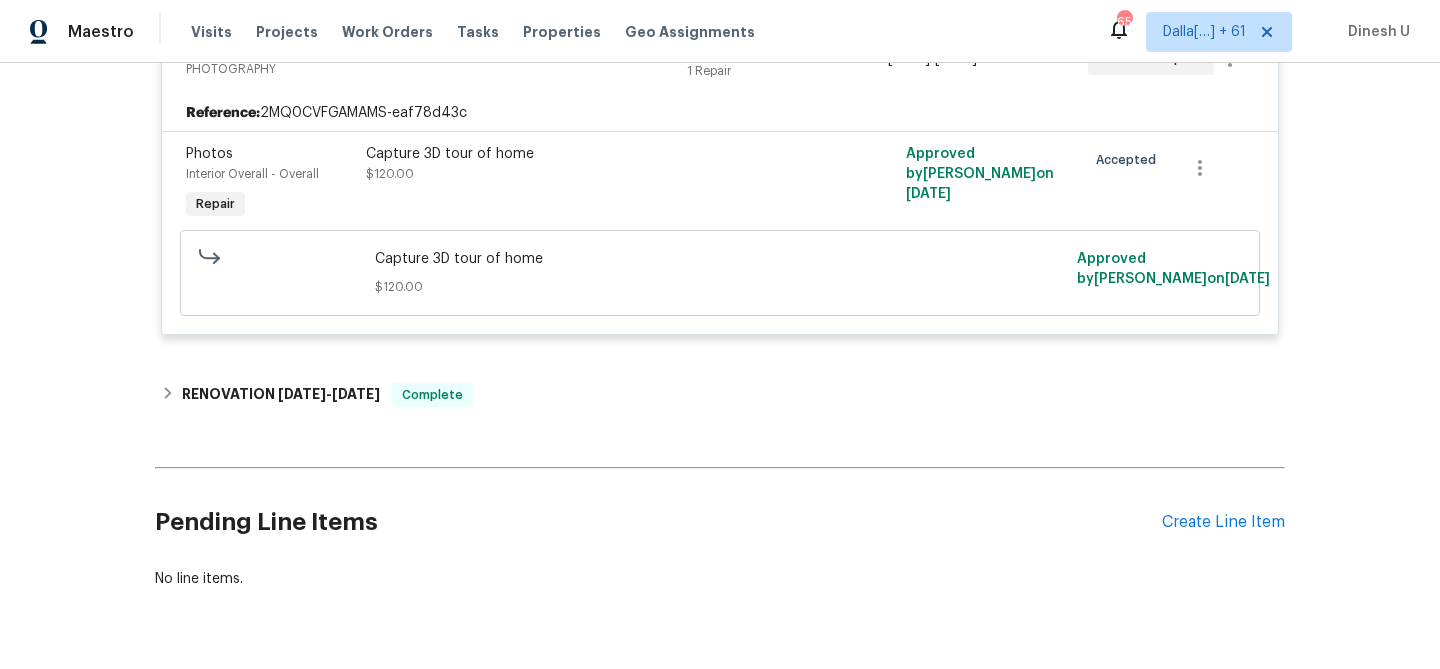 scroll, scrollTop: 461, scrollLeft: 0, axis: vertical 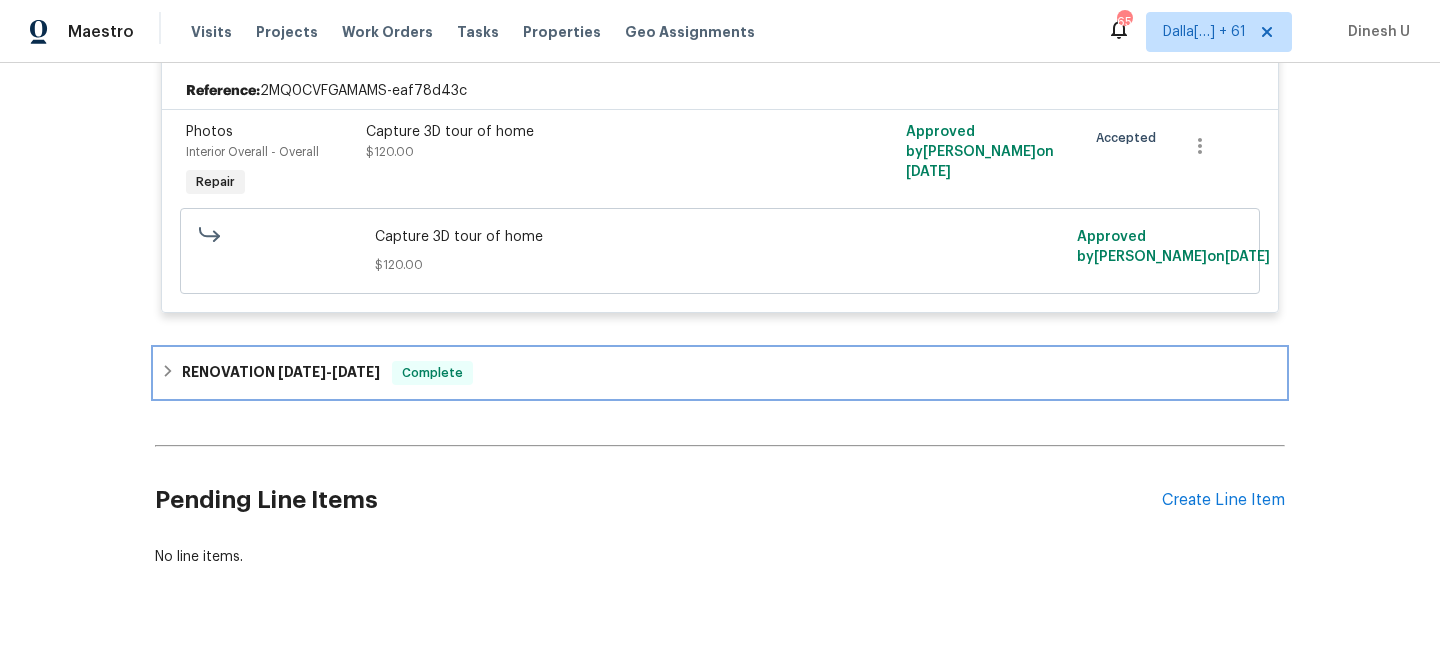 click on "[DATE]" at bounding box center [302, 372] 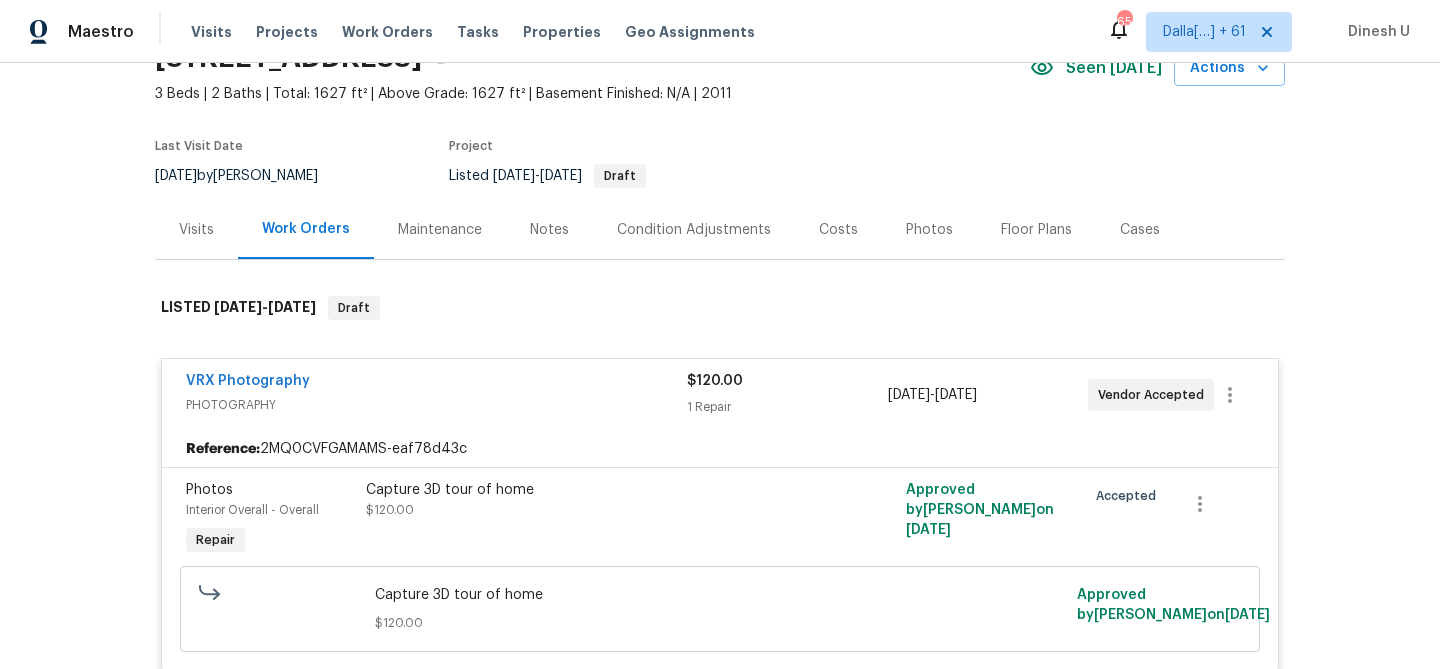 scroll, scrollTop: 13, scrollLeft: 0, axis: vertical 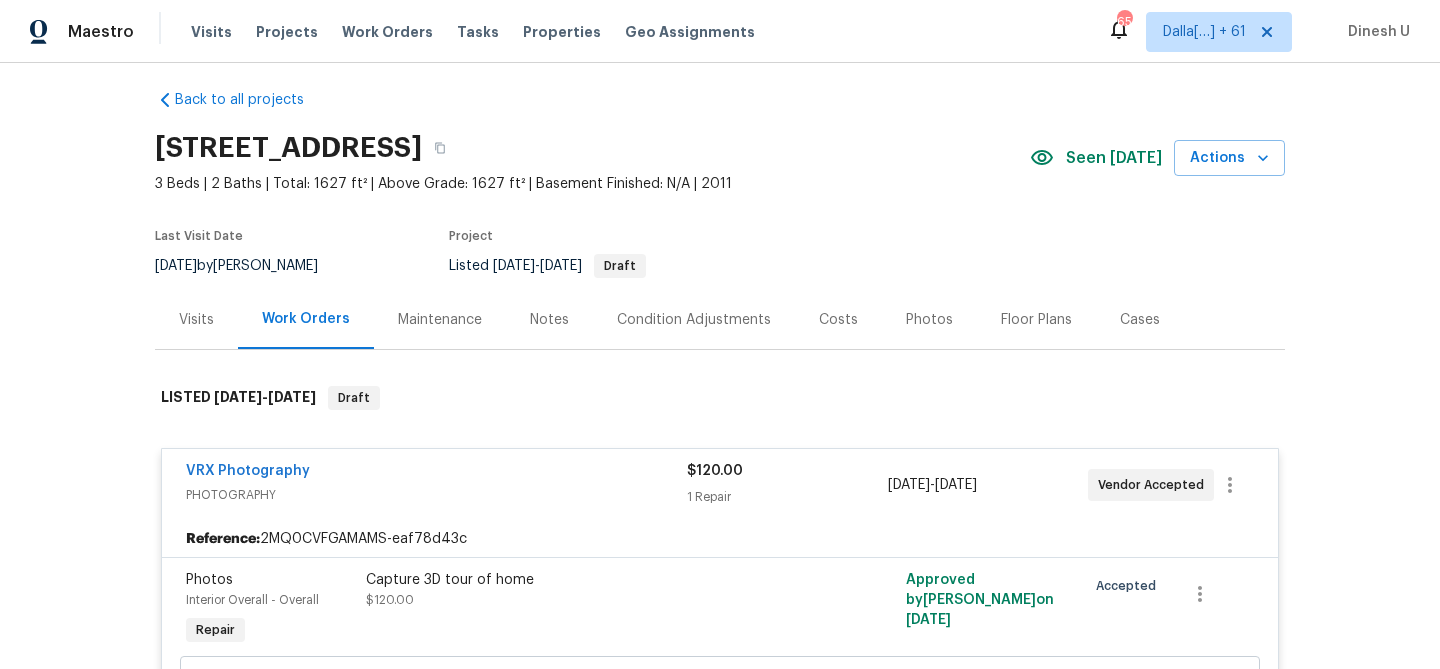 click on "Visits" at bounding box center [196, 319] 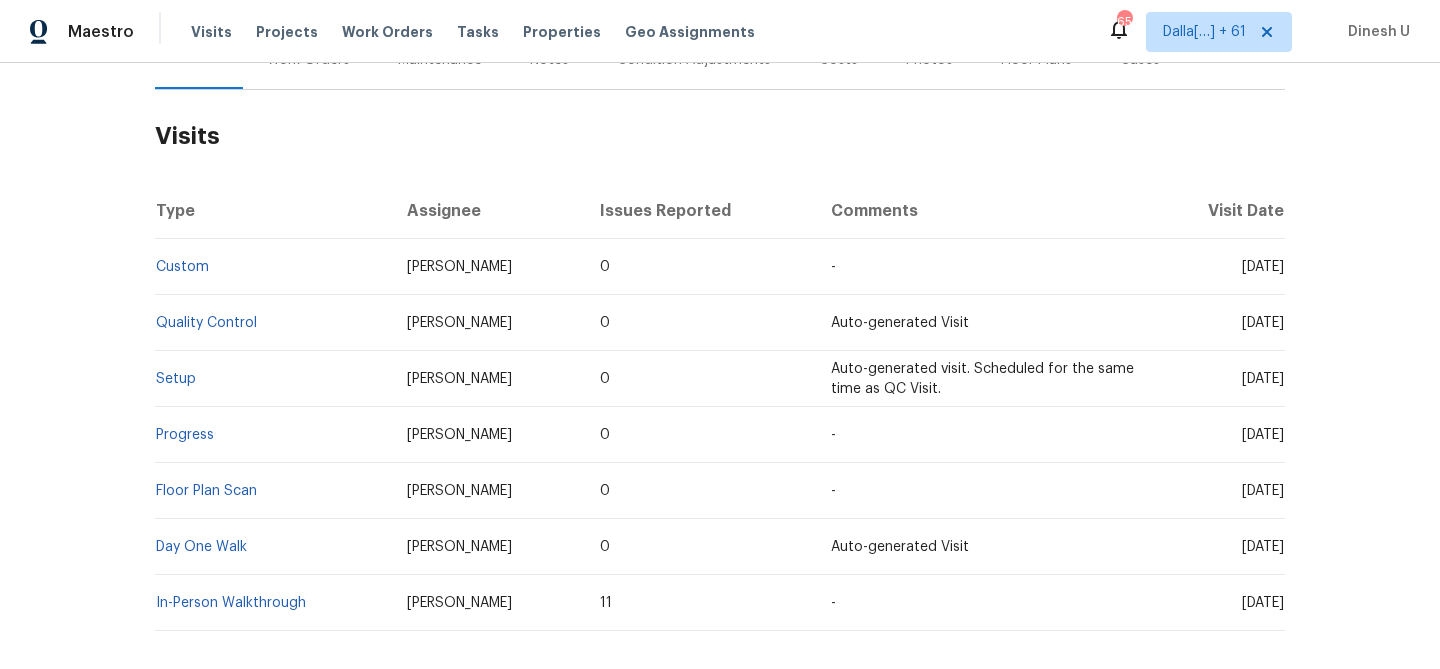 scroll, scrollTop: 313, scrollLeft: 0, axis: vertical 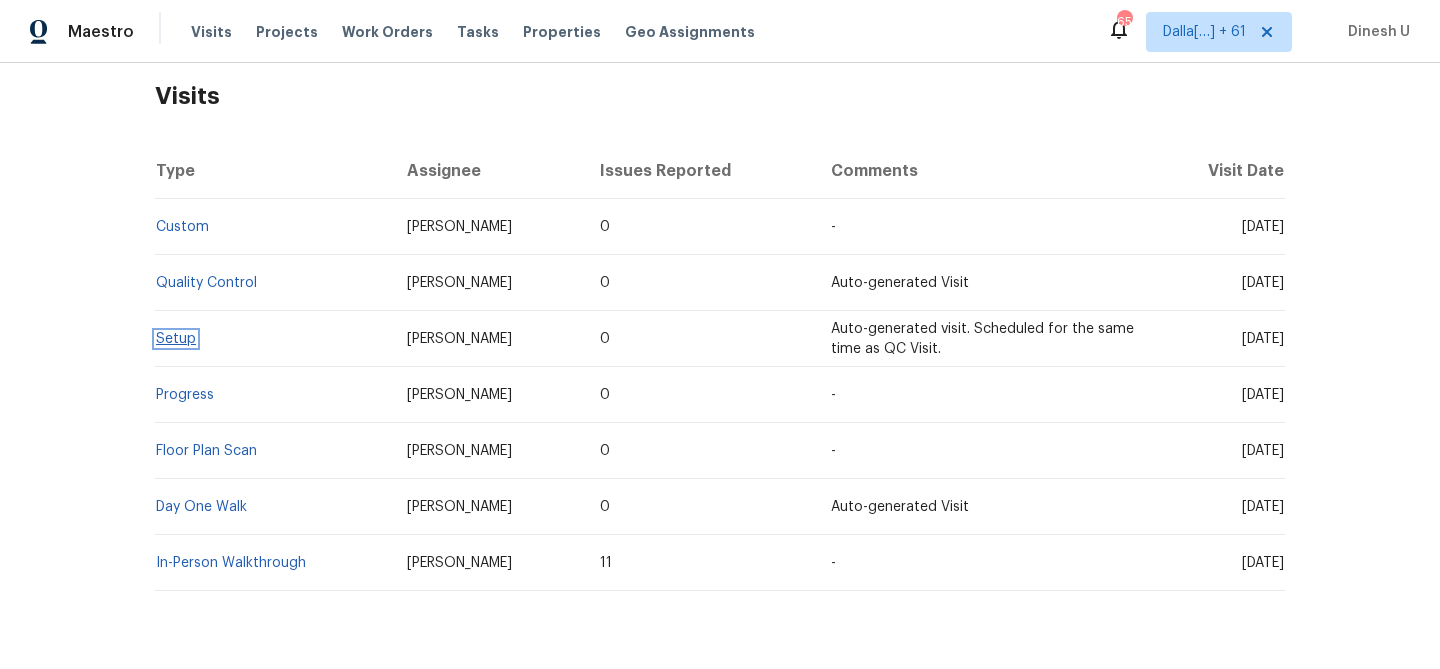 click on "Setup" at bounding box center (176, 339) 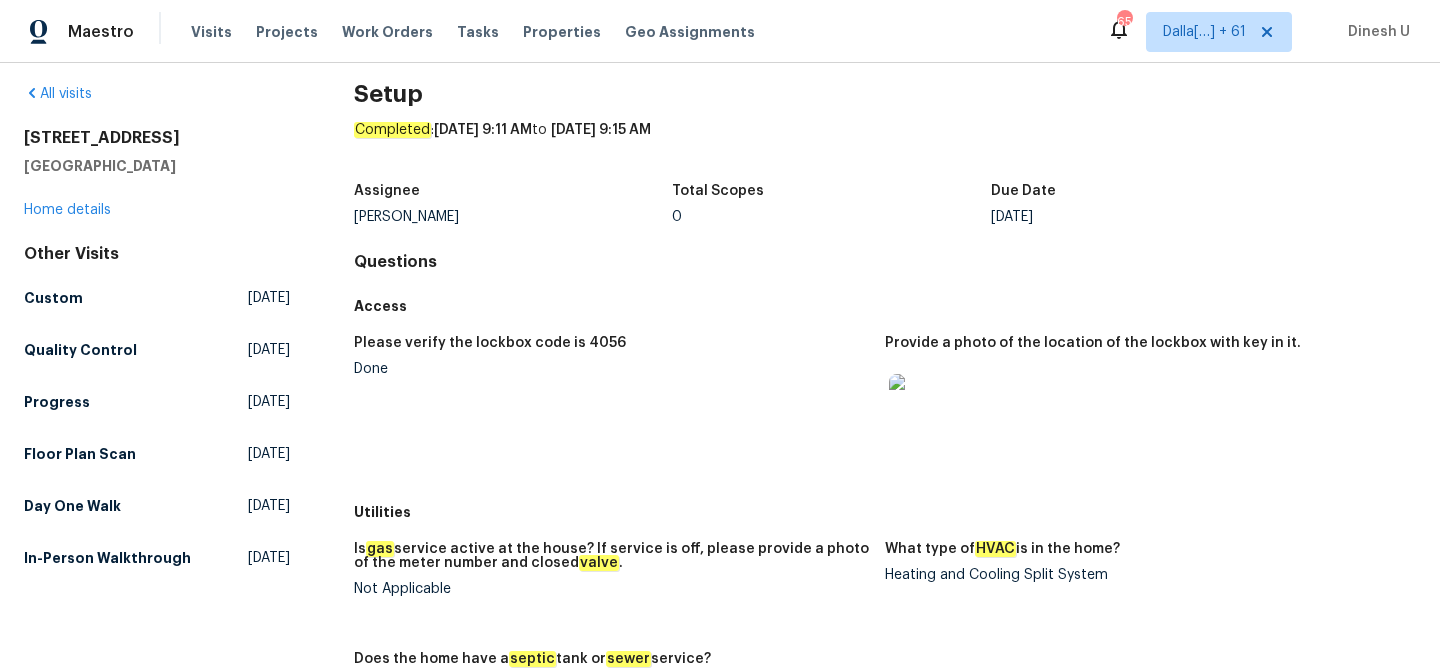 scroll, scrollTop: 0, scrollLeft: 0, axis: both 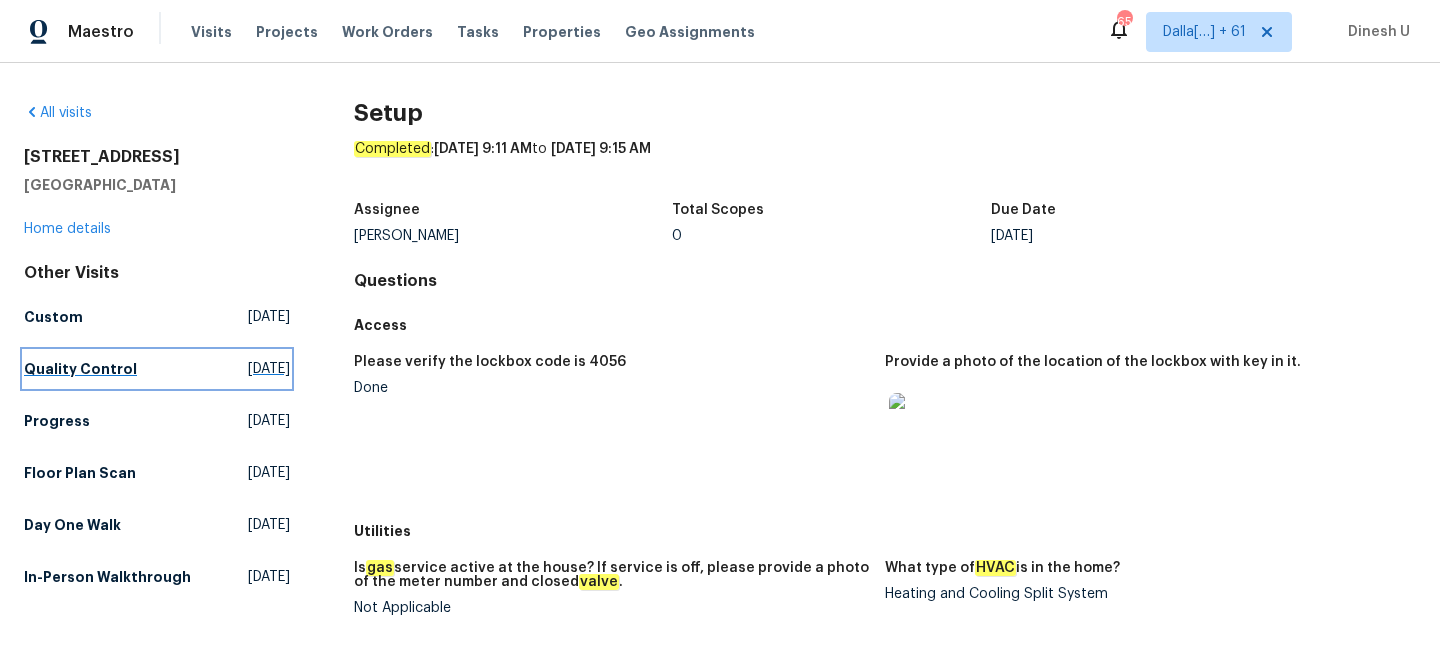 click on "Thu, Jul 10 2025" at bounding box center (269, 369) 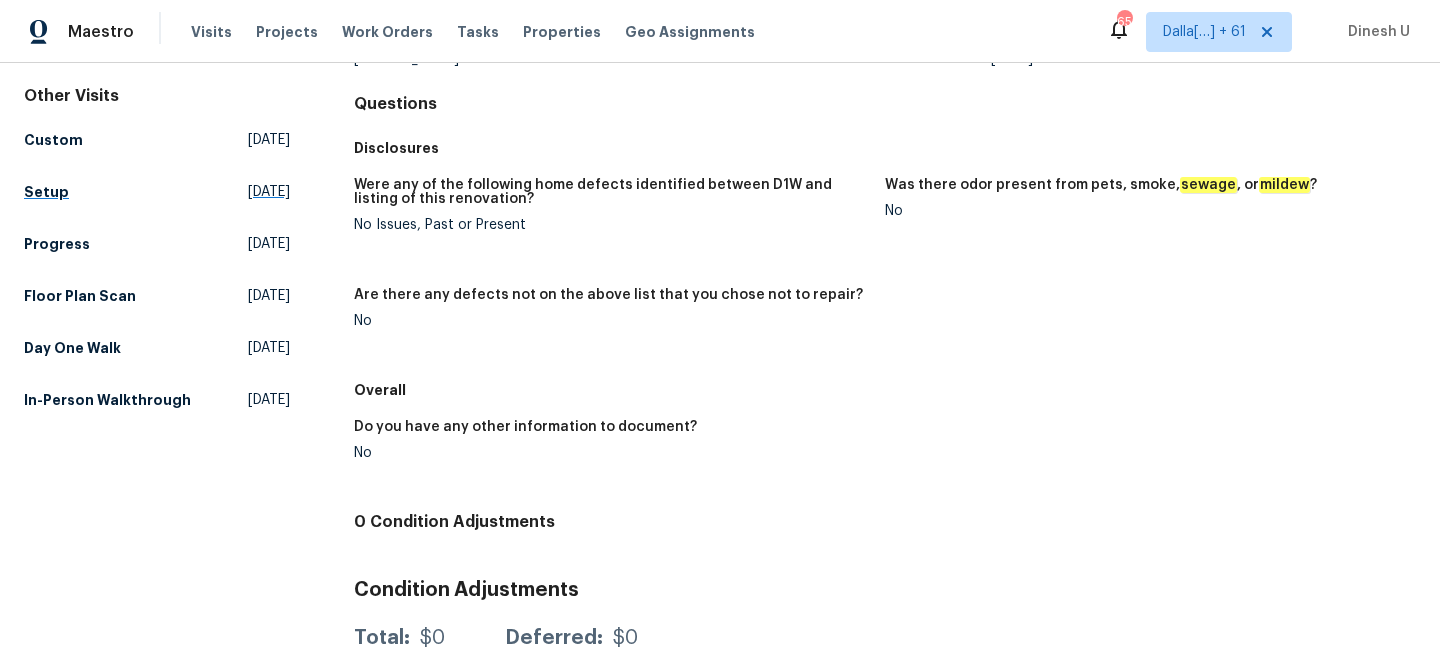 scroll, scrollTop: 206, scrollLeft: 0, axis: vertical 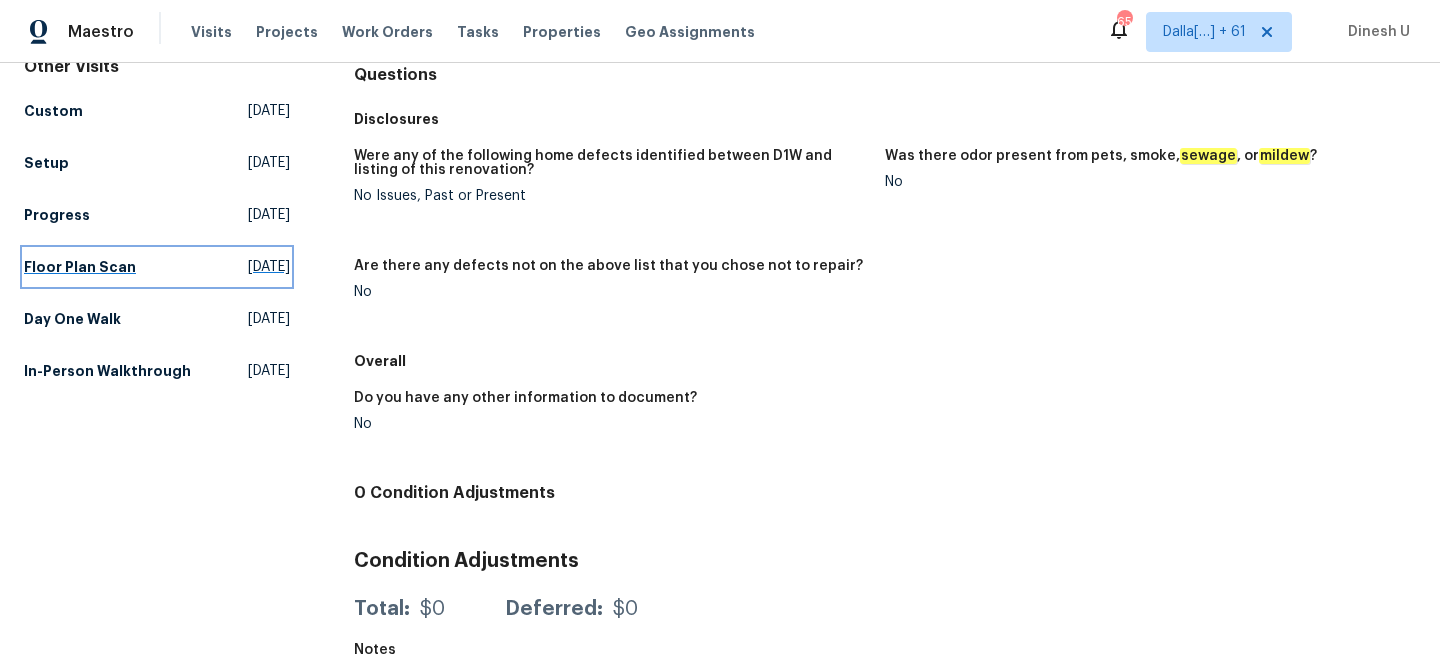 click on "Fri, Jun 27 2025" at bounding box center [269, 267] 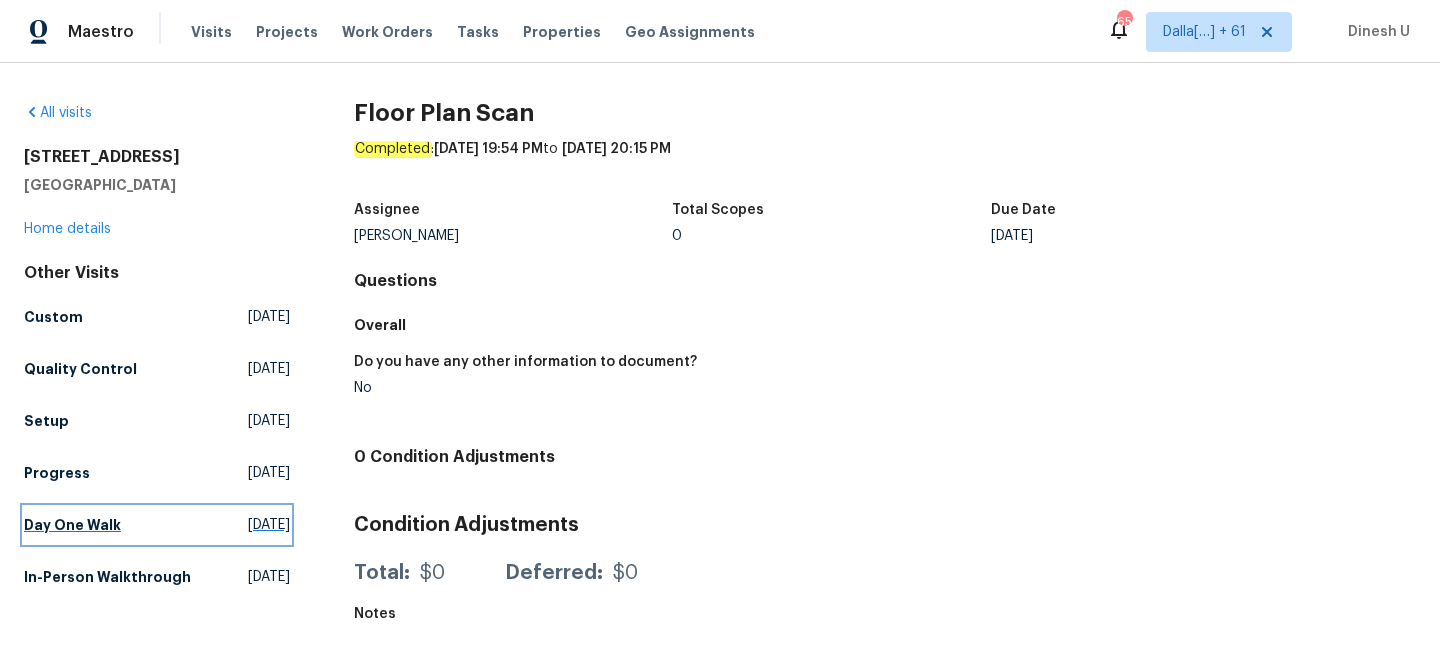 click on "Fri, Jun 27 2025" at bounding box center [269, 525] 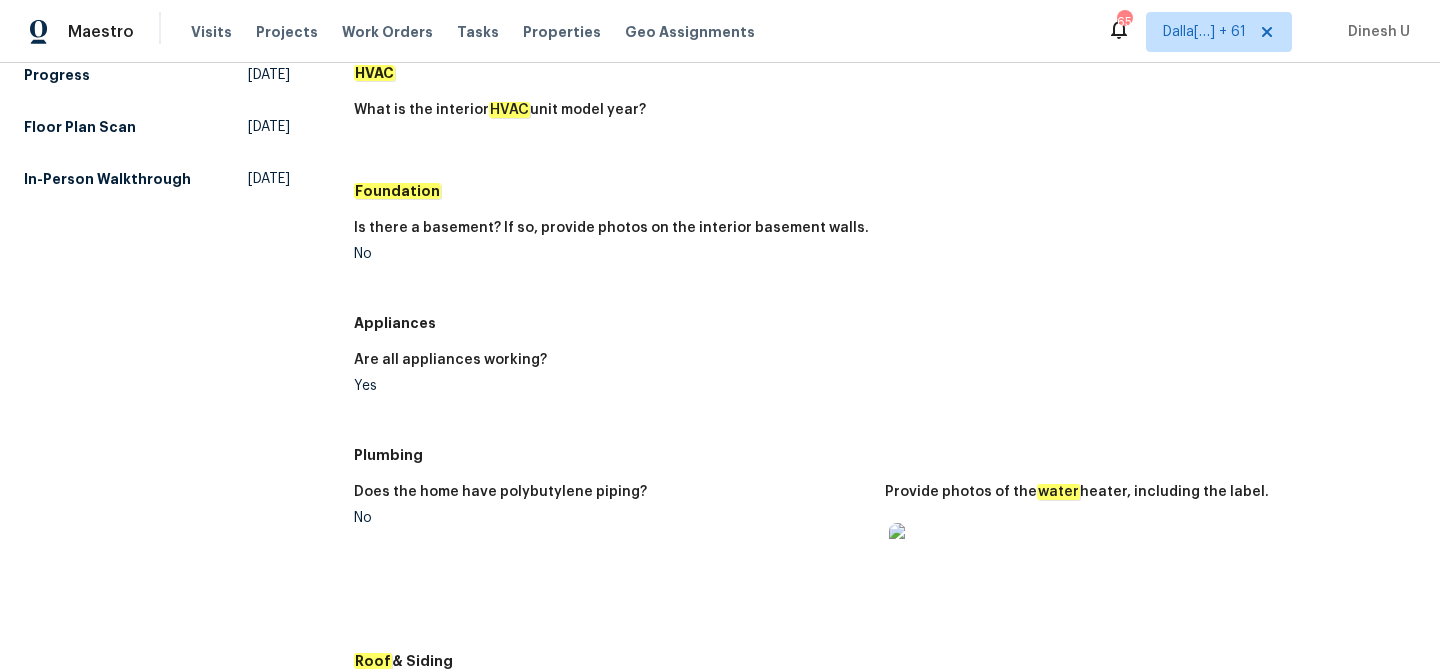 scroll, scrollTop: 0, scrollLeft: 0, axis: both 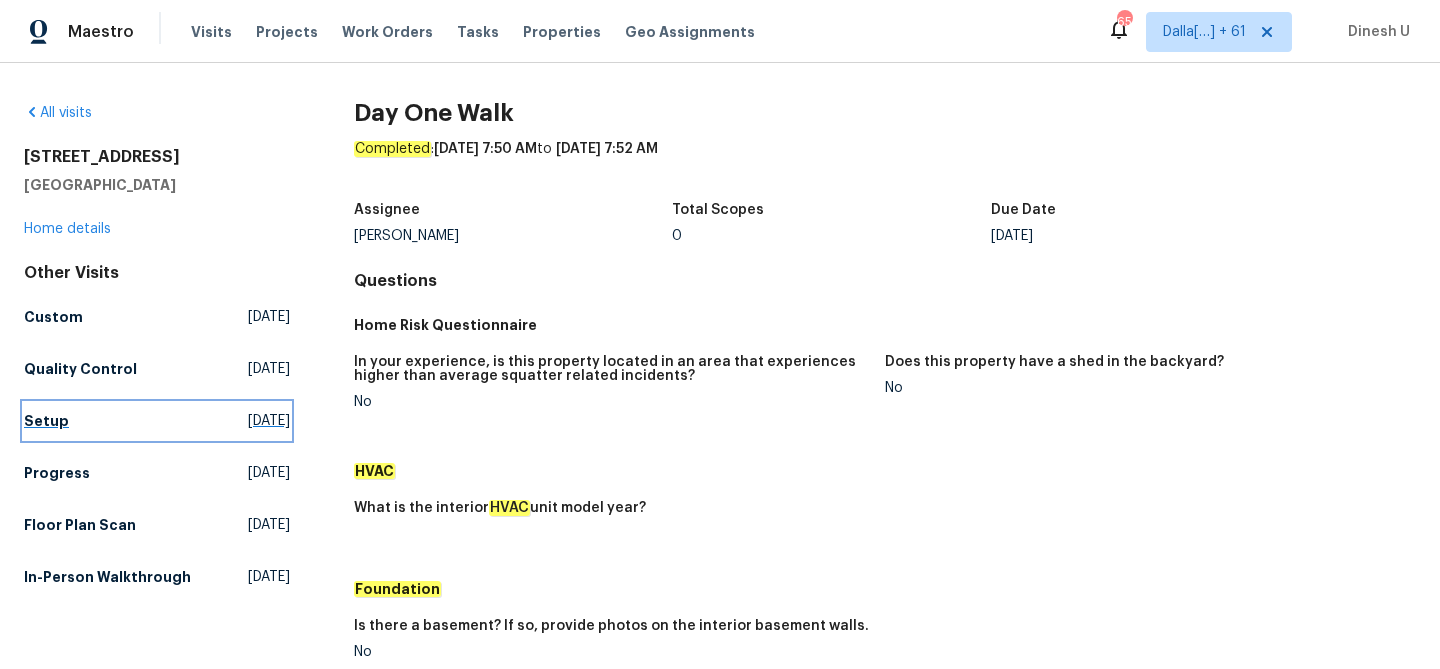click on "Thu, Jul 10 2025" at bounding box center (269, 421) 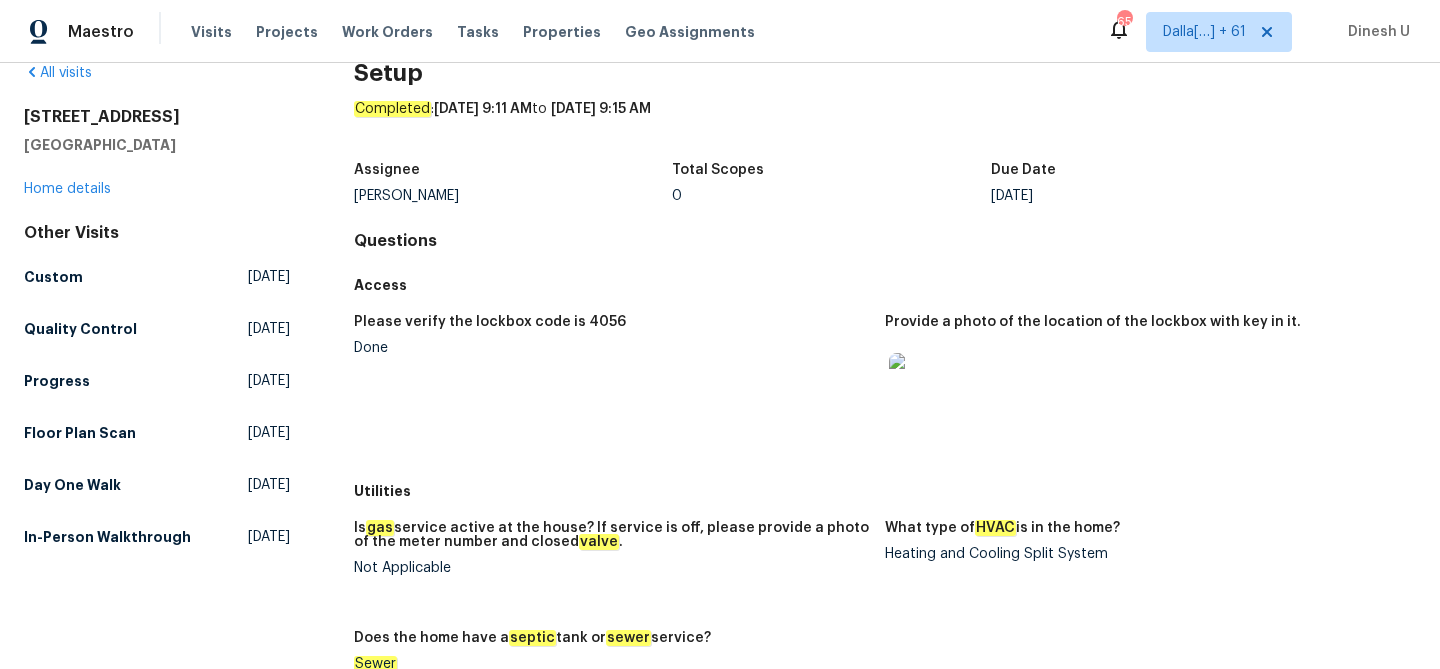 scroll, scrollTop: 35, scrollLeft: 0, axis: vertical 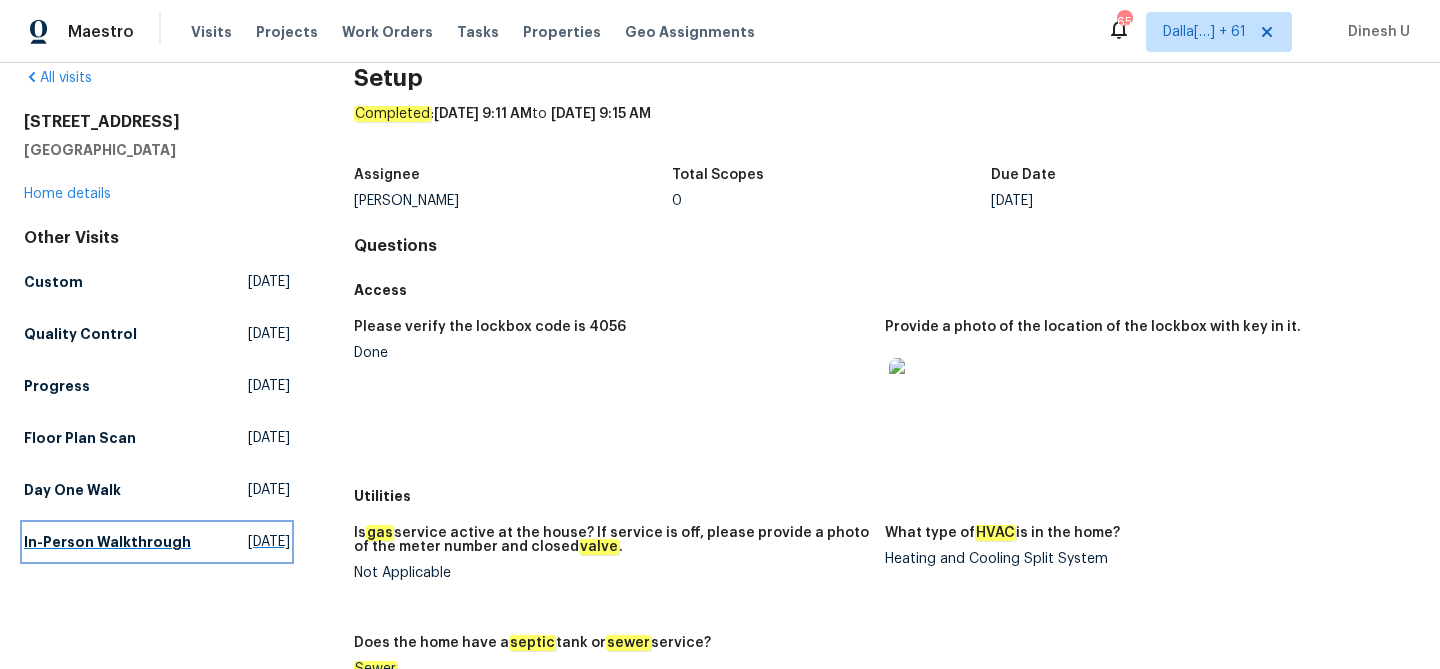 click on "Wed, May 21 2025" at bounding box center (269, 542) 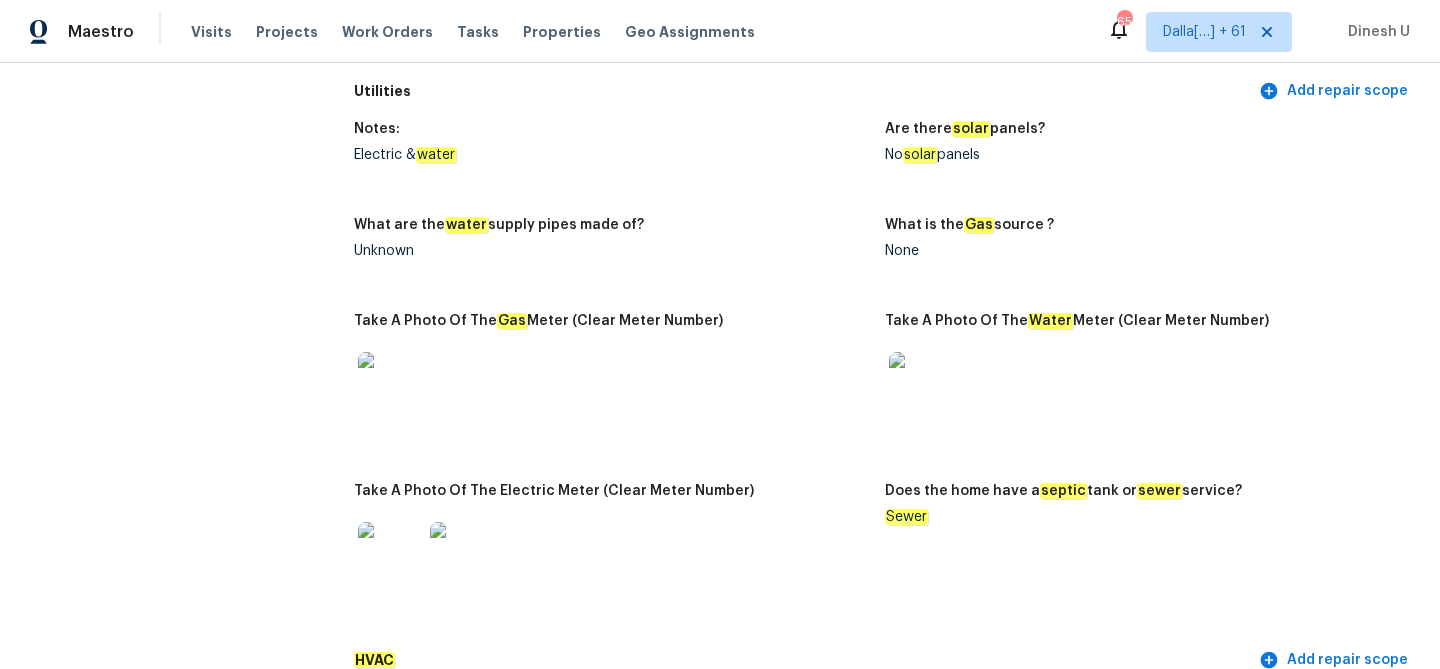 scroll, scrollTop: 0, scrollLeft: 0, axis: both 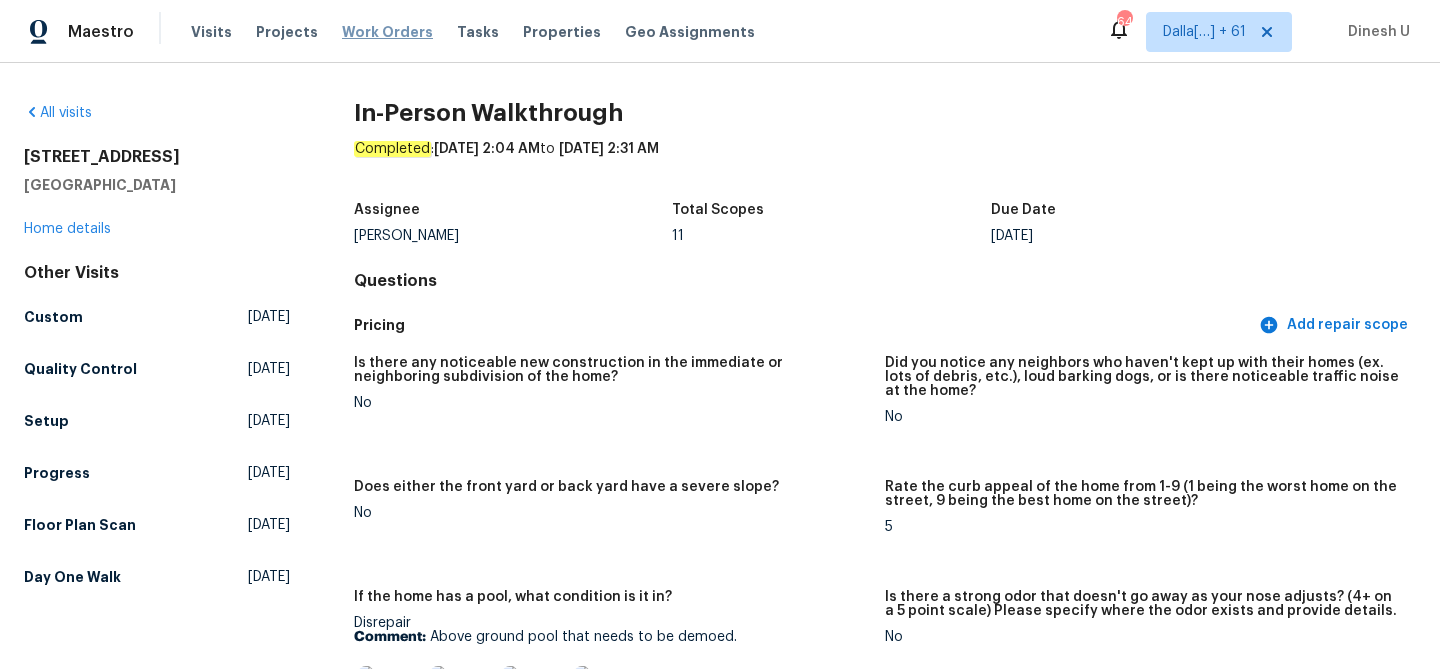 click on "Work Orders" at bounding box center (387, 32) 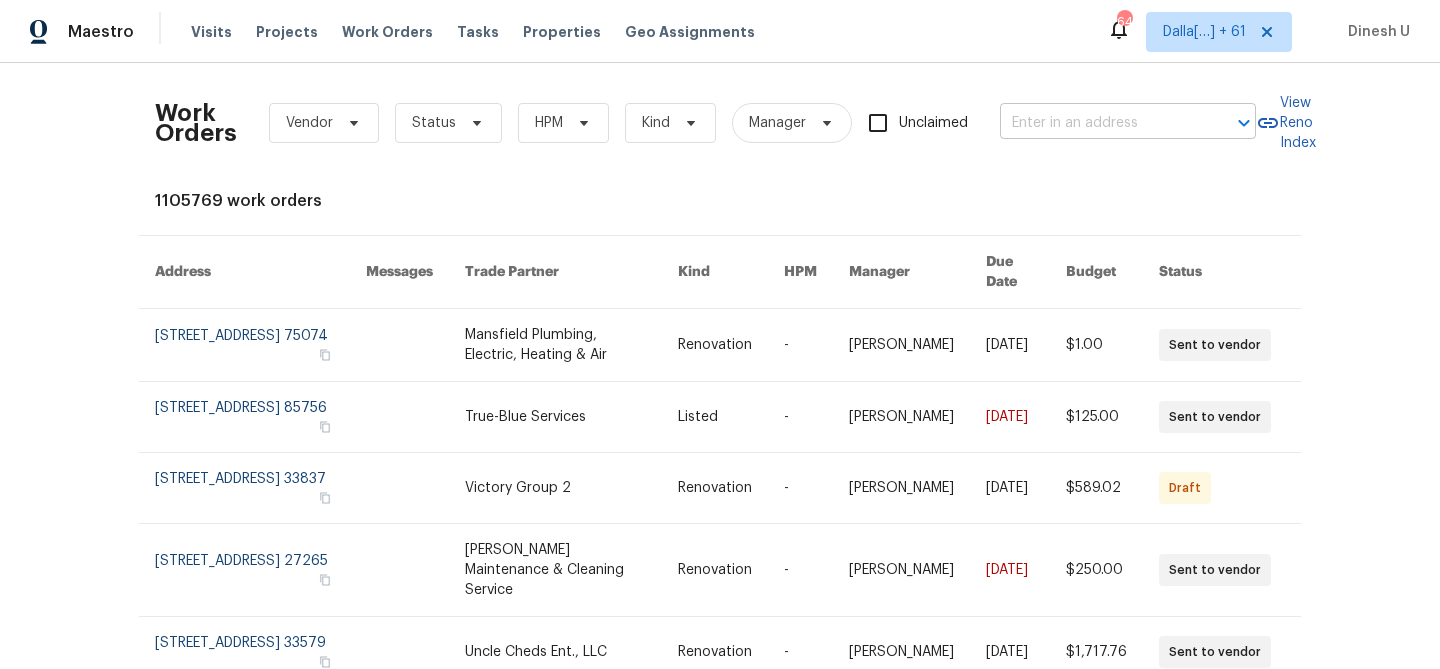 click at bounding box center (1100, 123) 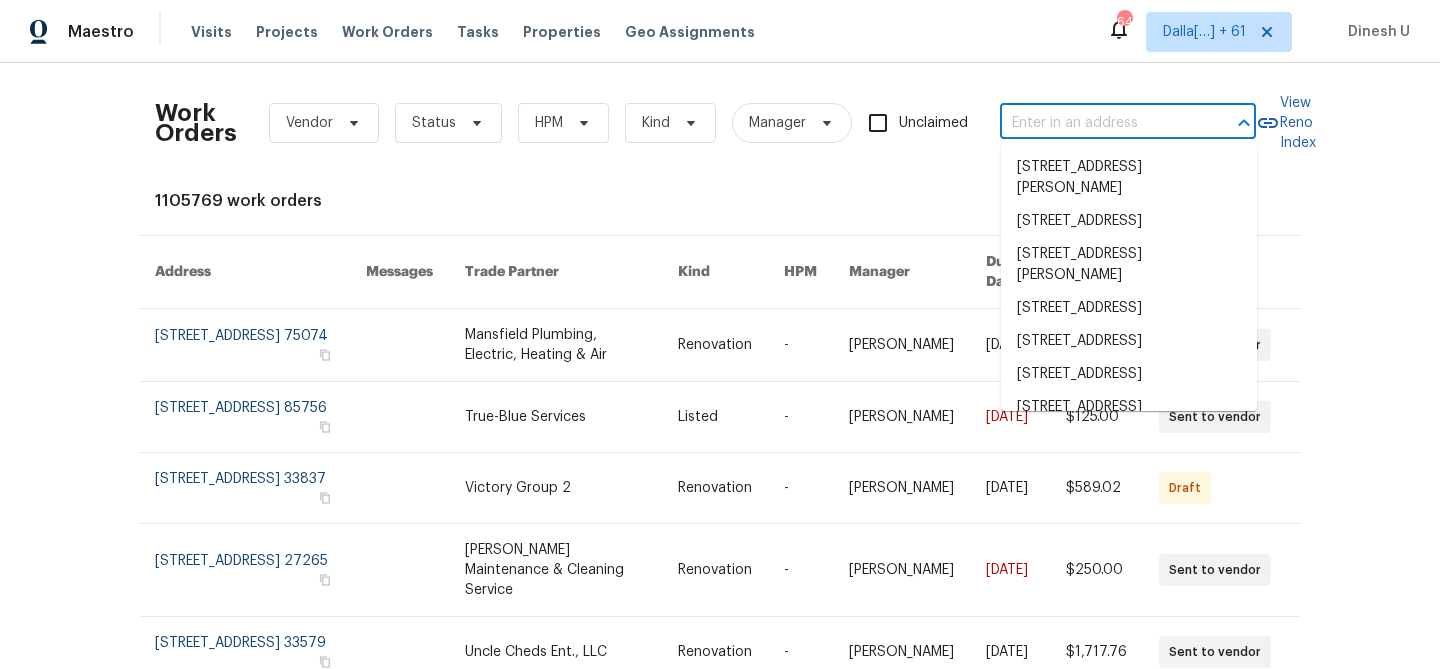 paste on "3570 Prince Edward Dr, White Plains, MD 20695" 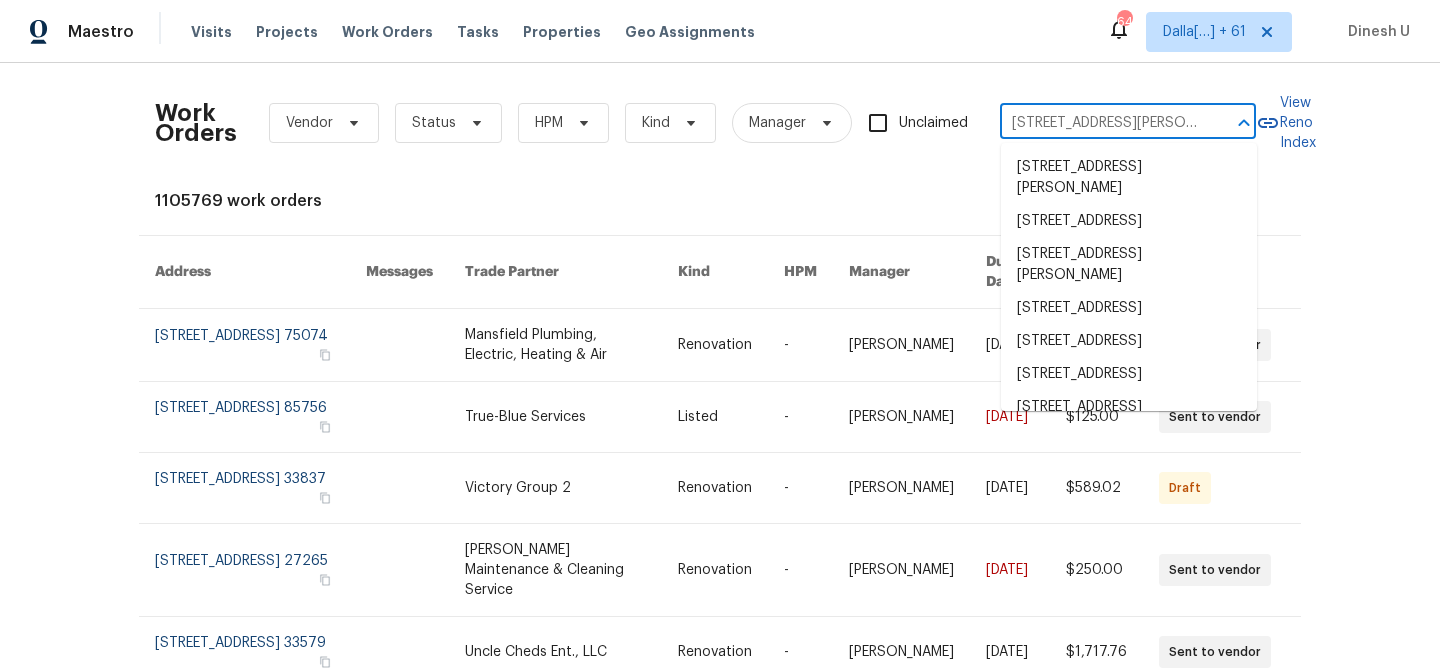 scroll, scrollTop: 0, scrollLeft: 123, axis: horizontal 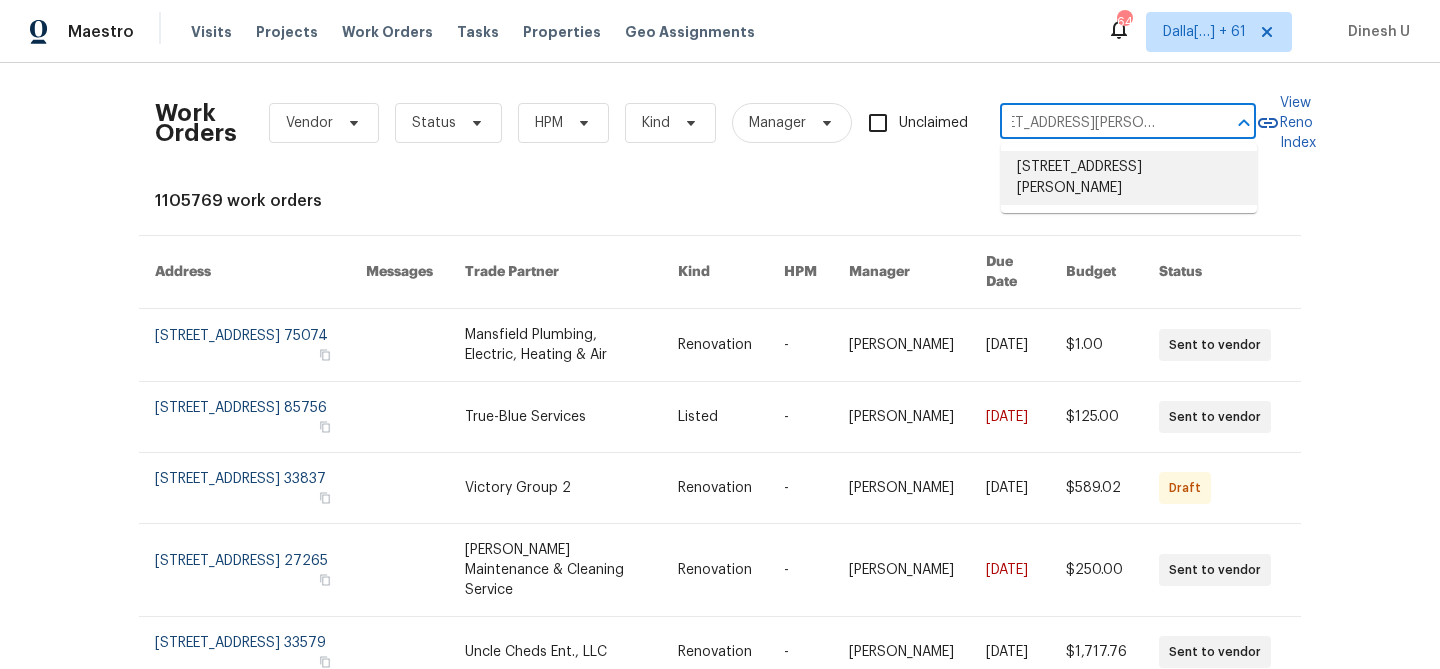 click on "3570 Prince Edward Dr, White Plains, MD 20695" at bounding box center [1129, 178] 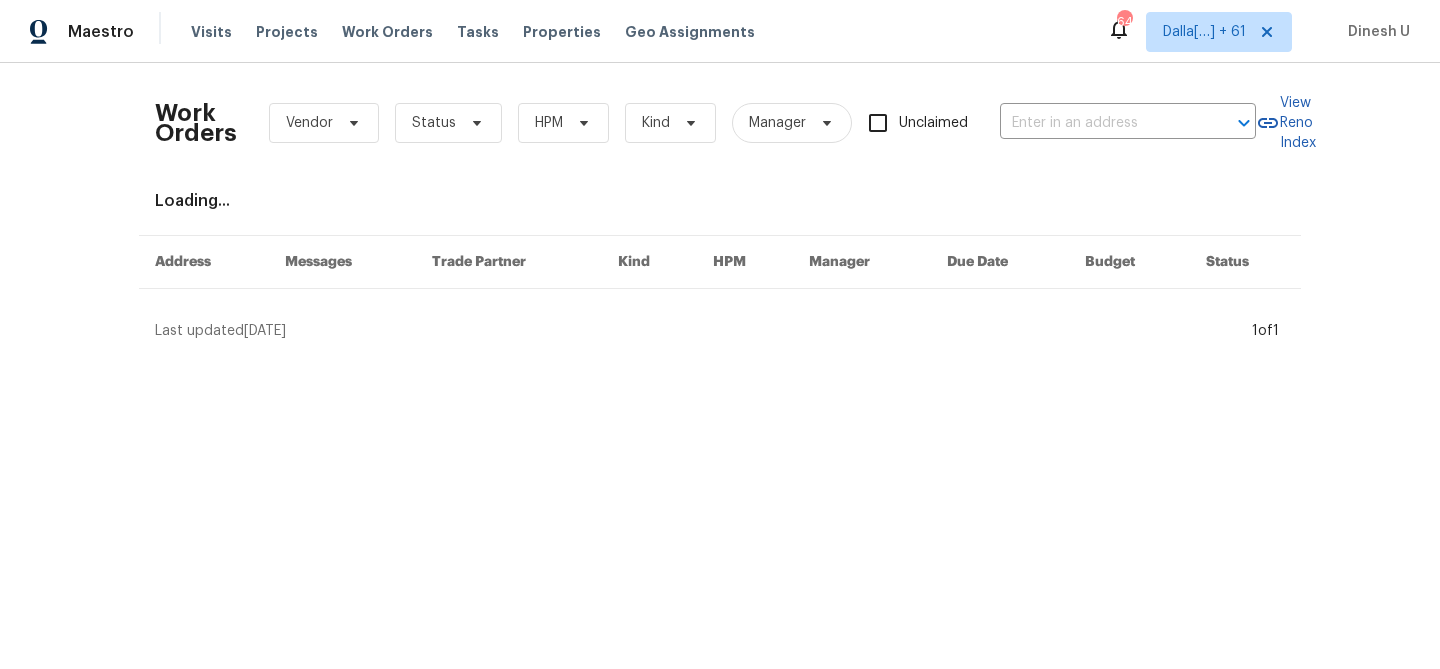 type on "3570 Prince Edward Dr, White Plains, MD 20695" 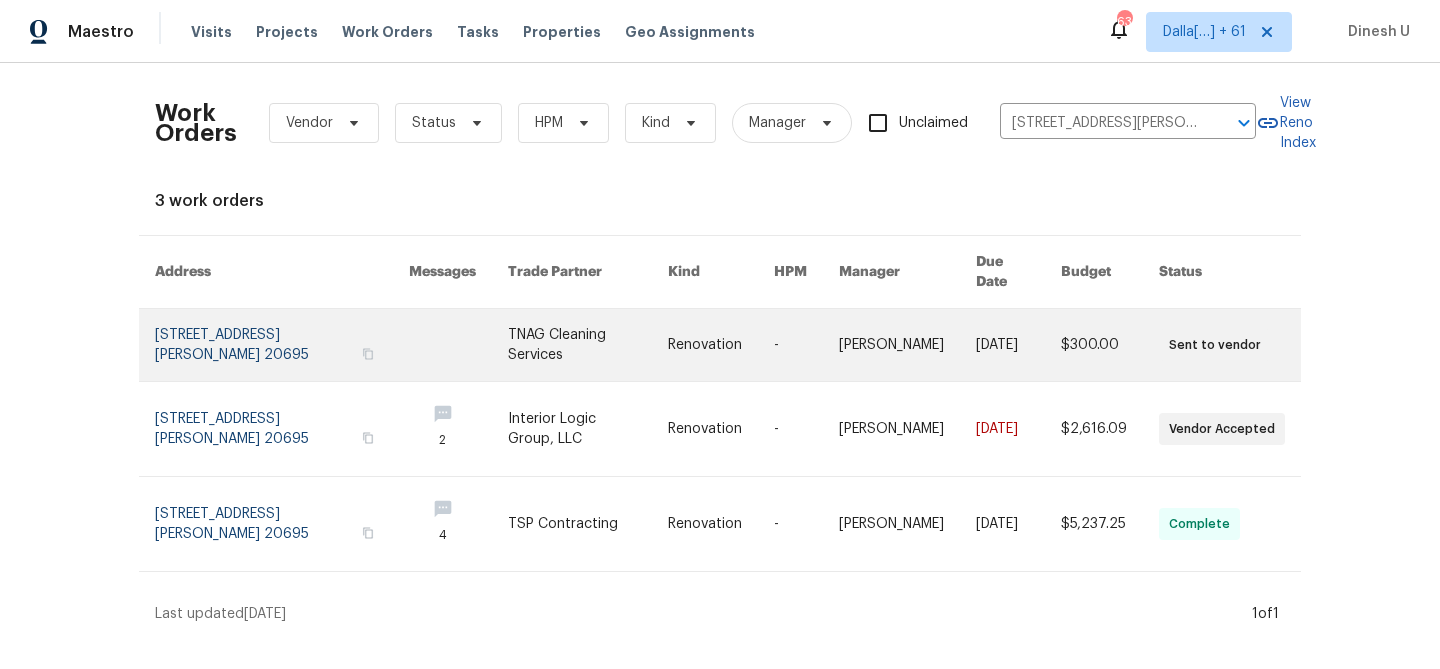click on "3570 Prince Edward Dr, White Plains, MD   20695" at bounding box center [266, 345] 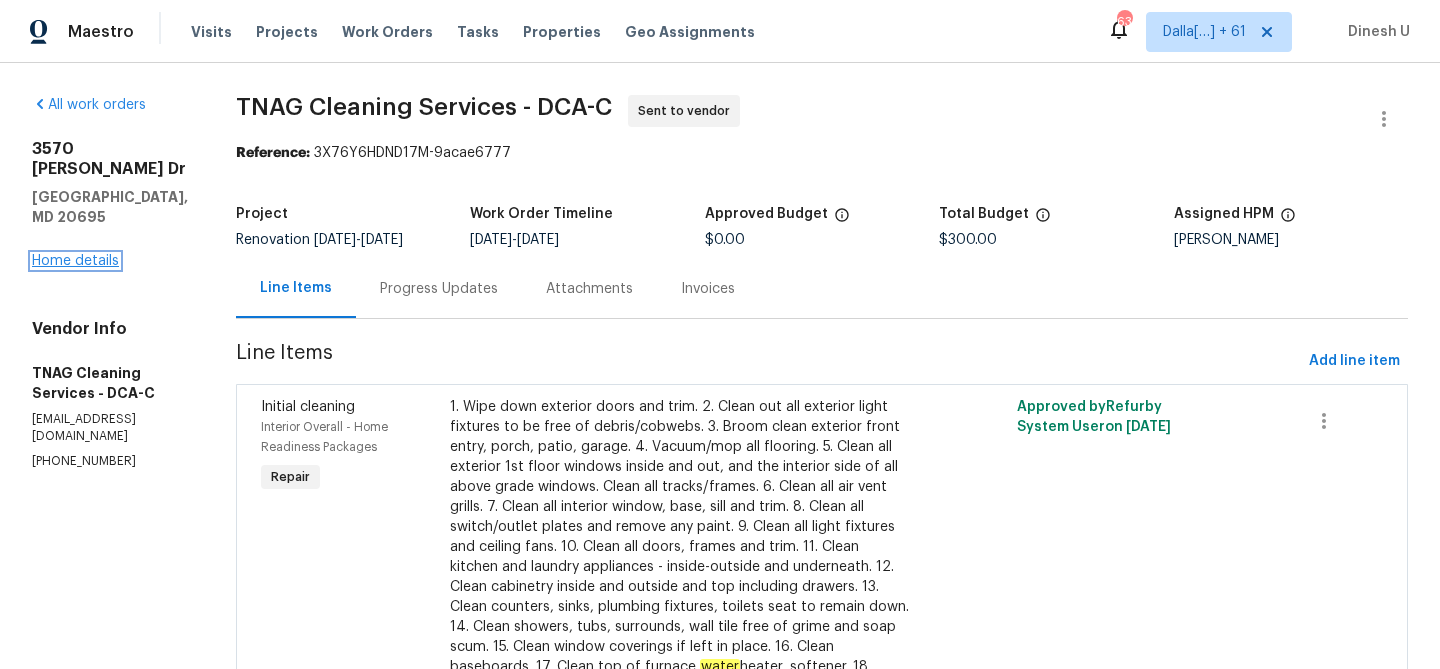 click on "Home details" at bounding box center [75, 261] 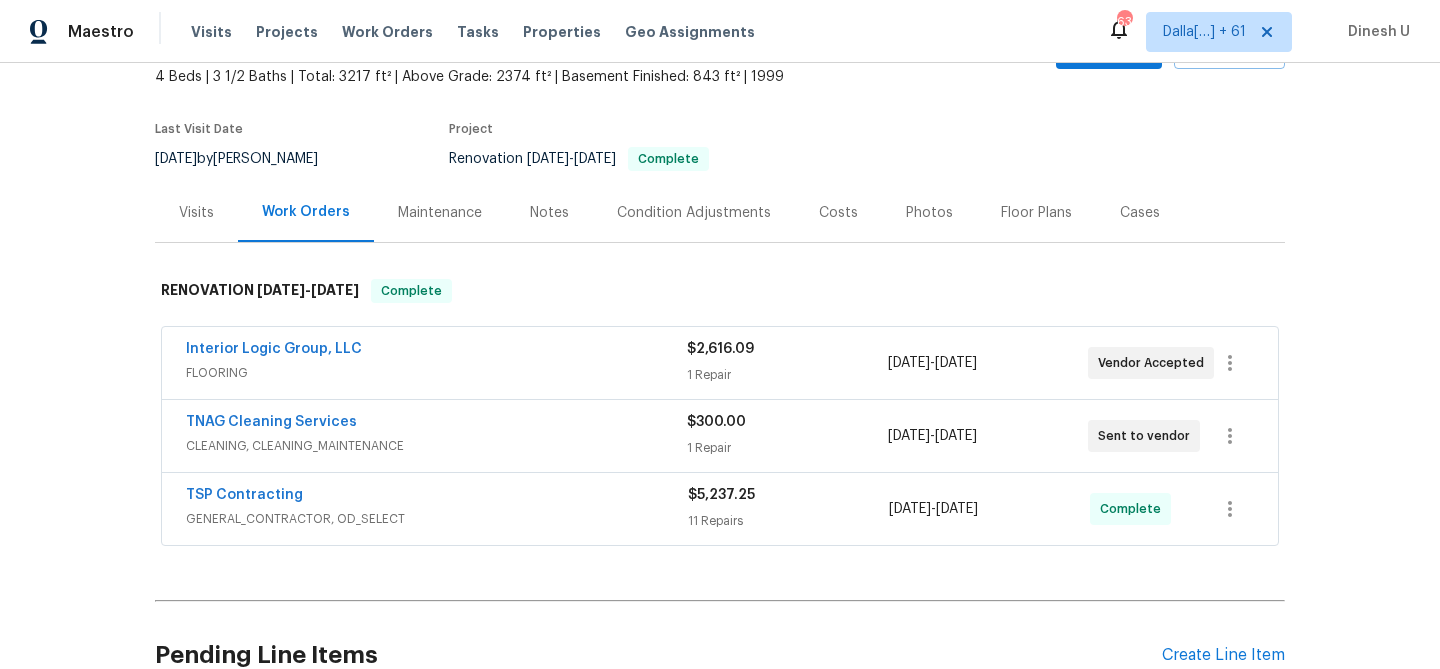 scroll, scrollTop: 196, scrollLeft: 0, axis: vertical 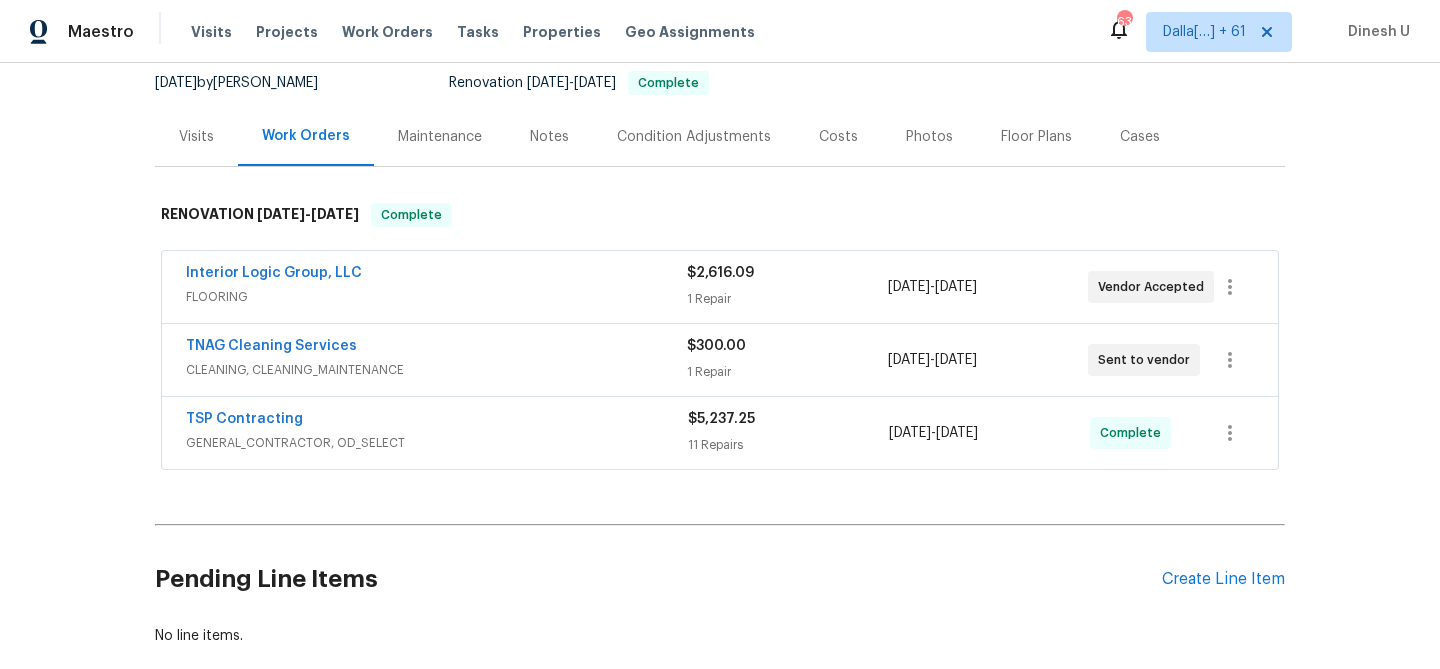 click on "1 Repair" at bounding box center (787, 299) 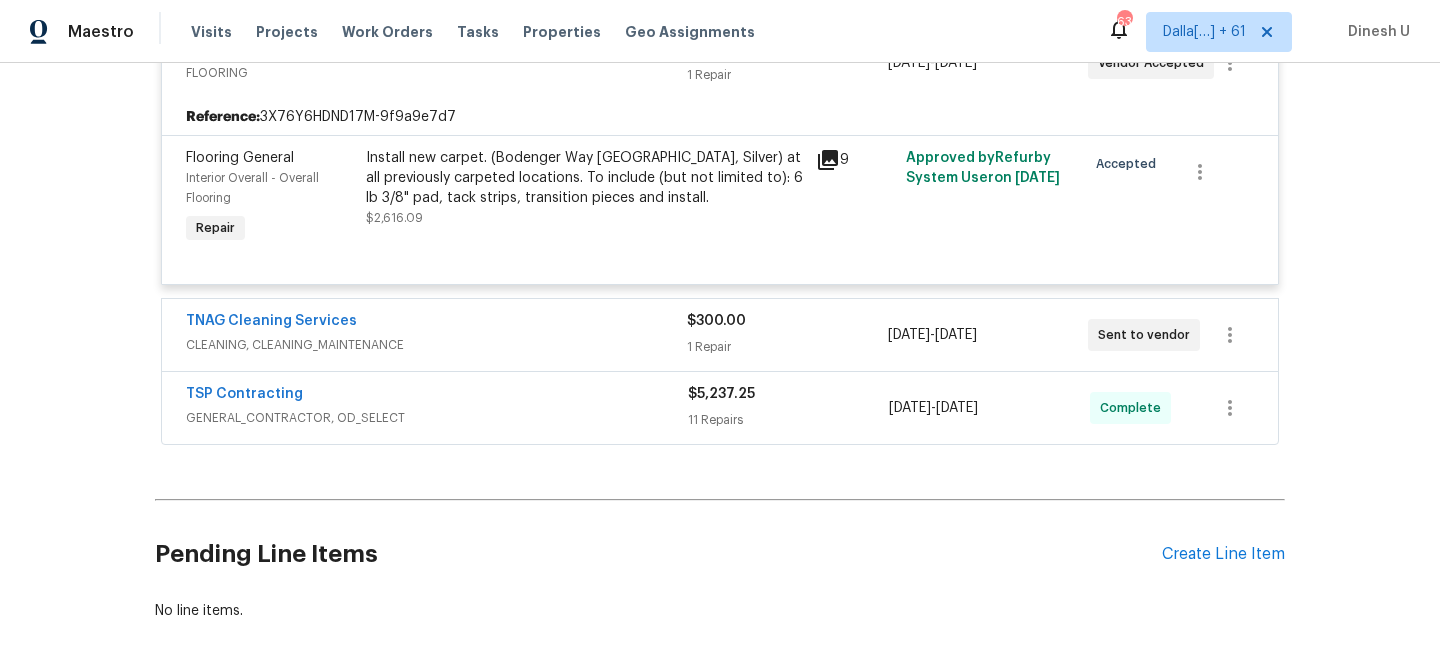 scroll, scrollTop: 452, scrollLeft: 0, axis: vertical 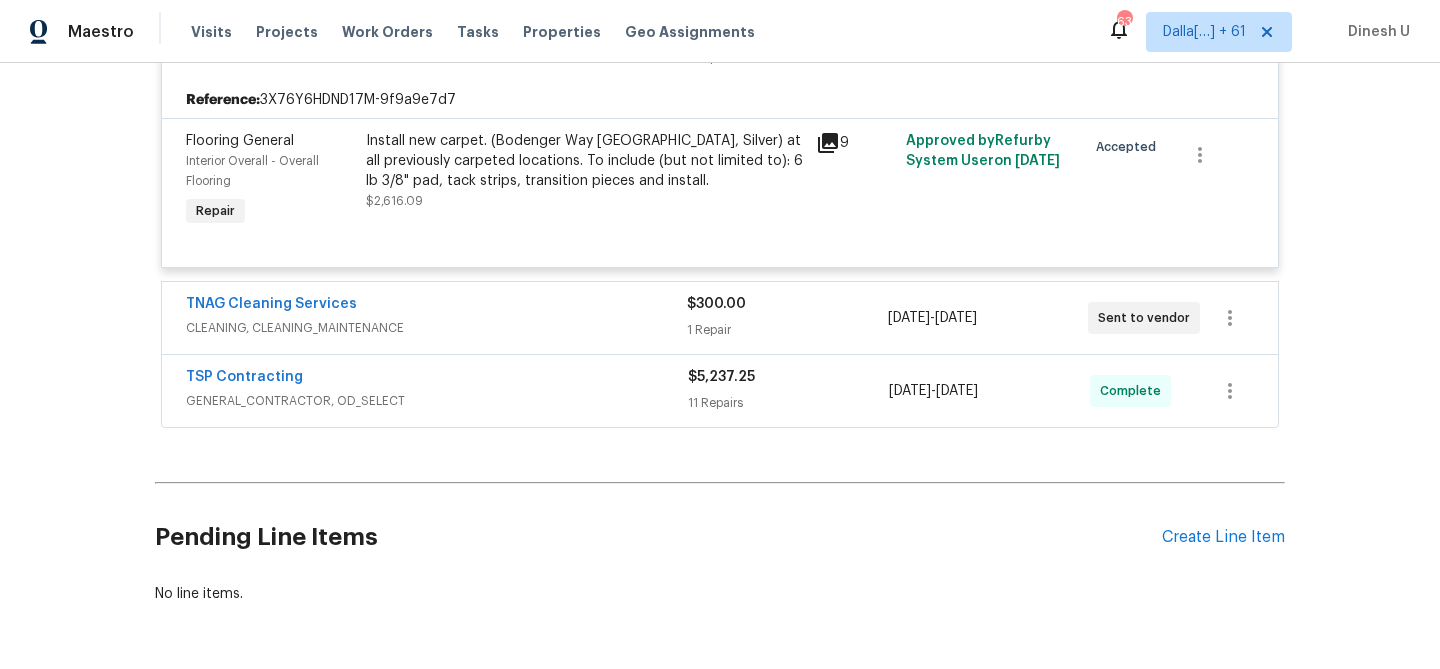 click on "$300.00 1 Repair" at bounding box center (787, 318) 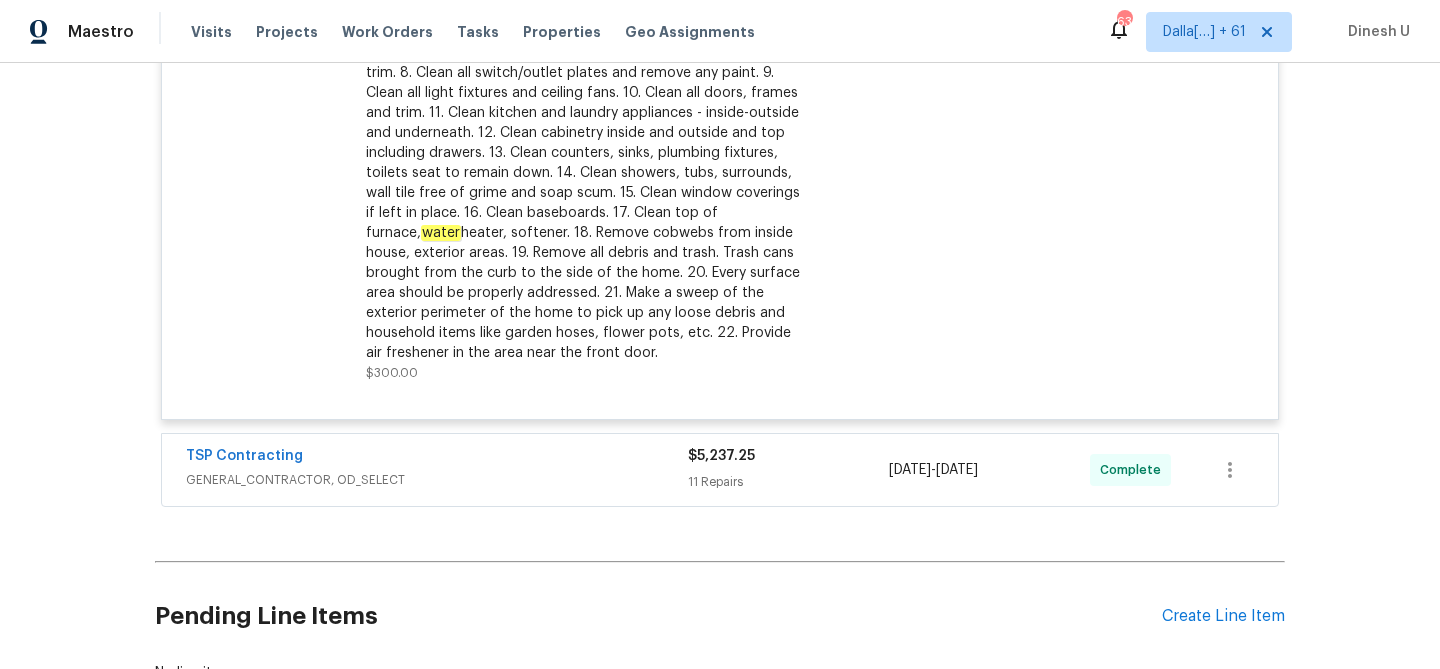 scroll, scrollTop: 1043, scrollLeft: 0, axis: vertical 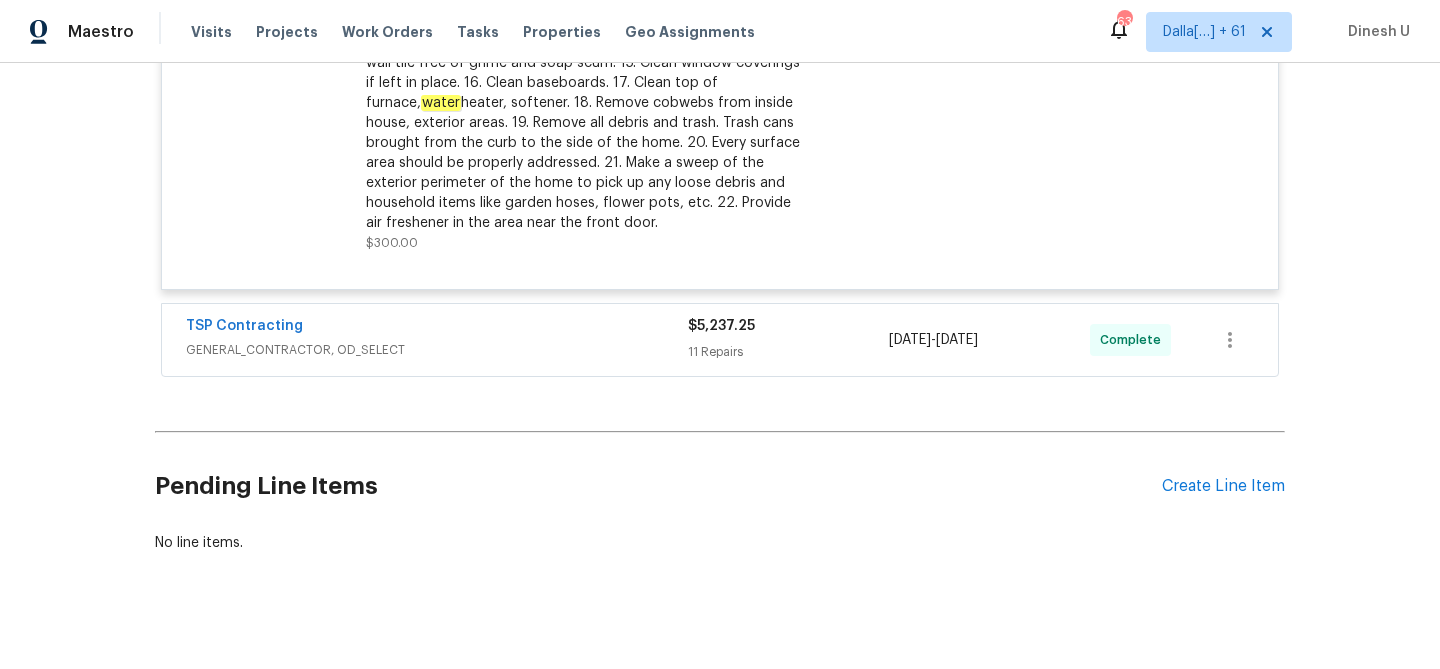 click on "$5,237.25 11 Repairs" at bounding box center [788, 340] 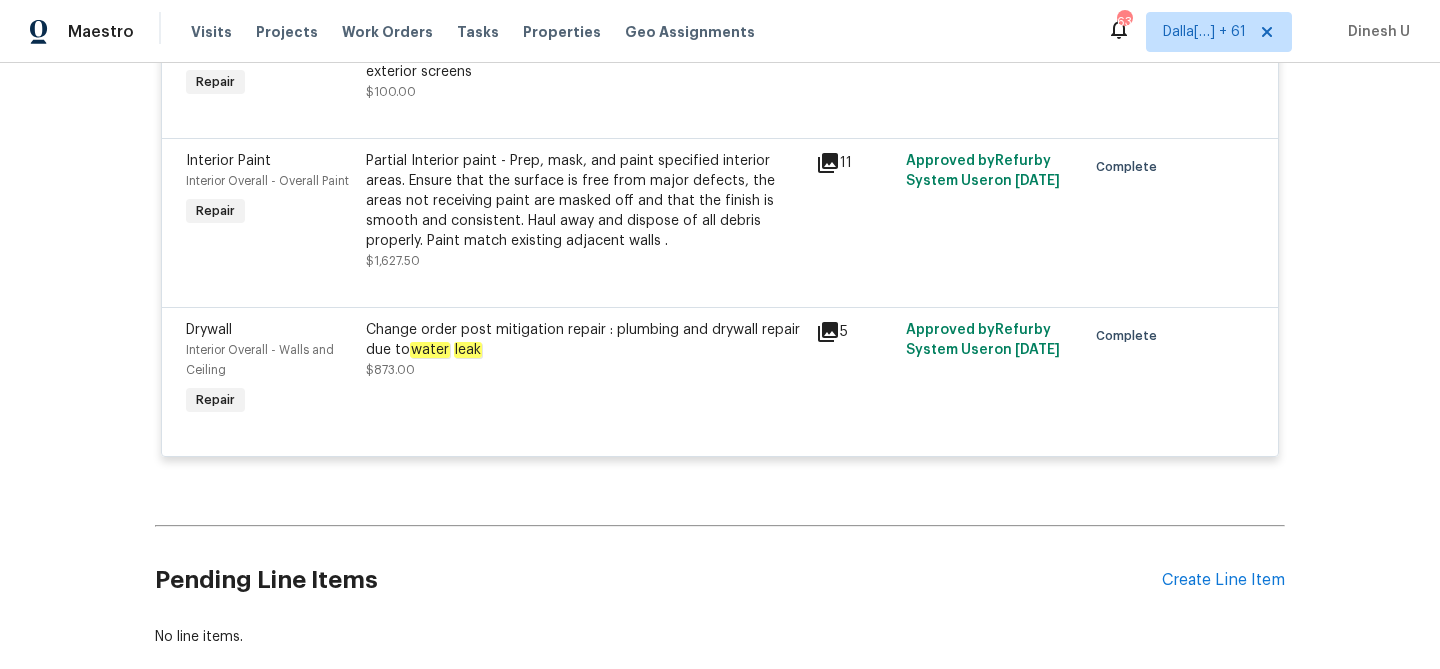 scroll, scrollTop: 2591, scrollLeft: 0, axis: vertical 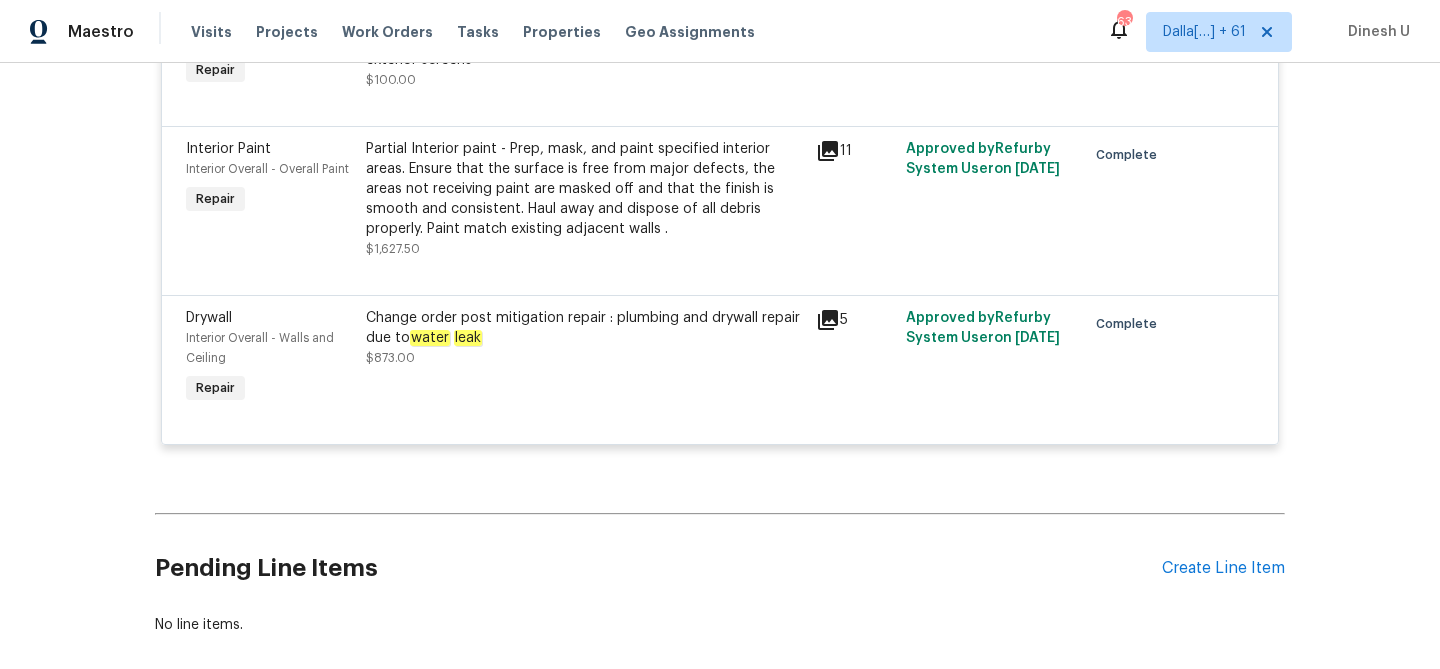 click 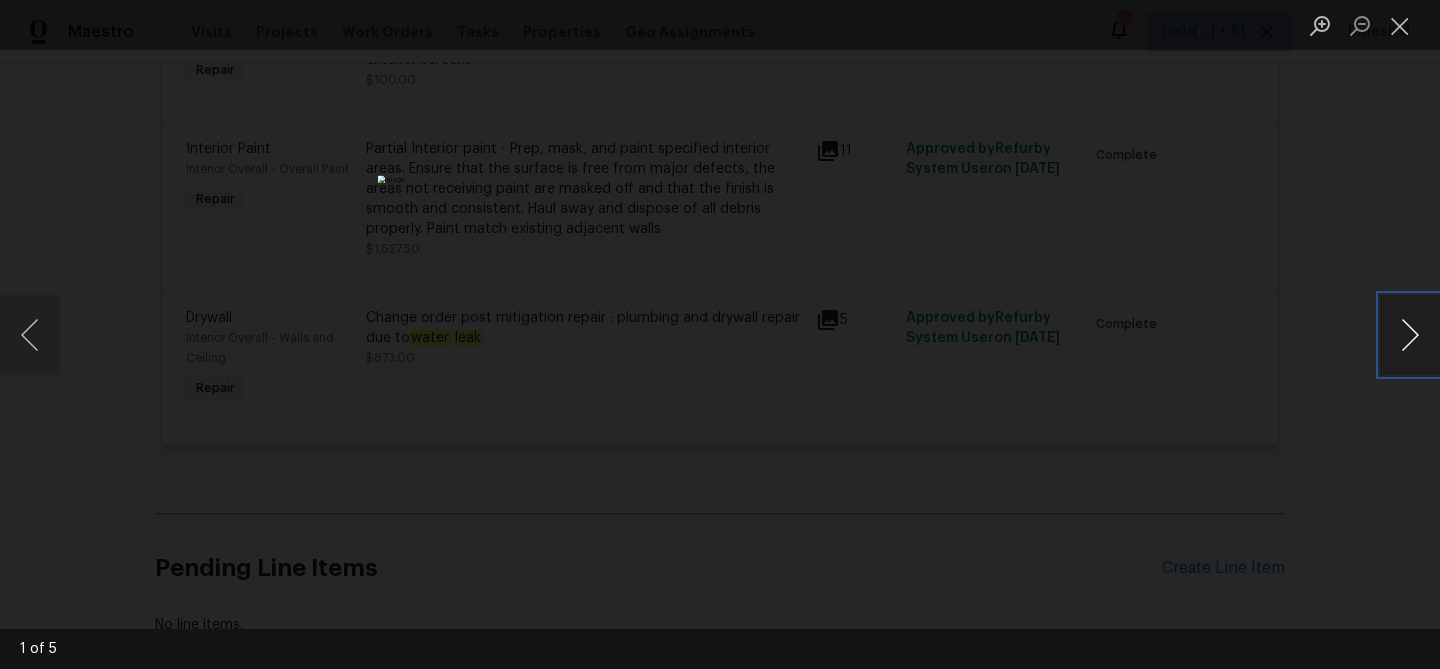 click at bounding box center [1410, 335] 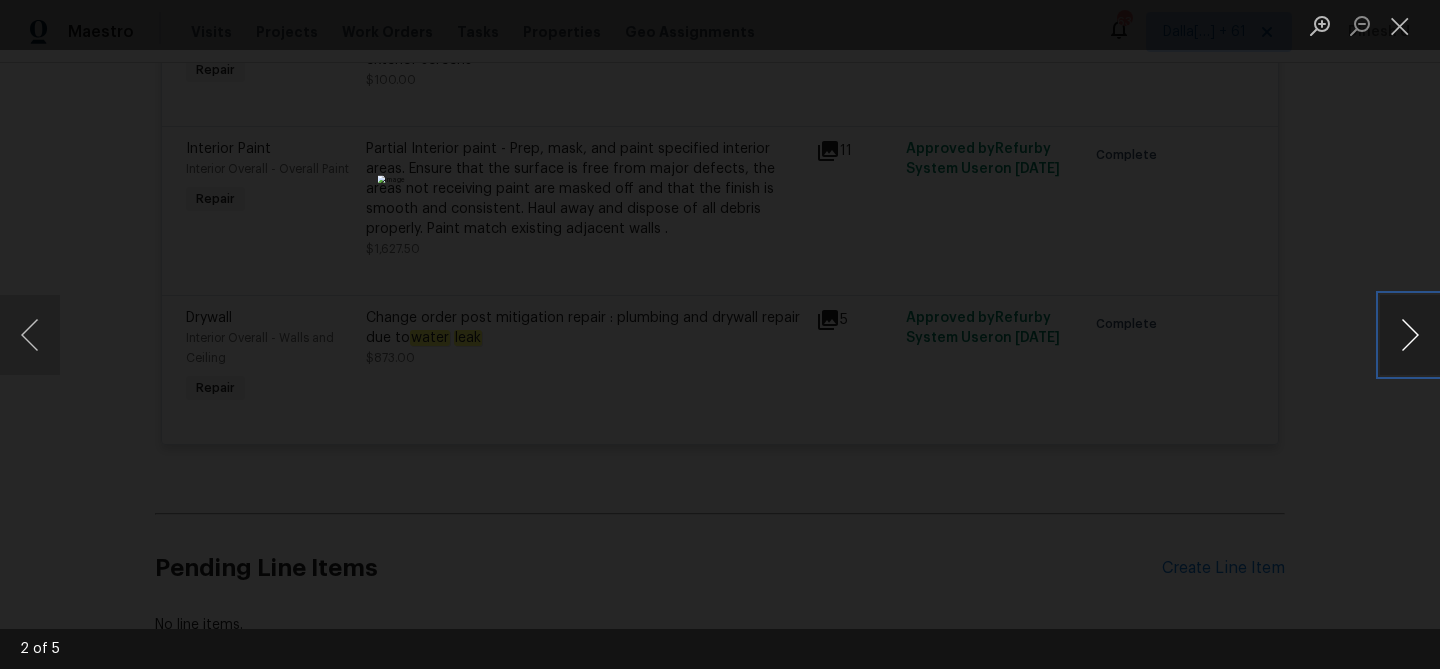 click at bounding box center (1410, 335) 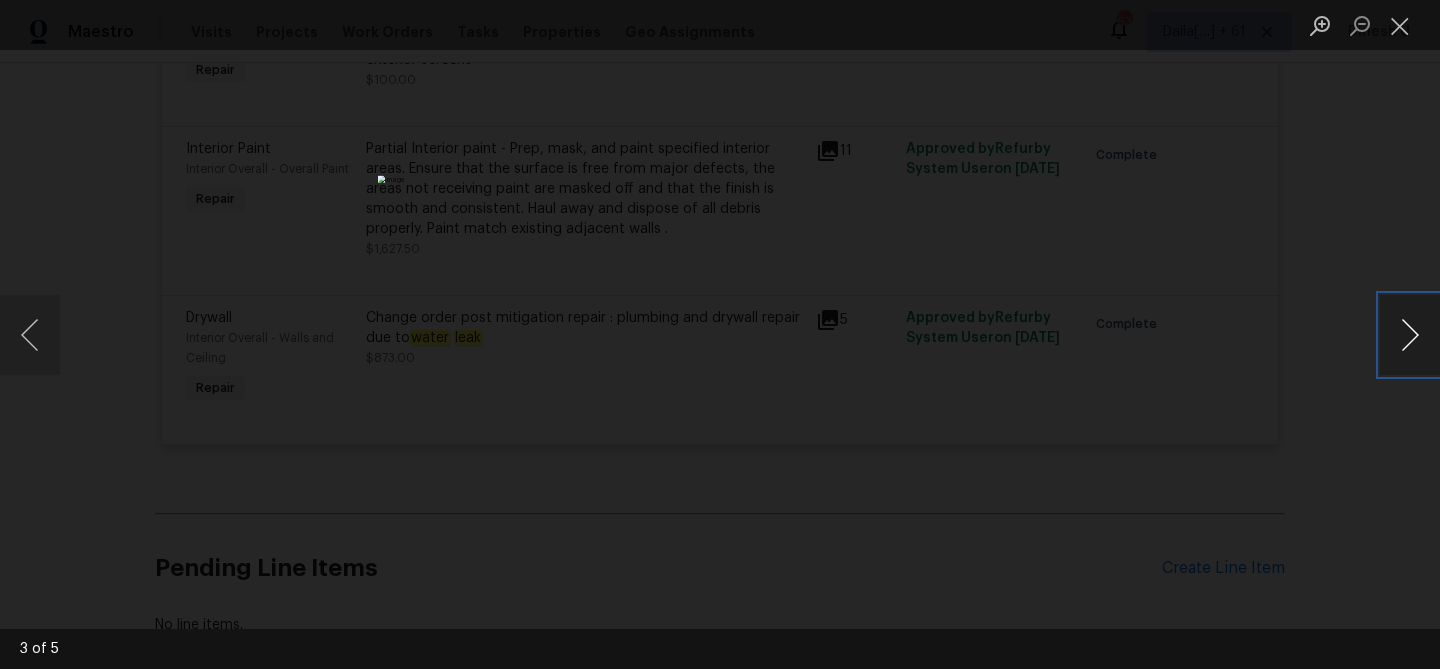 click at bounding box center [1410, 335] 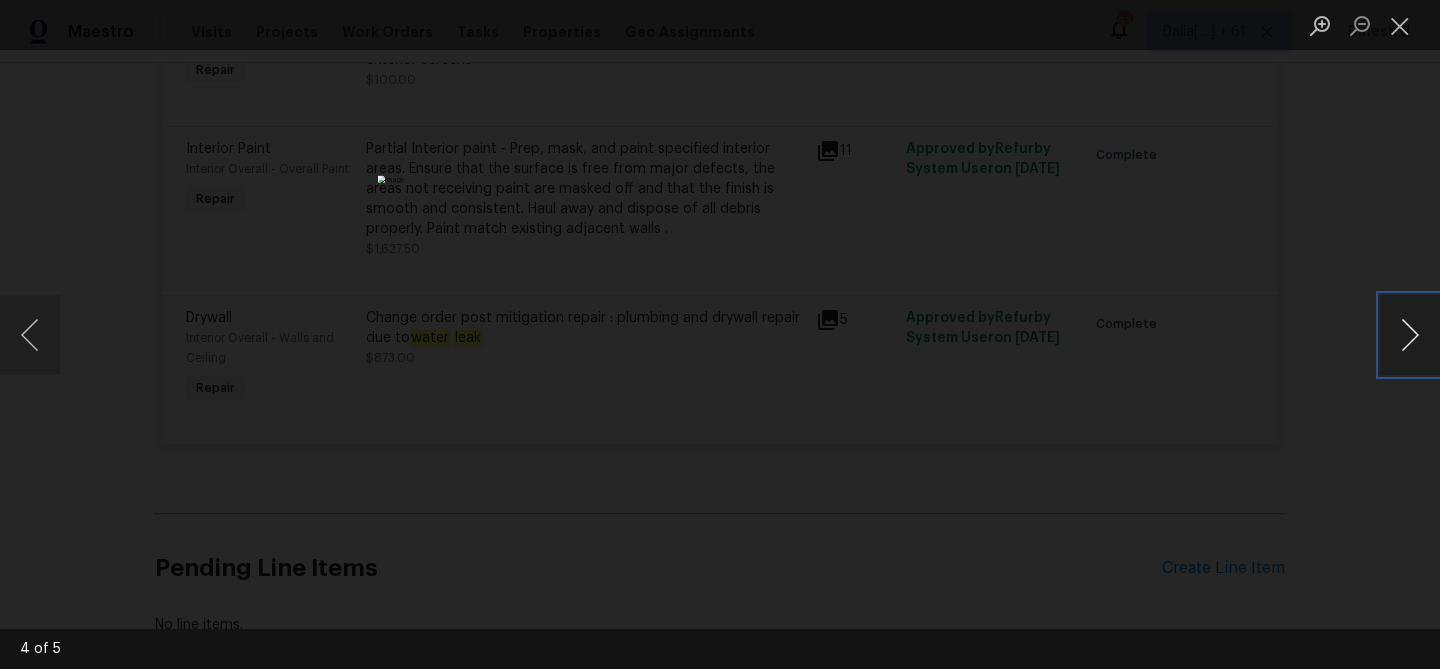 click at bounding box center (1410, 335) 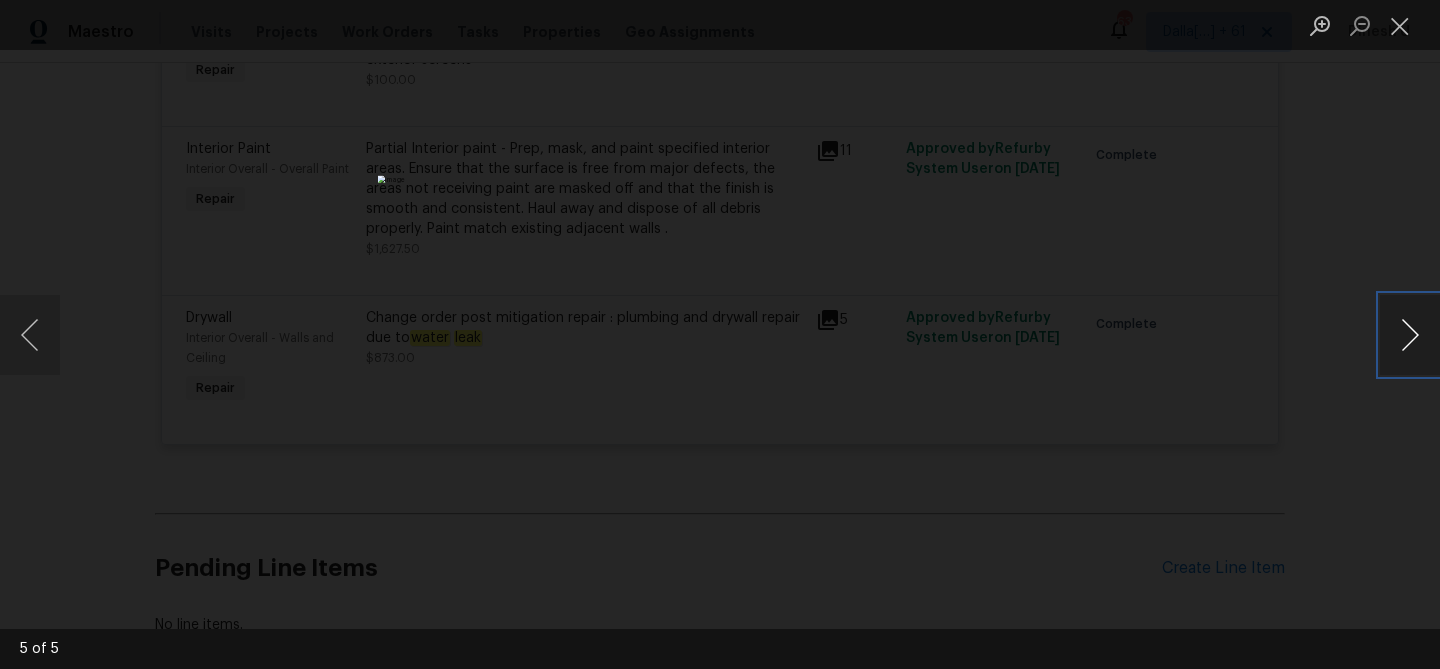 click at bounding box center [1410, 335] 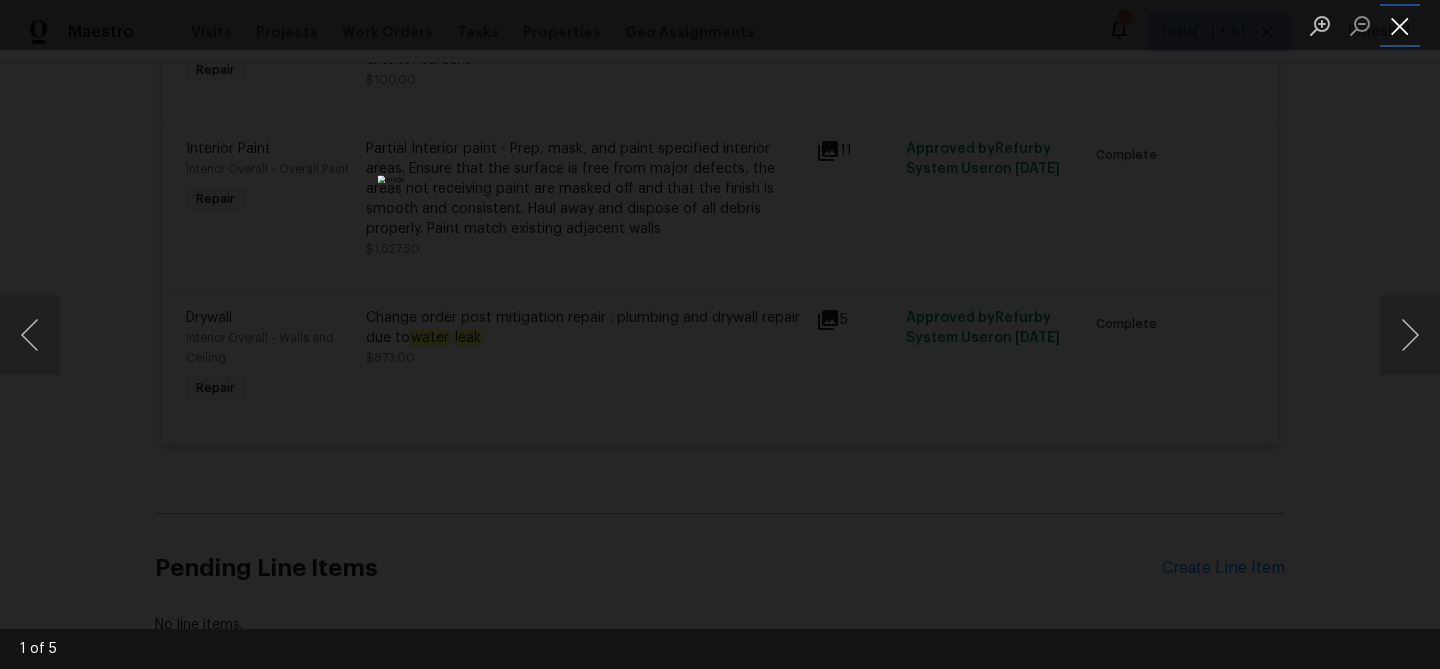 click at bounding box center [1400, 25] 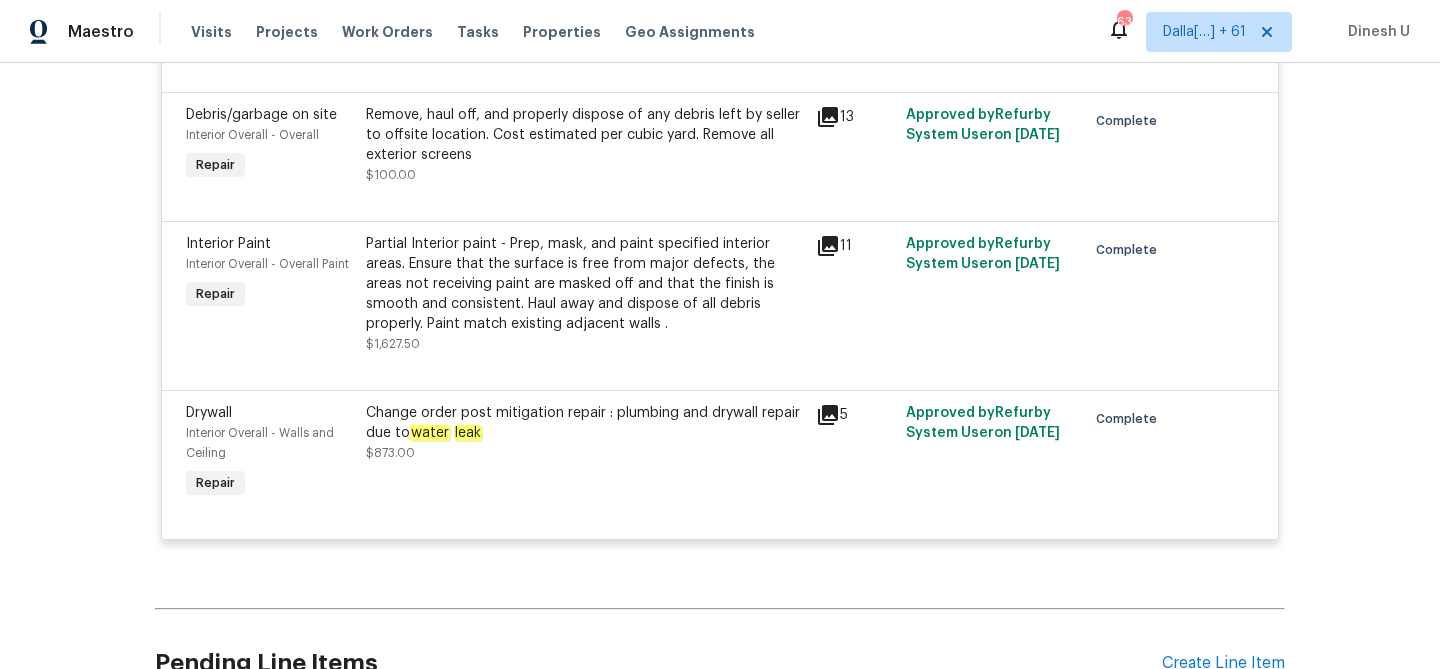 scroll, scrollTop: 2465, scrollLeft: 0, axis: vertical 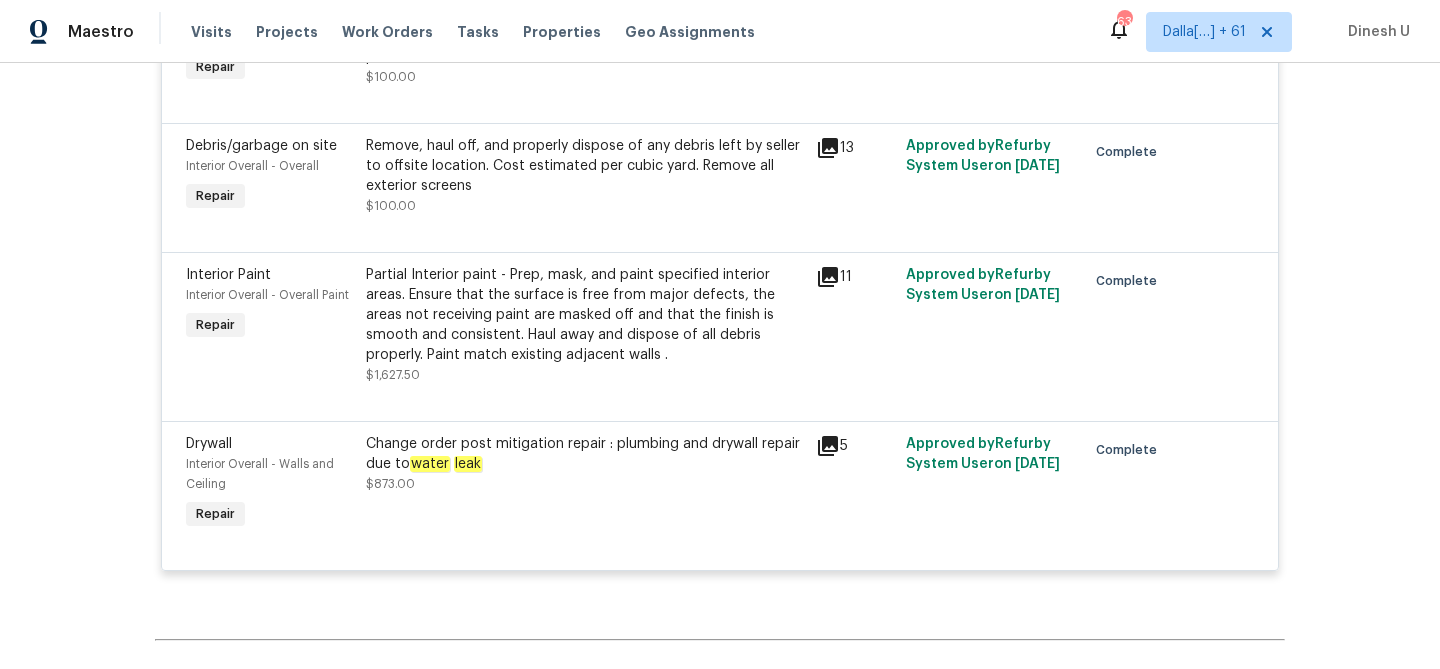 click on "5" at bounding box center [855, 446] 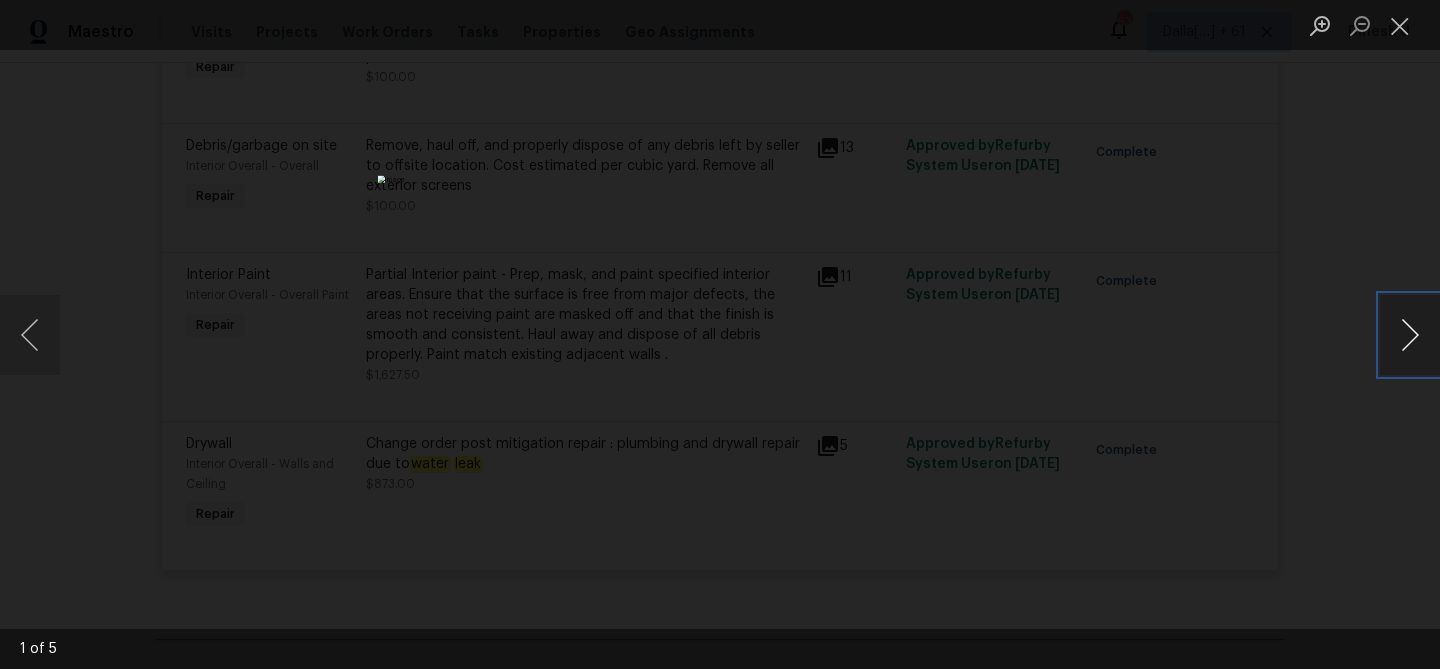 click at bounding box center [1410, 335] 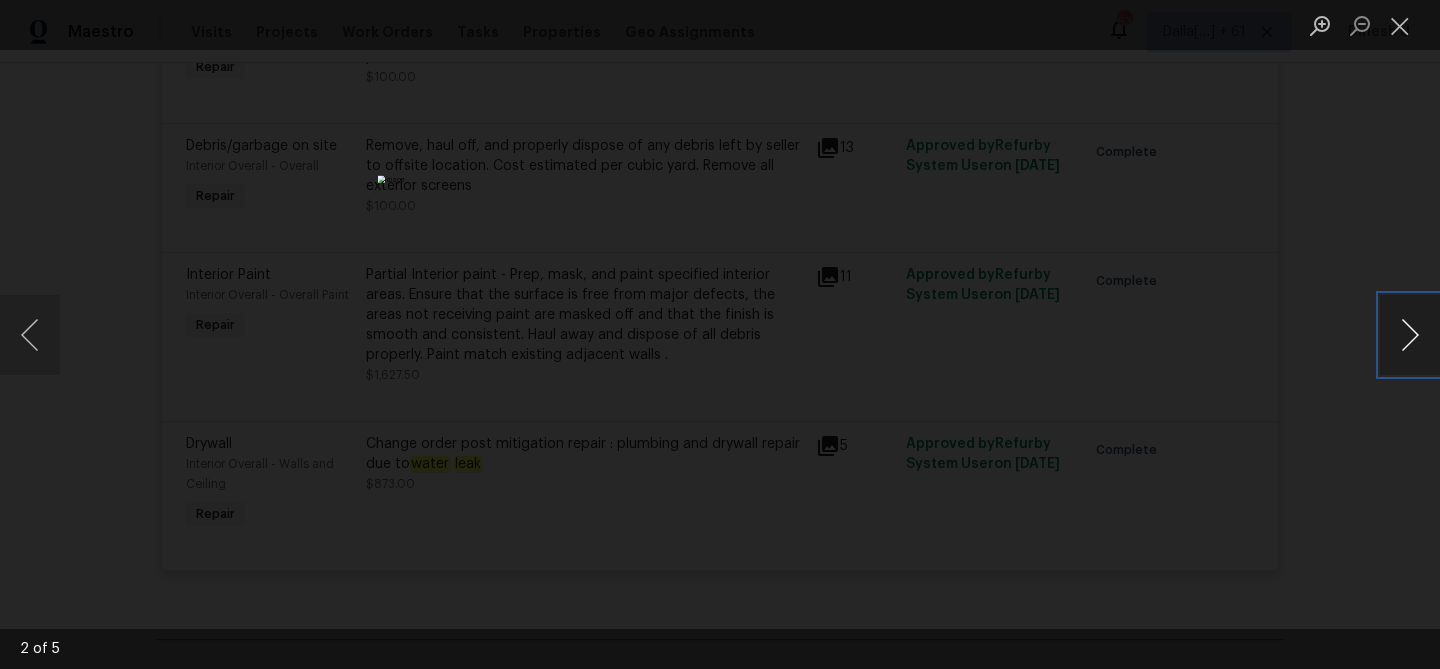 click at bounding box center [1410, 335] 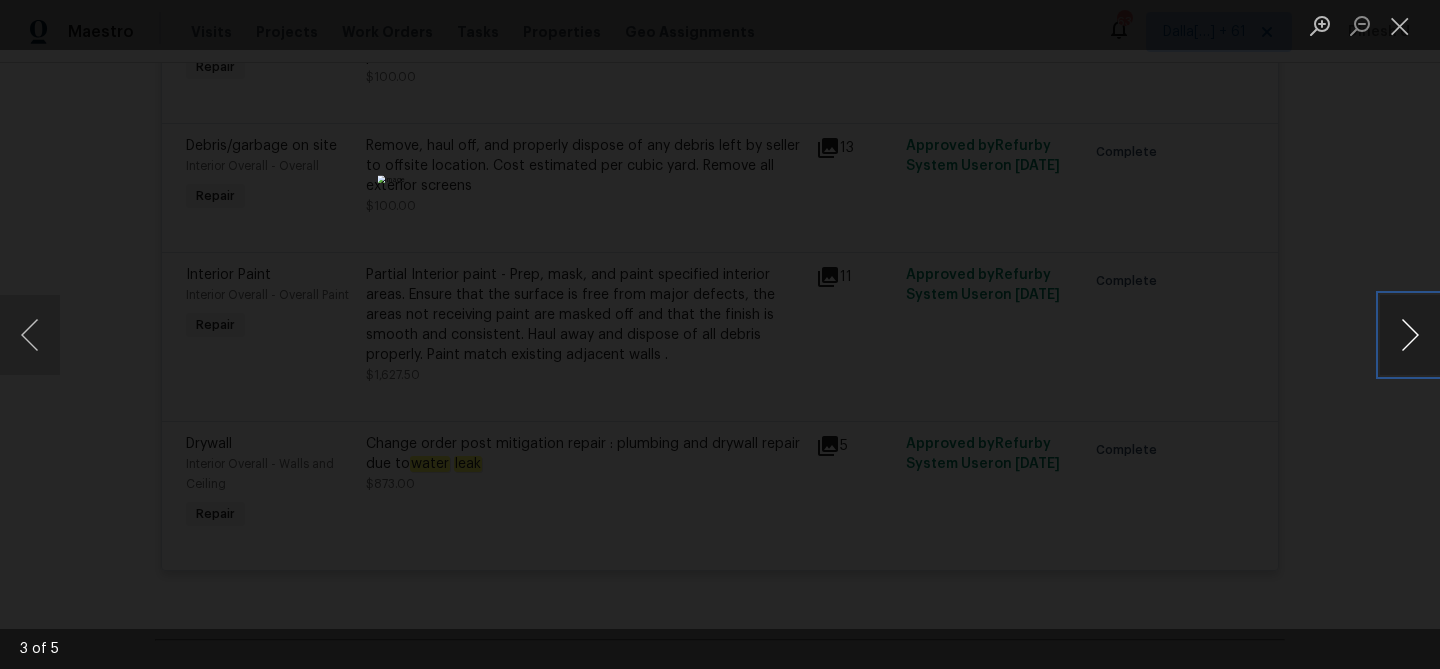 click at bounding box center [1410, 335] 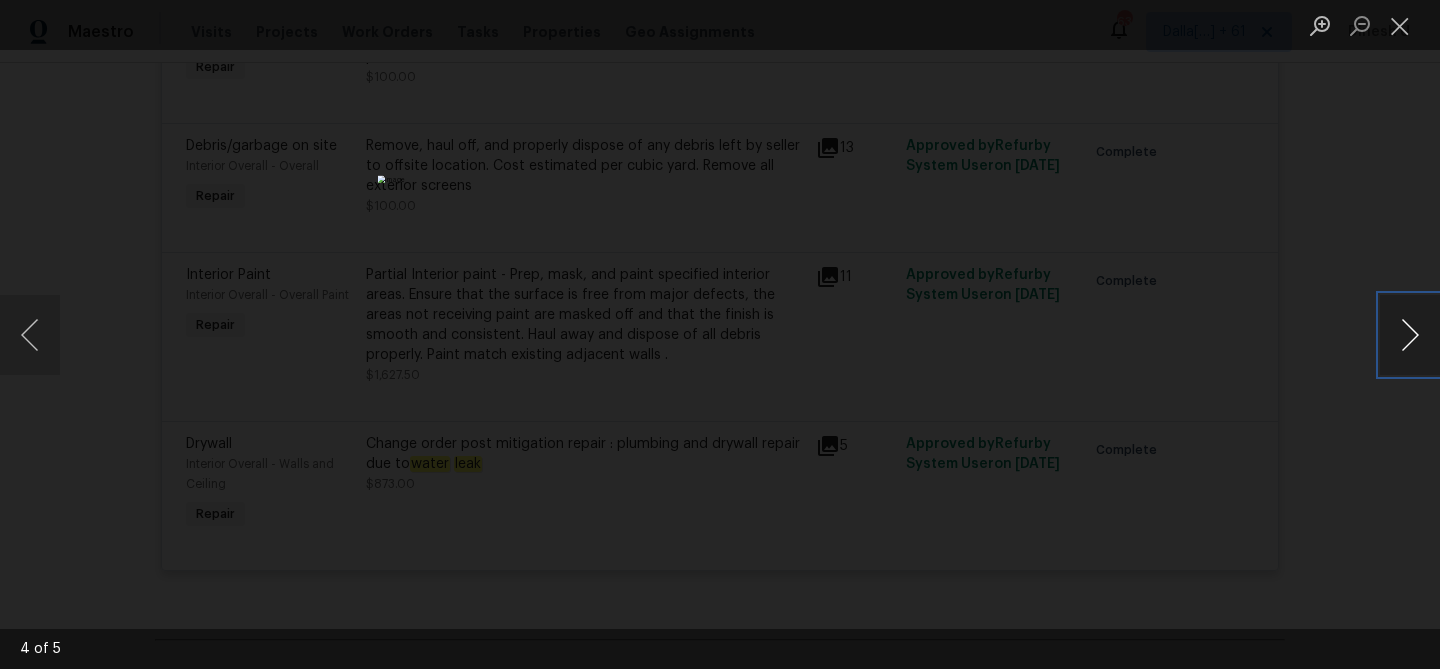 click at bounding box center [1410, 335] 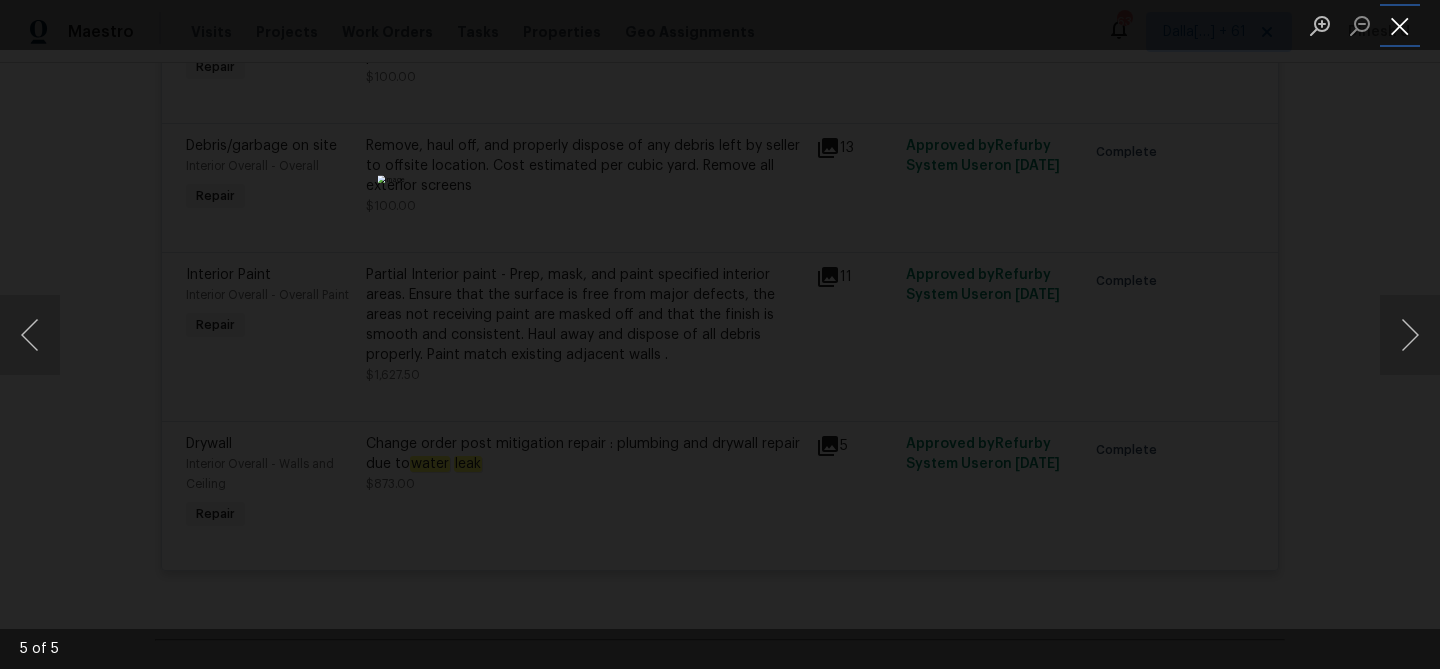 click at bounding box center (1400, 25) 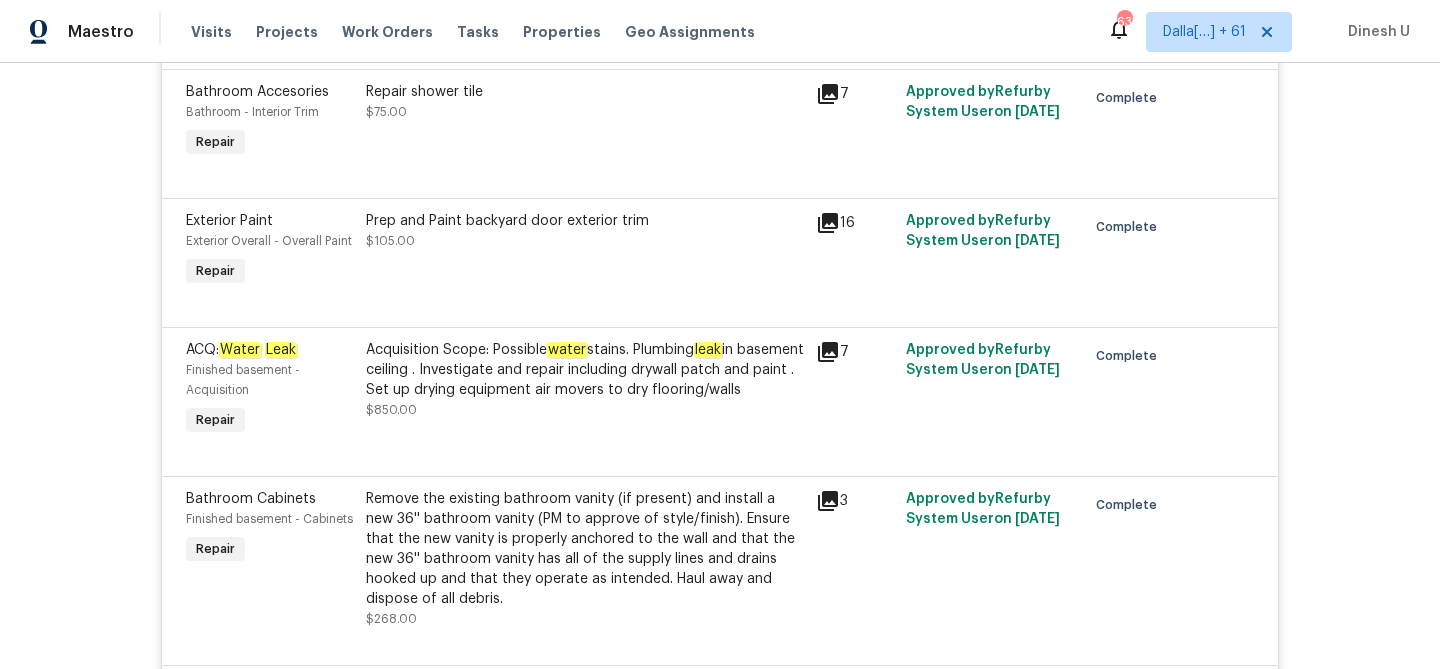 scroll, scrollTop: 1641, scrollLeft: 0, axis: vertical 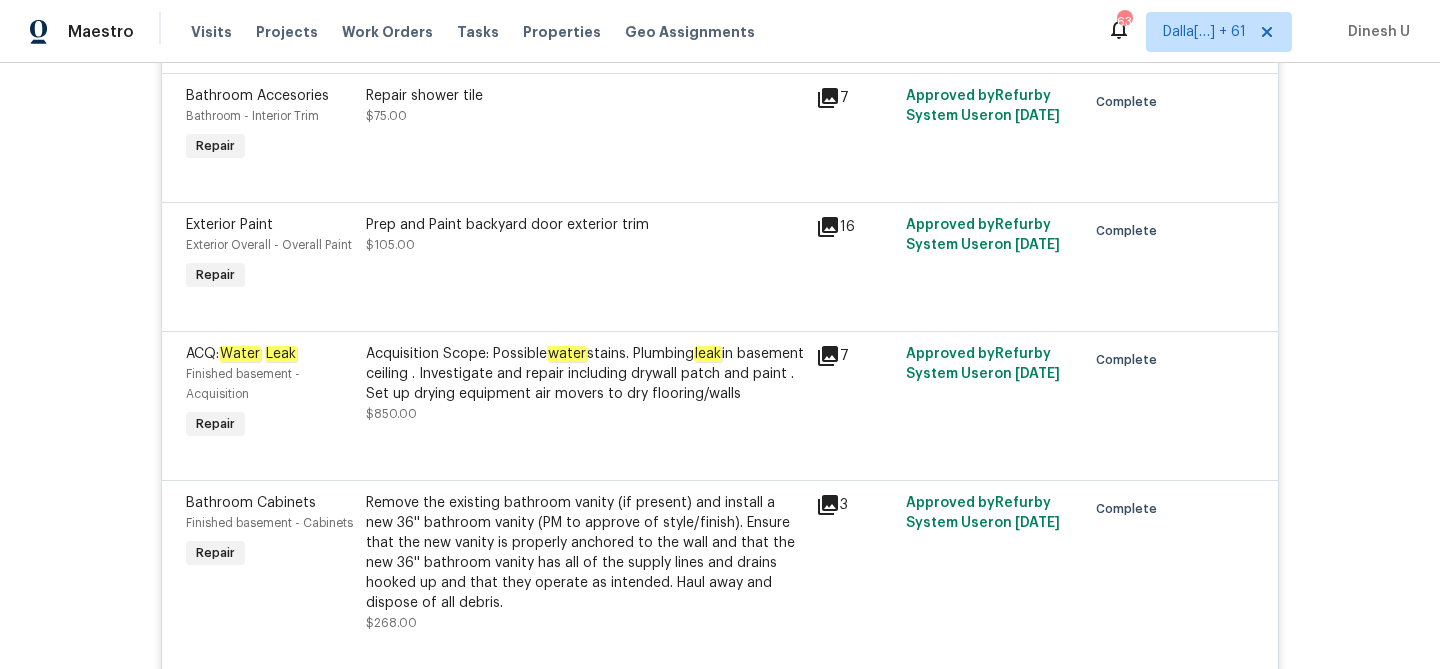 click 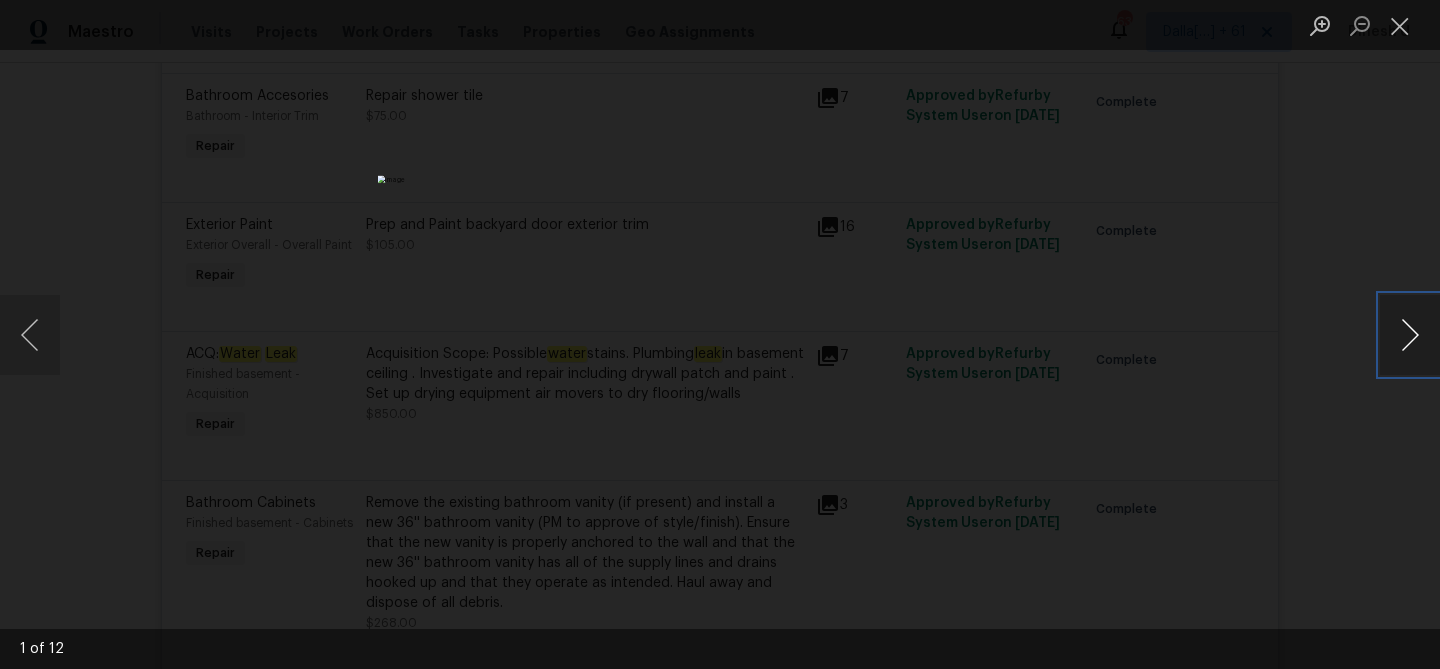 click at bounding box center (1410, 335) 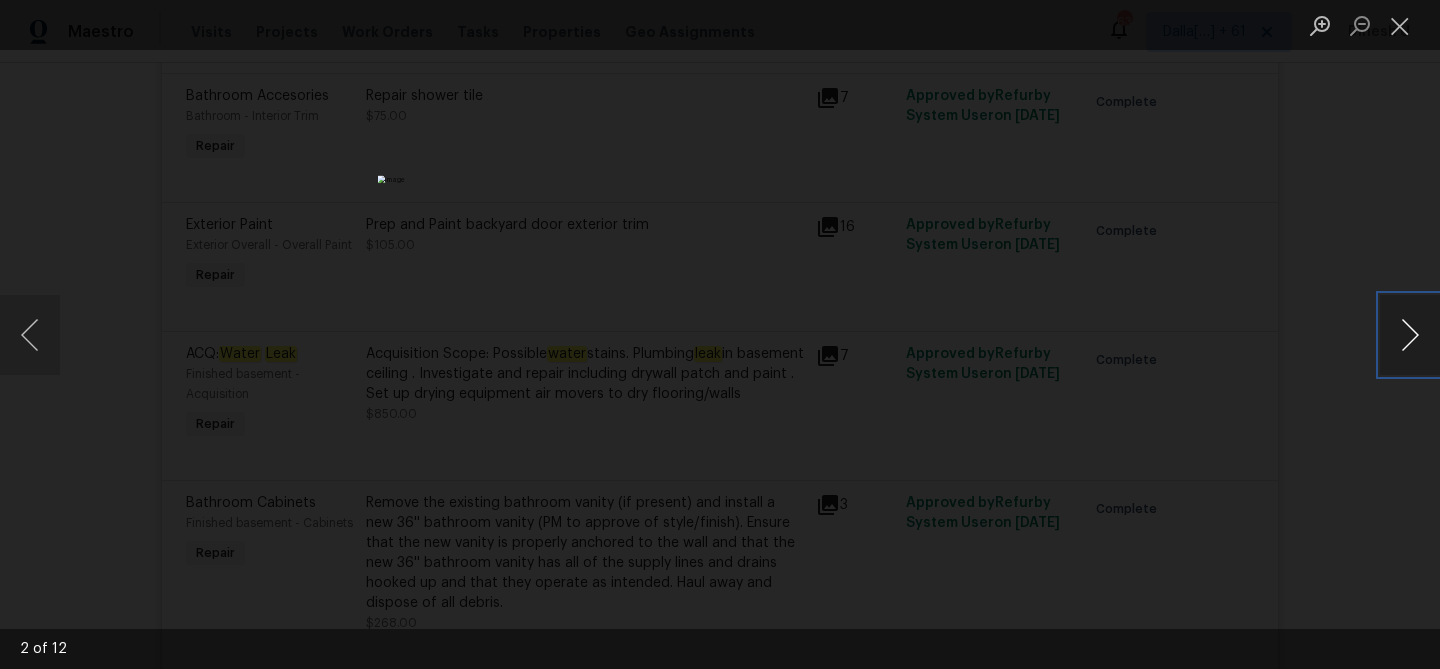 click at bounding box center (1410, 335) 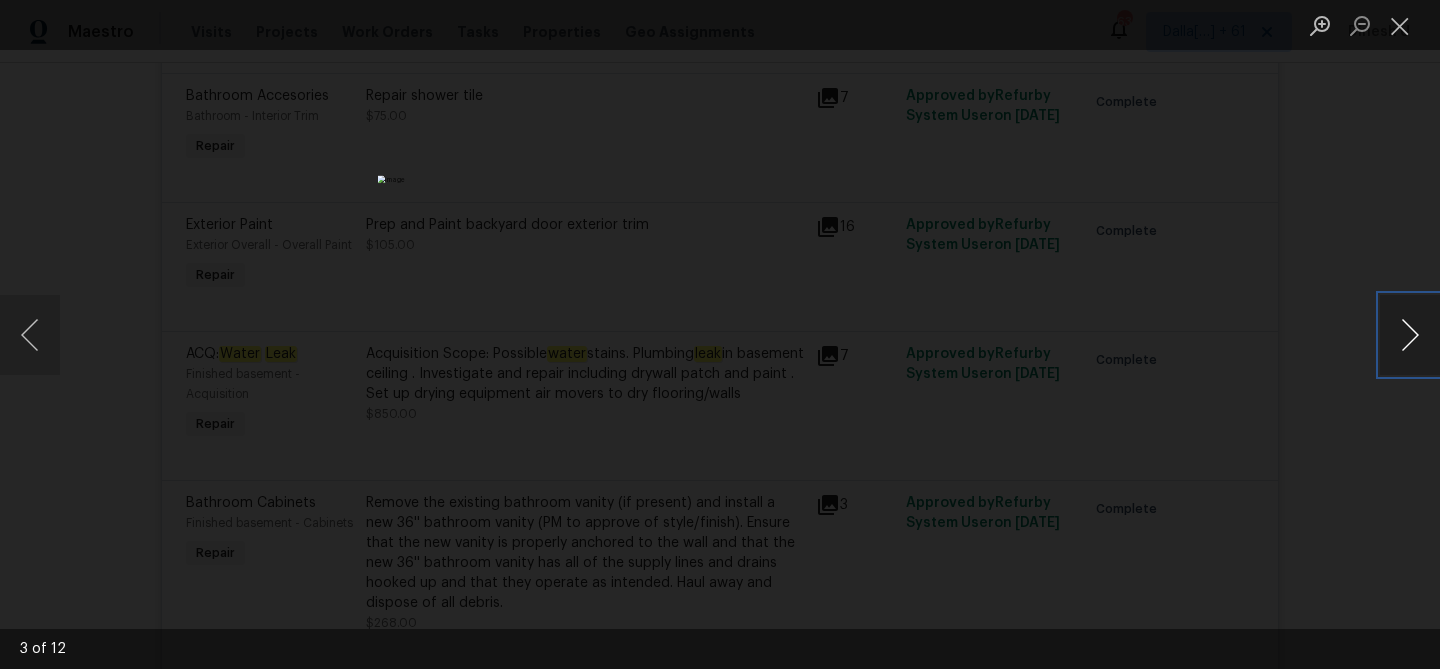 click at bounding box center [1410, 335] 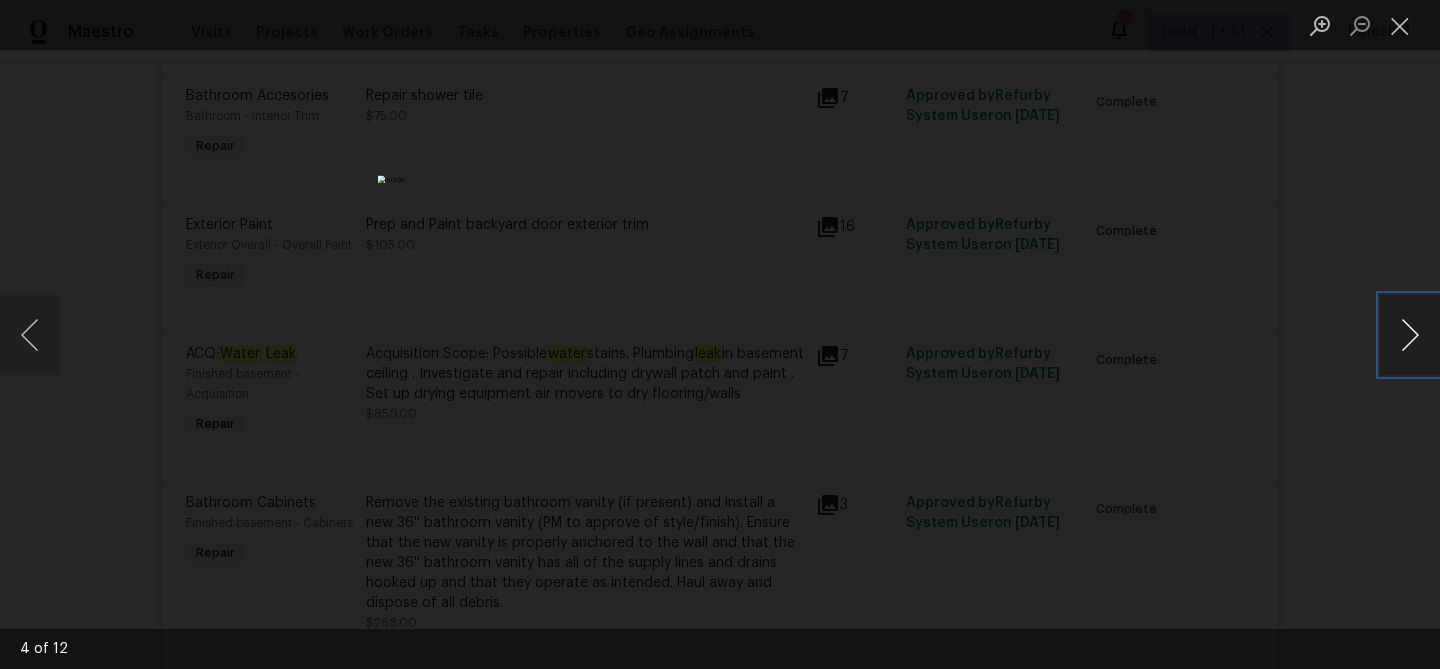 click at bounding box center [1410, 335] 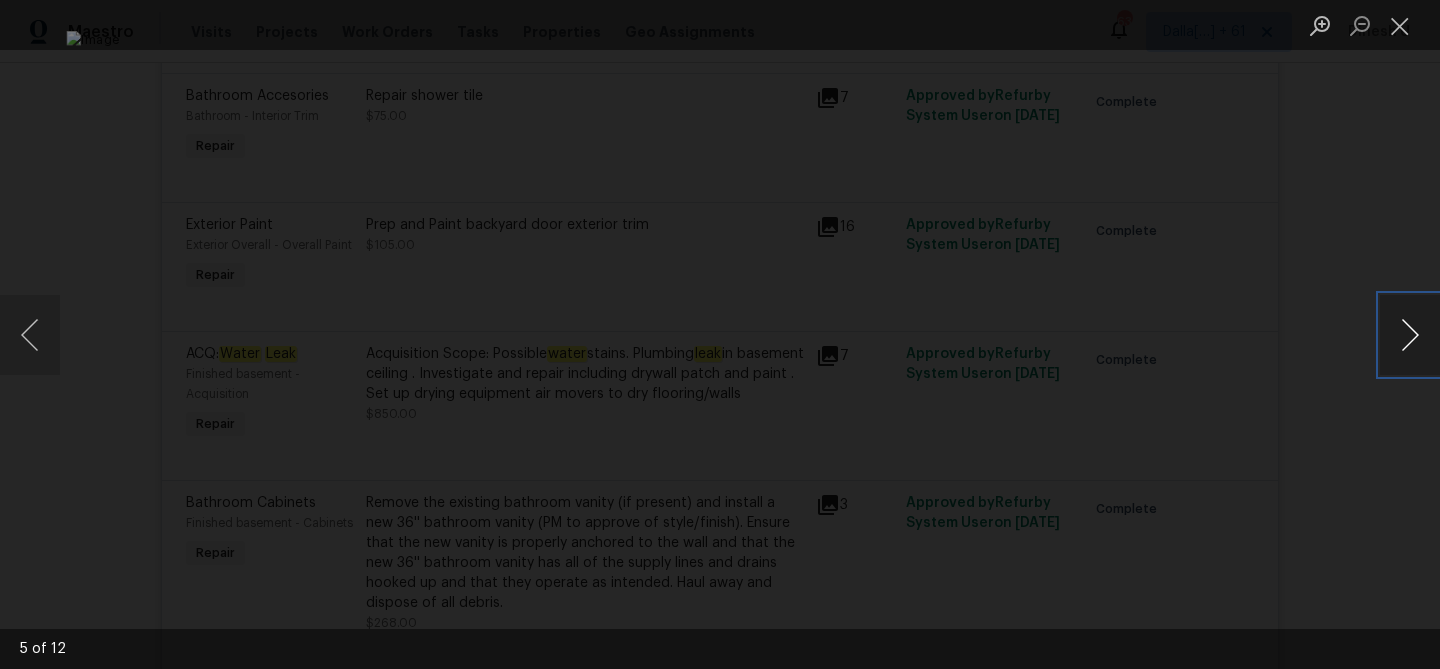 click at bounding box center (1410, 335) 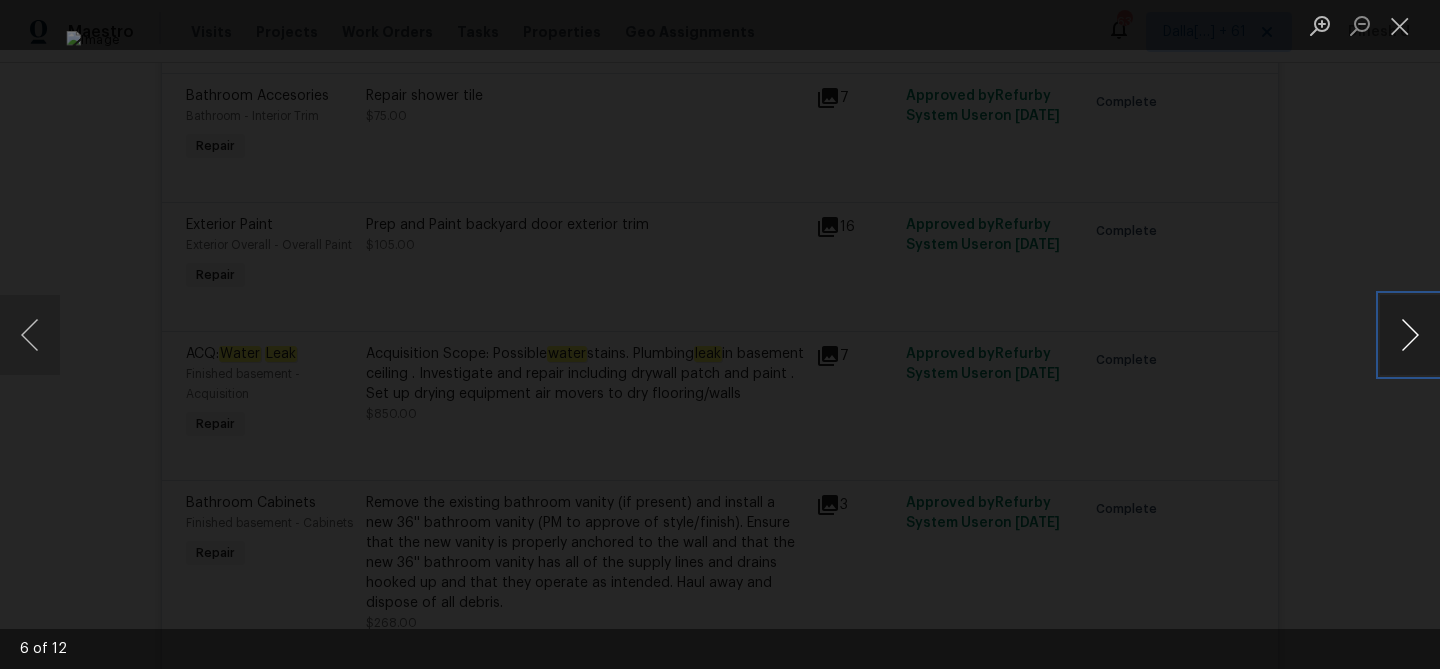 click at bounding box center (1410, 335) 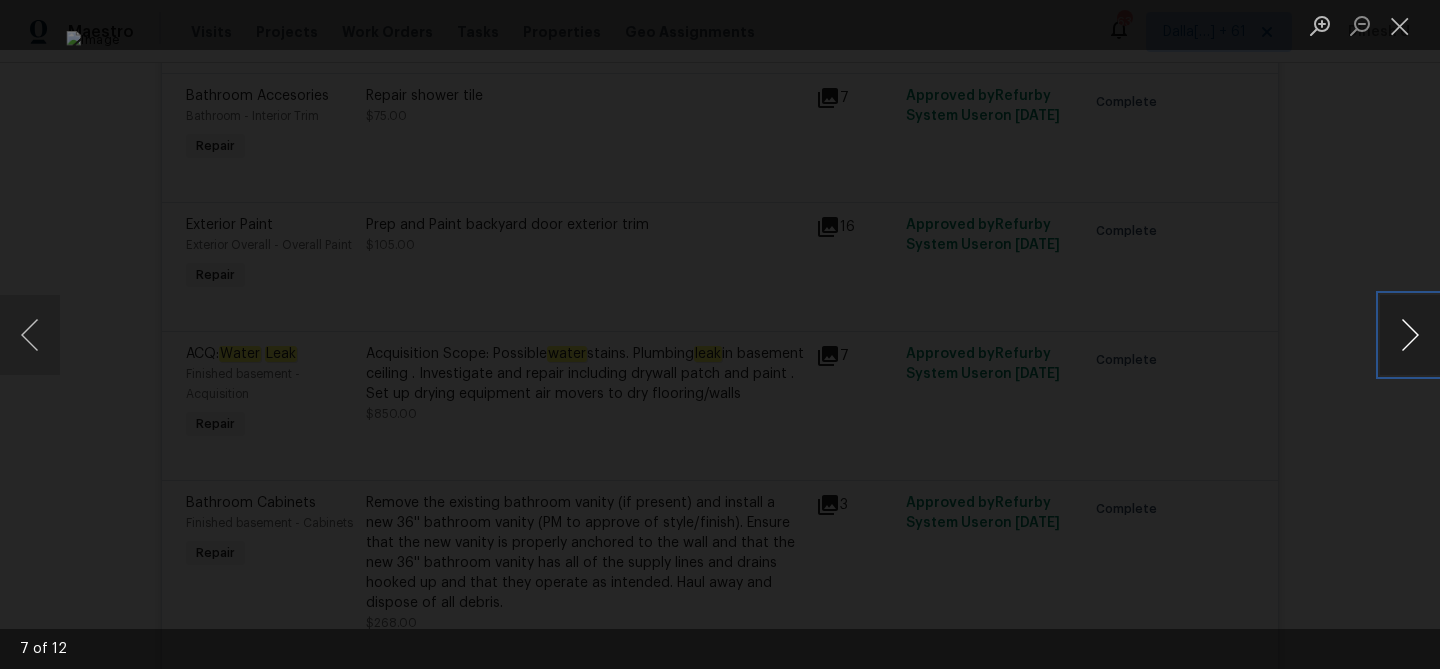 click at bounding box center (1410, 335) 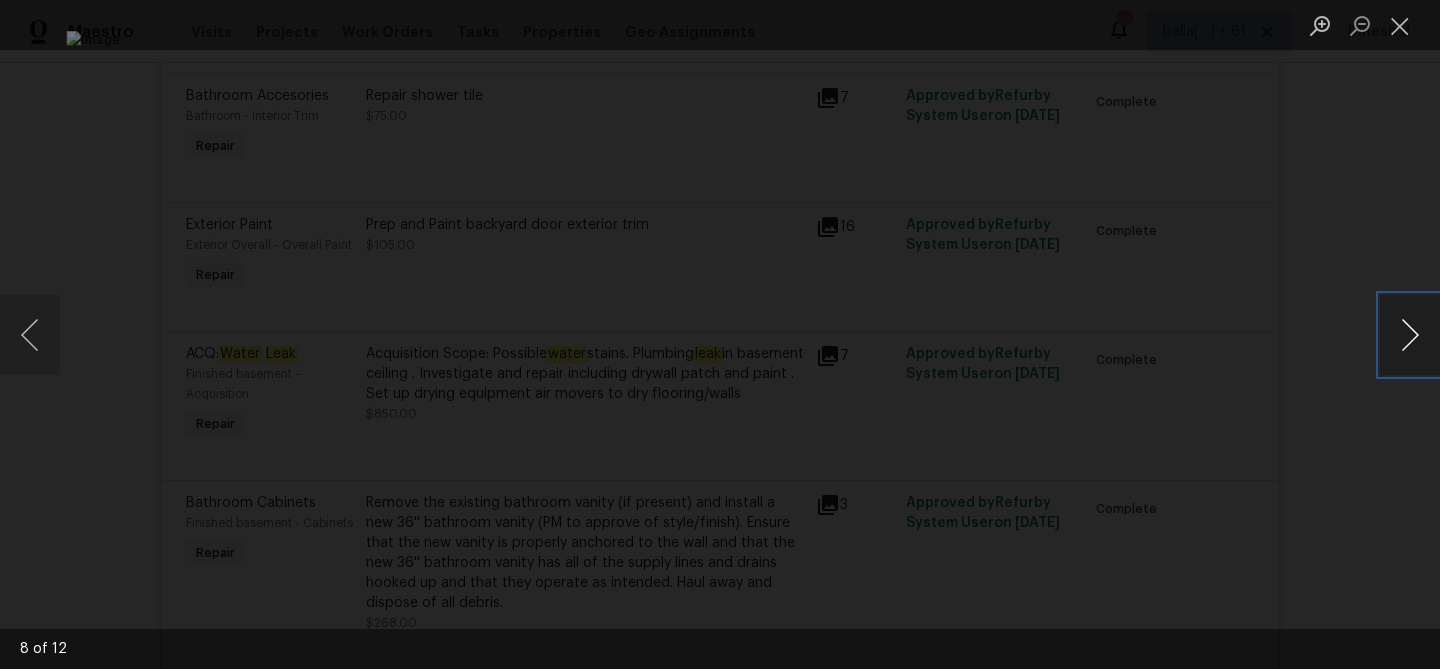 click at bounding box center [1410, 335] 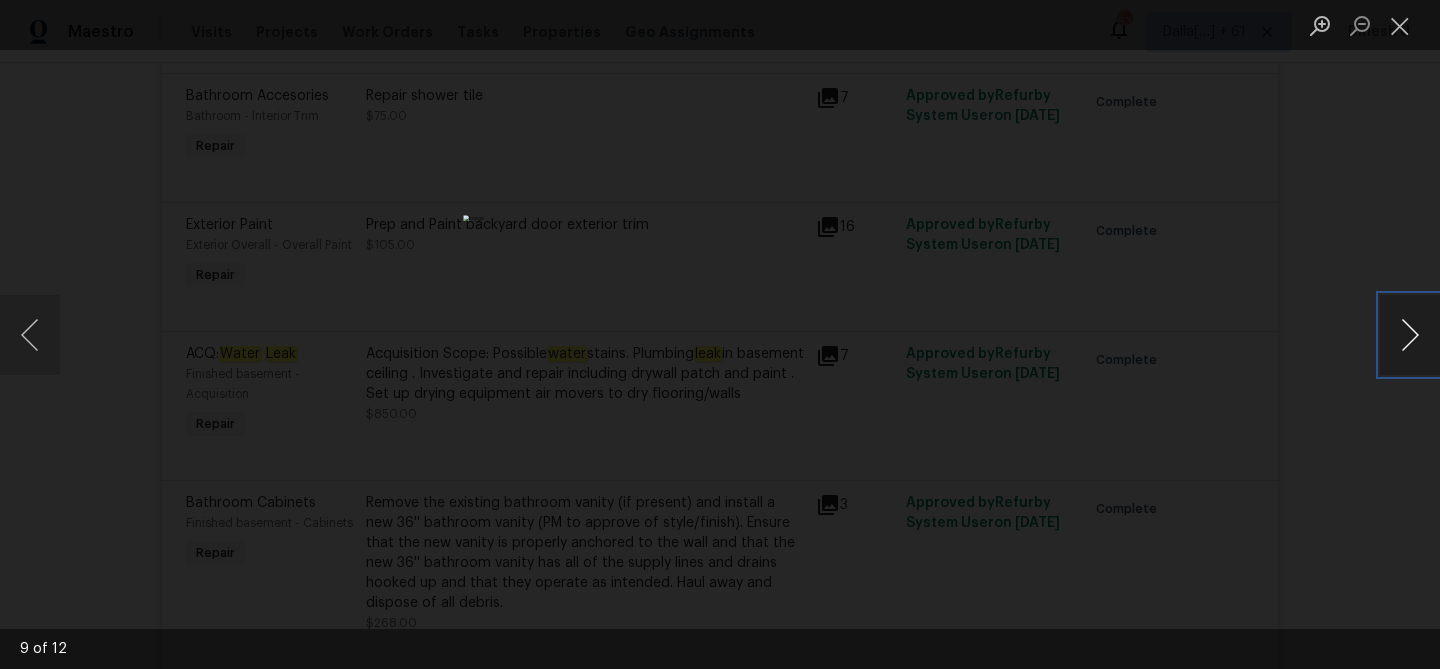 click at bounding box center (1410, 335) 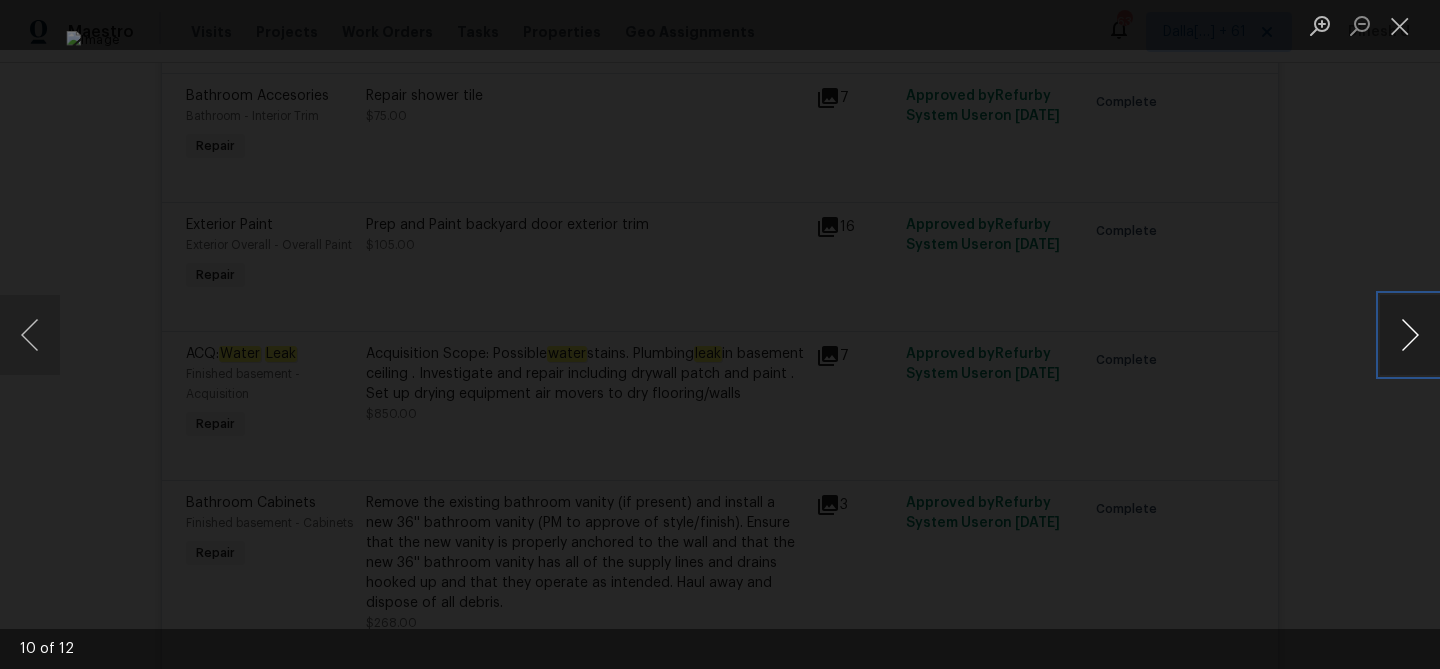 click at bounding box center (1410, 335) 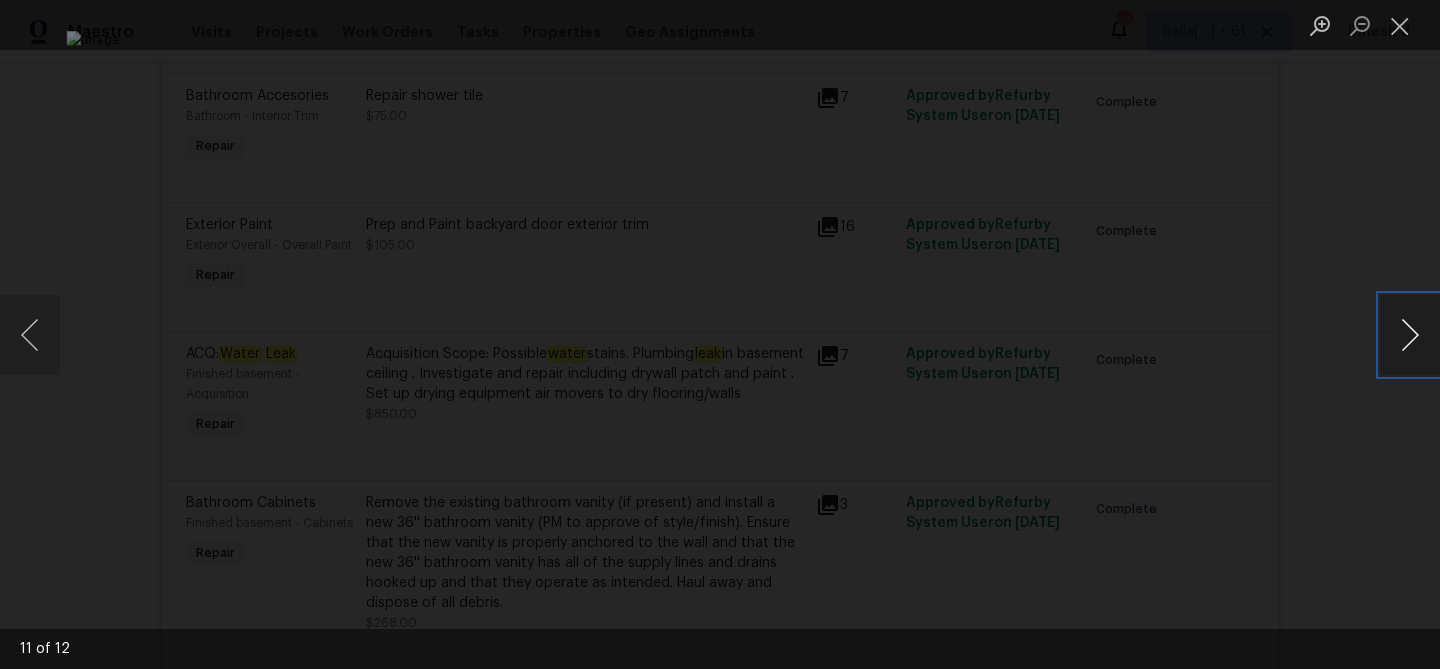 click at bounding box center [1410, 335] 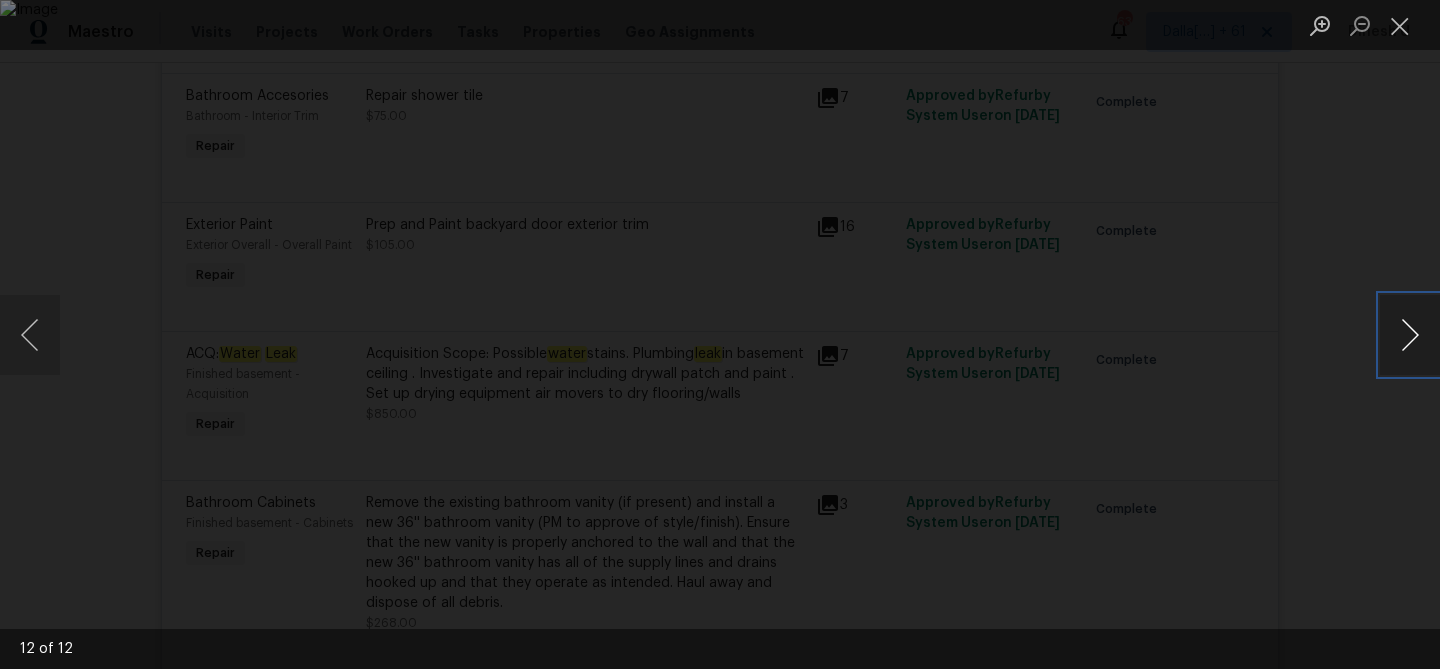 click at bounding box center (1410, 335) 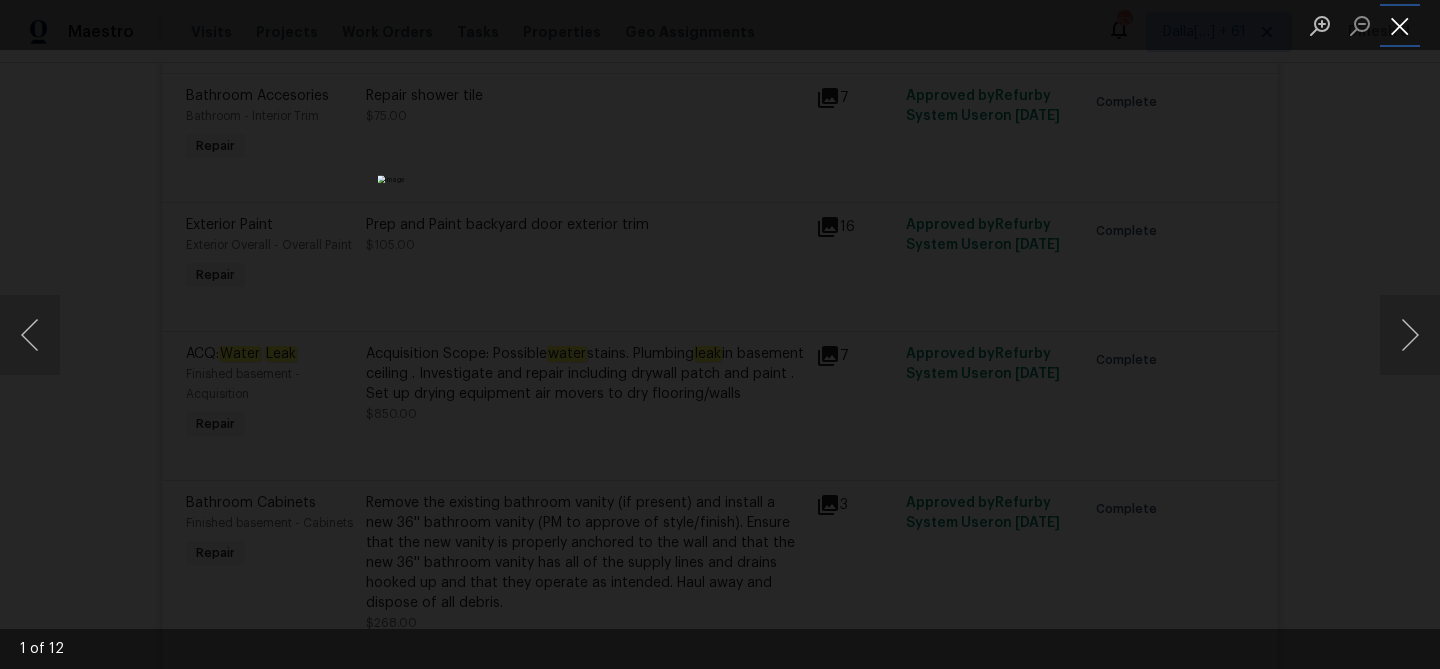 click at bounding box center (1400, 25) 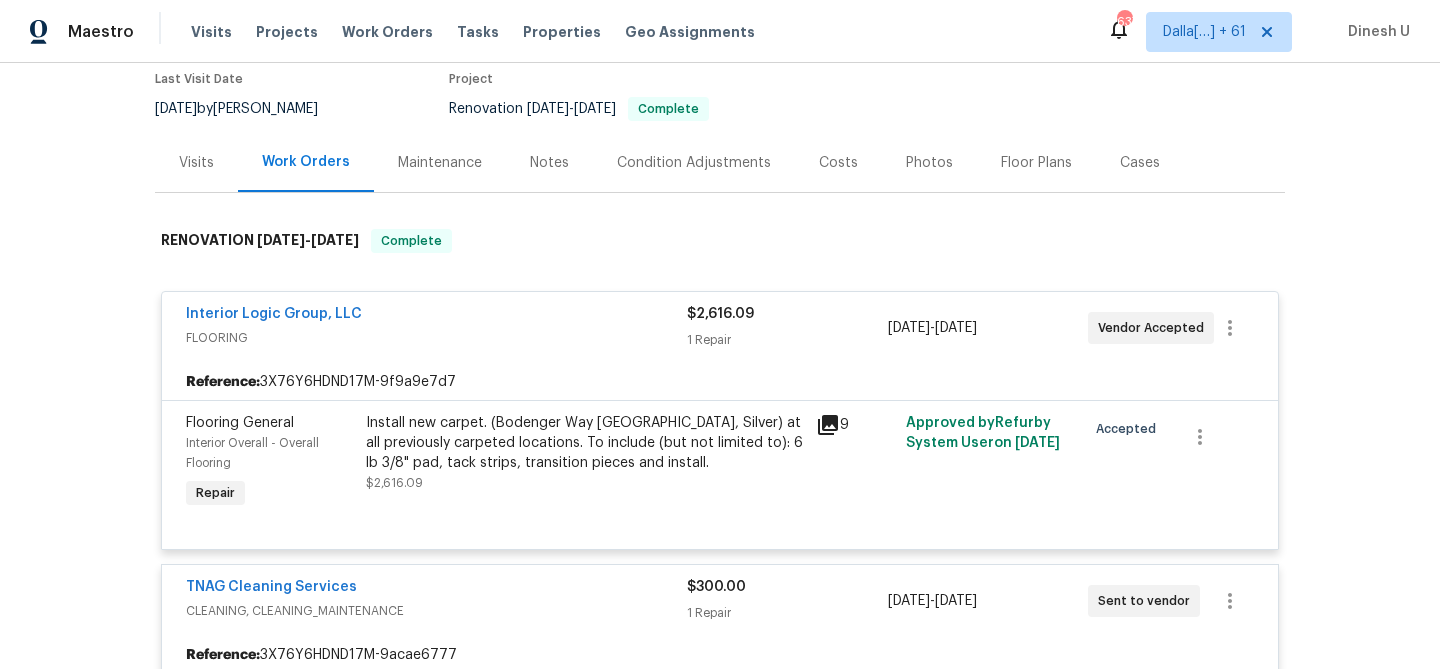 scroll, scrollTop: 0, scrollLeft: 0, axis: both 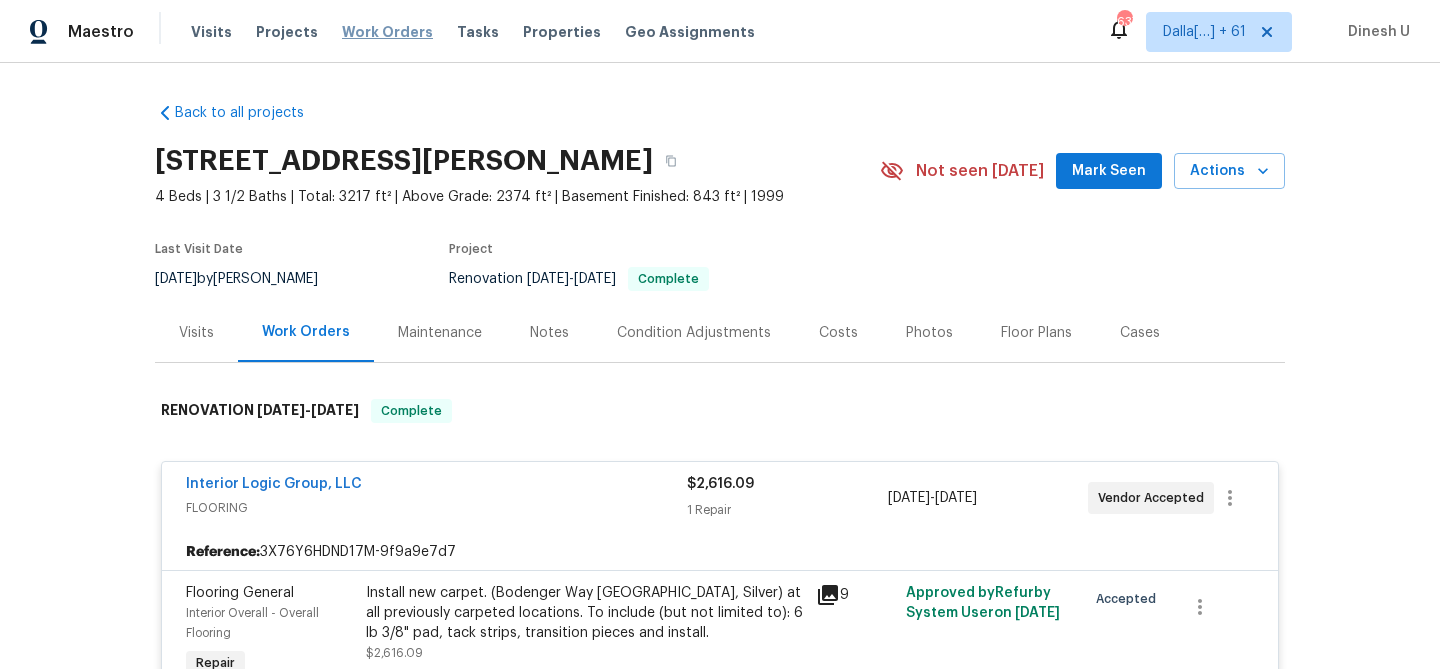 click on "Work Orders" at bounding box center (387, 32) 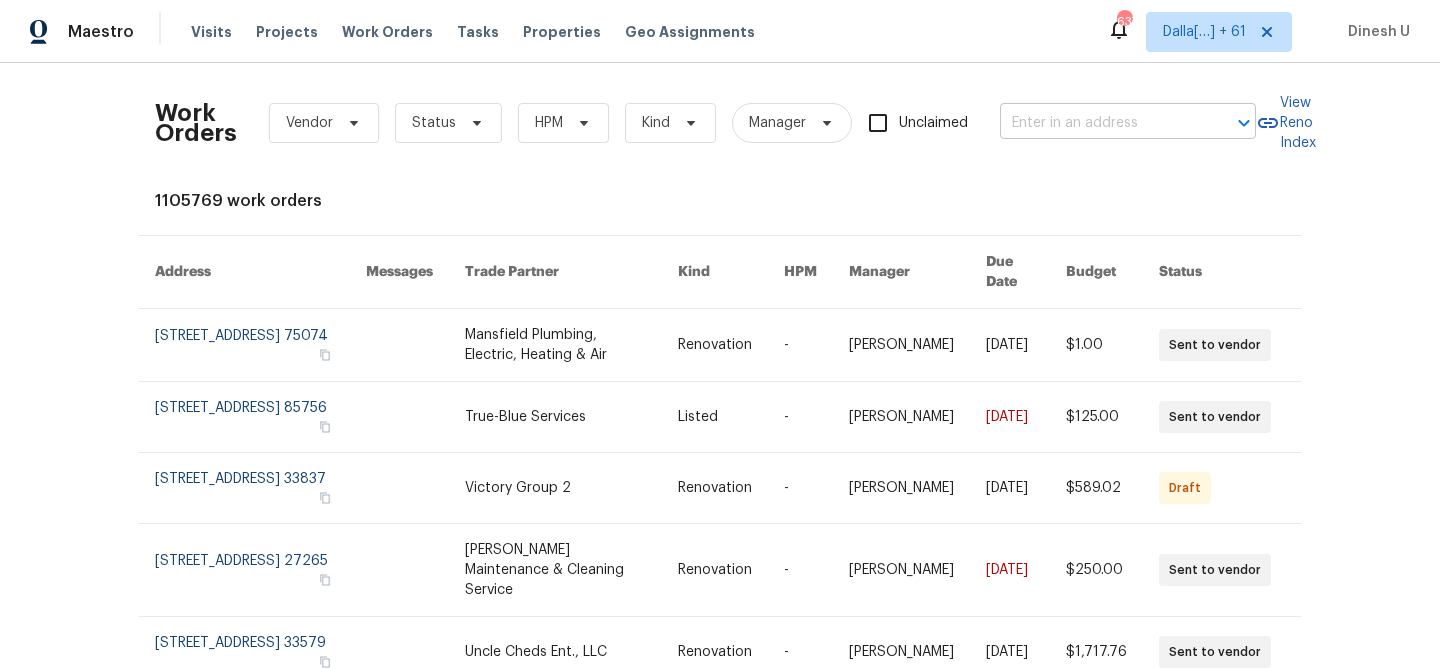 click at bounding box center (1100, 123) 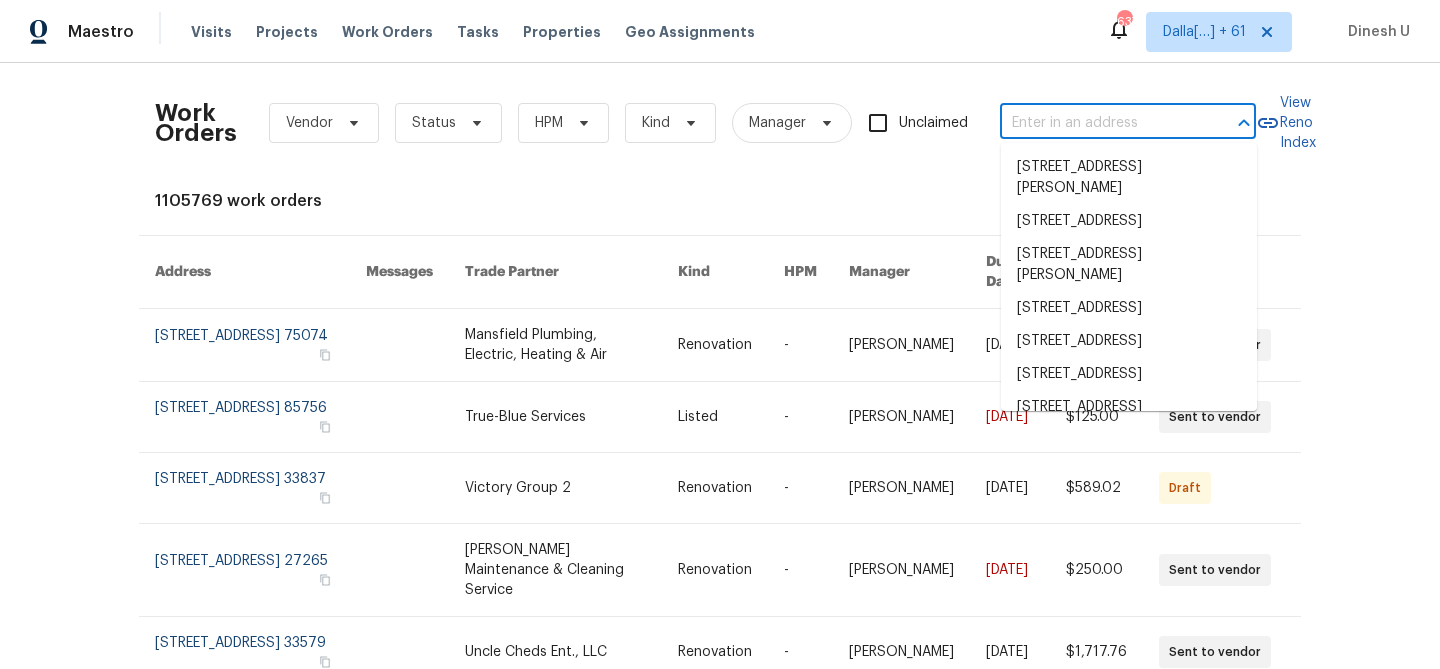 paste on "1090 Lauriston Dr Saint Johns, FL 32259" 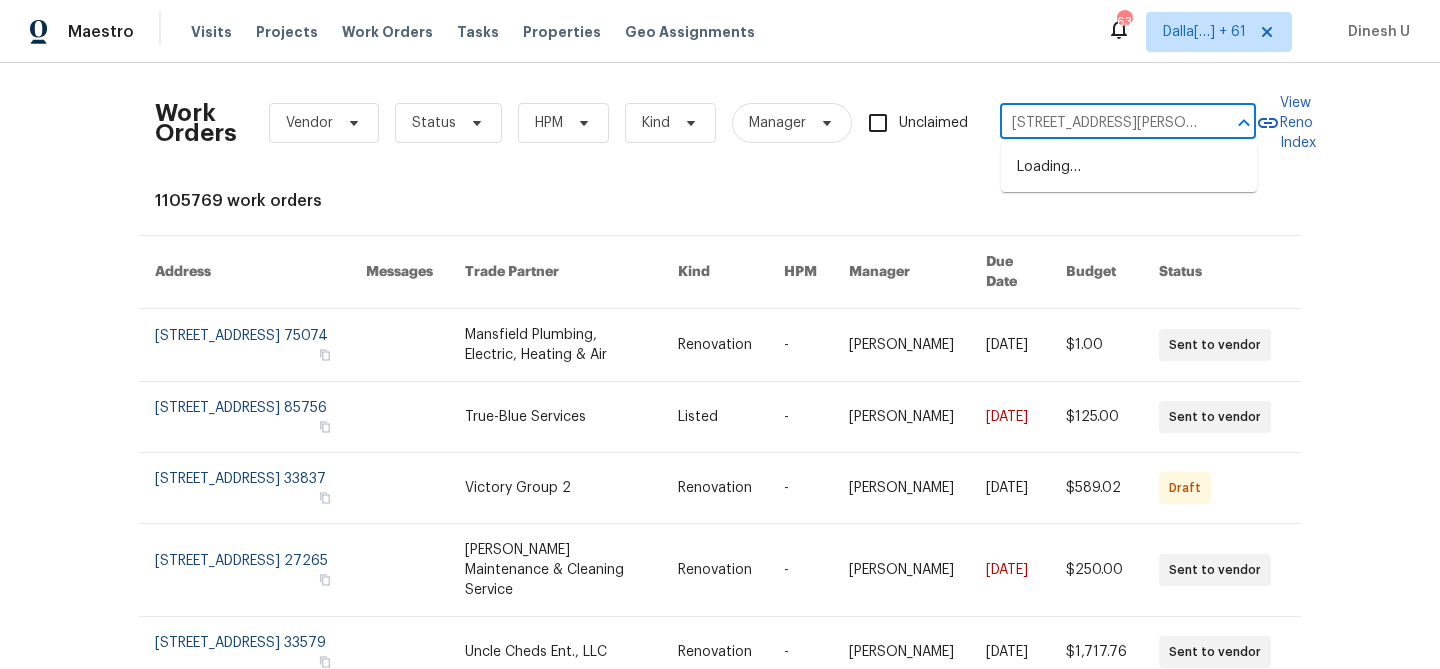 scroll, scrollTop: 0, scrollLeft: 74, axis: horizontal 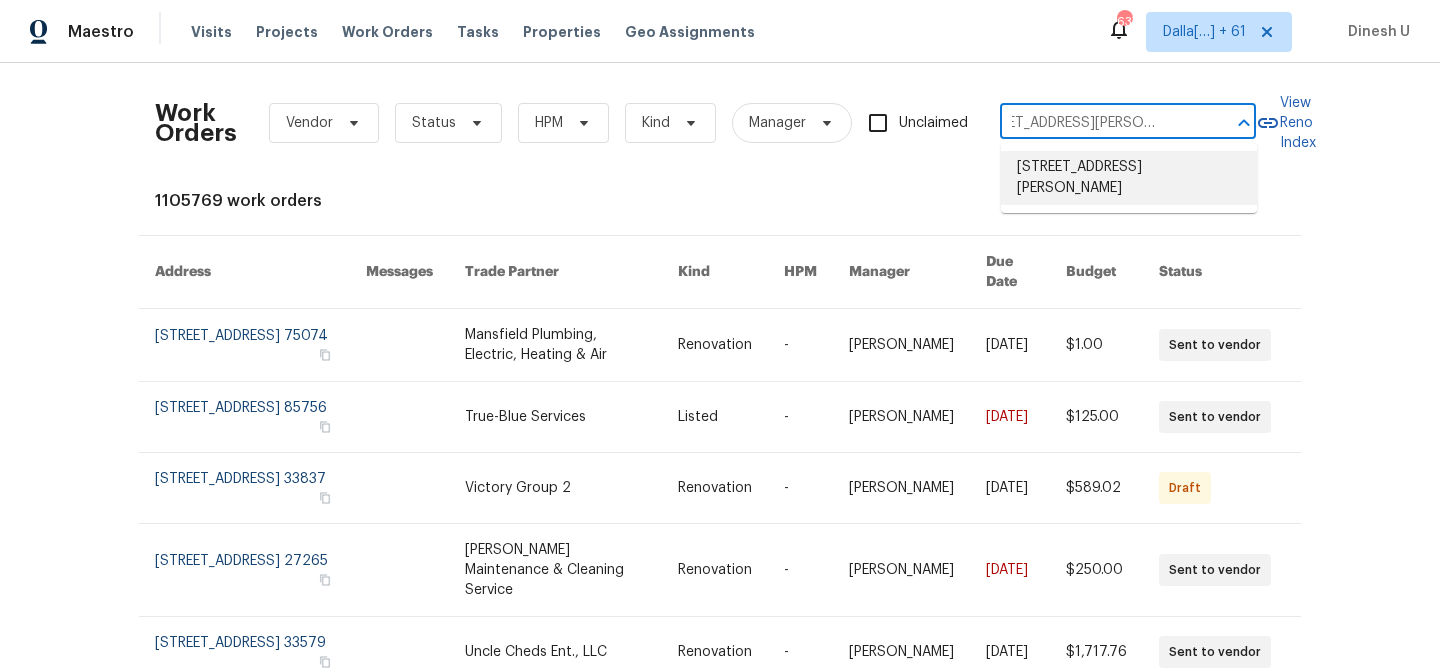 type on "1090 Lauriston Dr Saint Johns, FL 32259" 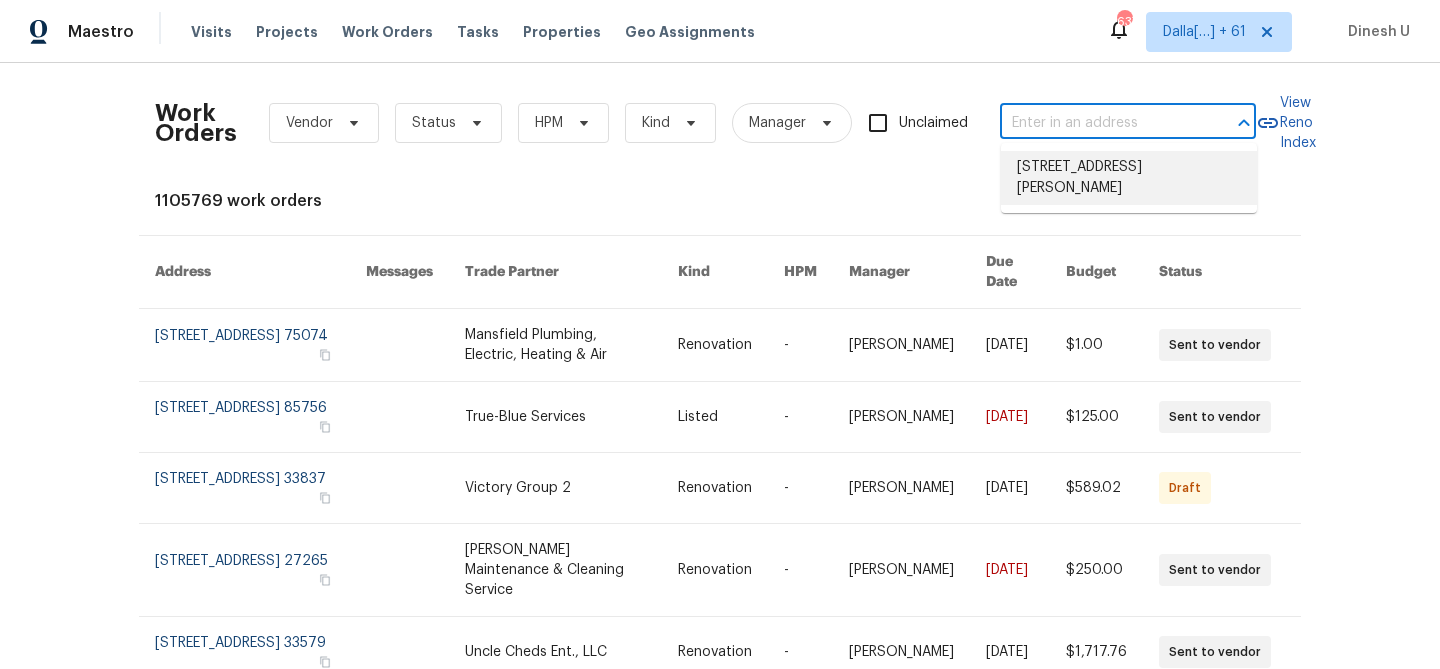 scroll, scrollTop: 0, scrollLeft: 0, axis: both 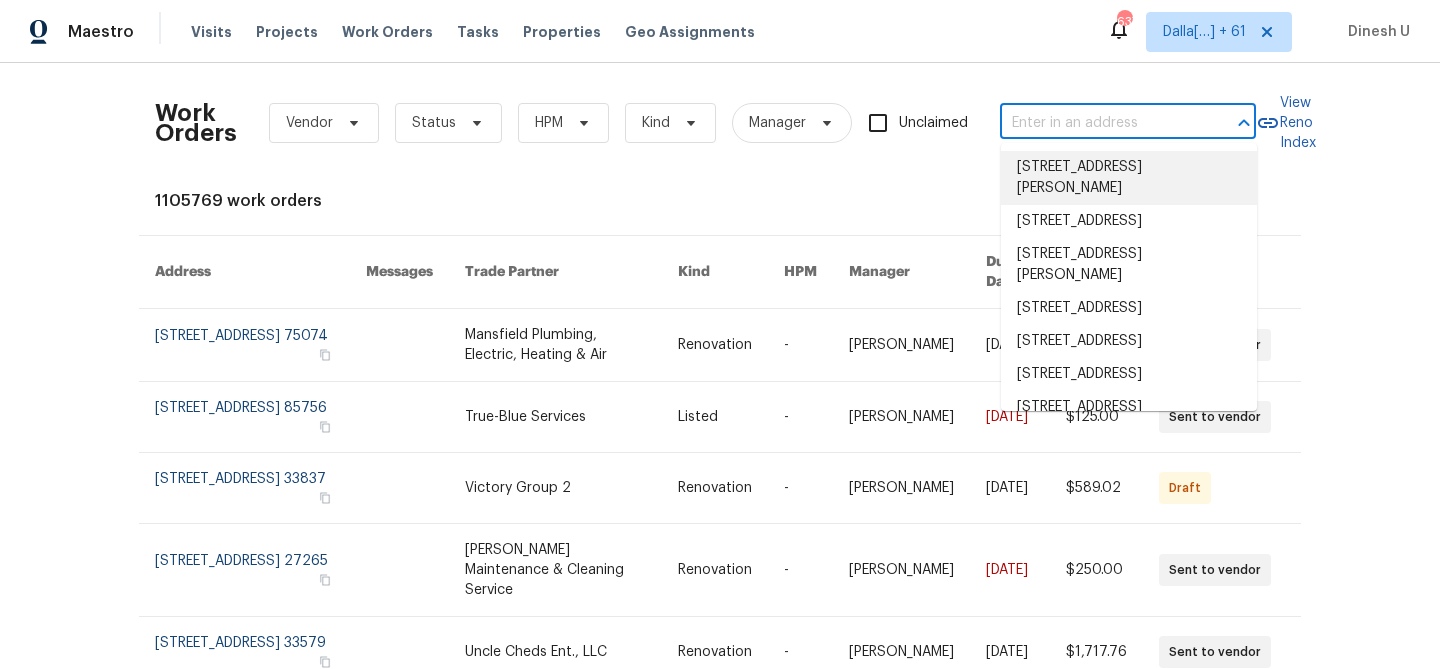click at bounding box center [1100, 123] 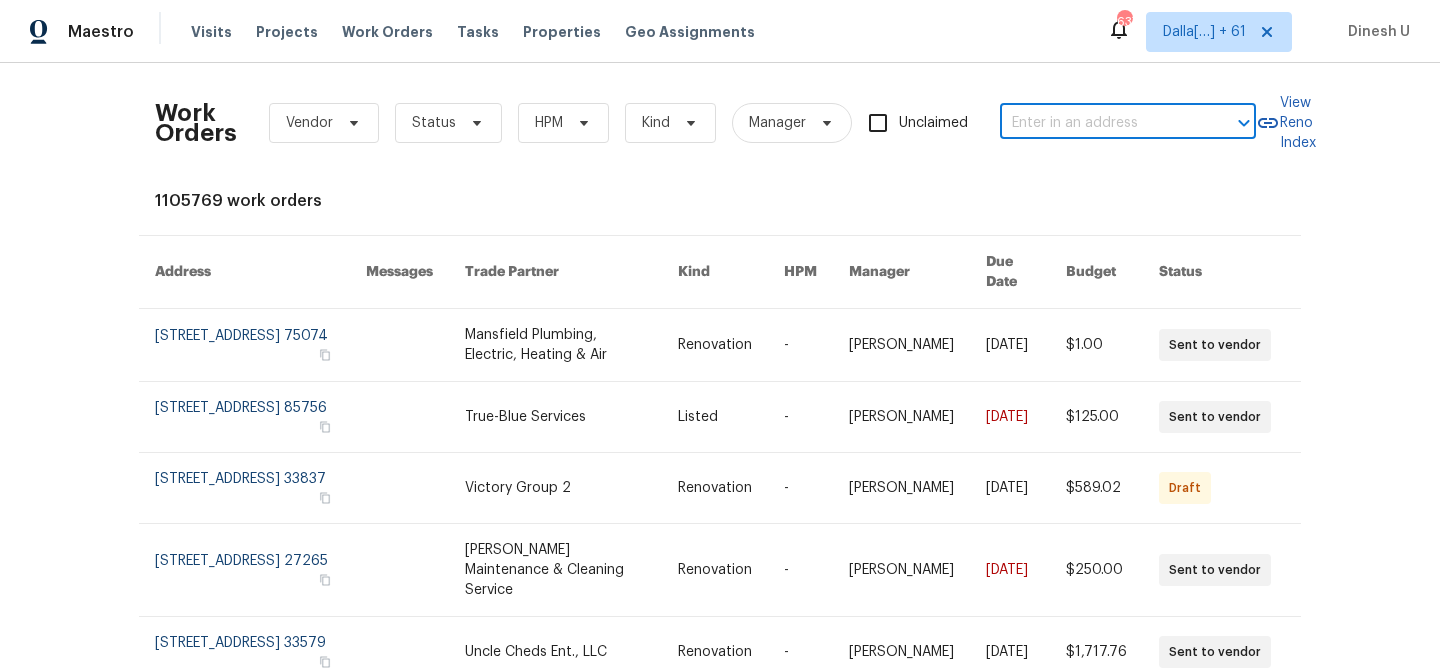 paste on "1090 Lauriston Dr Saint Johns, FL 32259" 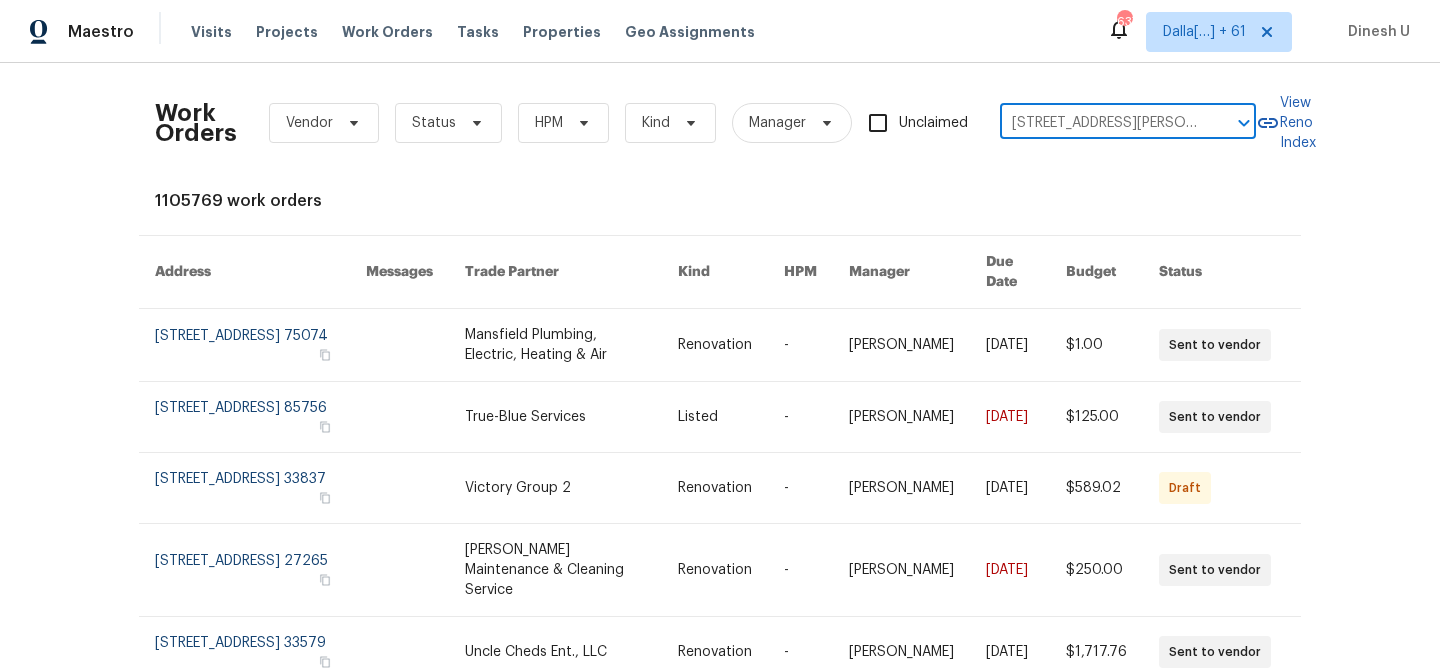scroll, scrollTop: 0, scrollLeft: 74, axis: horizontal 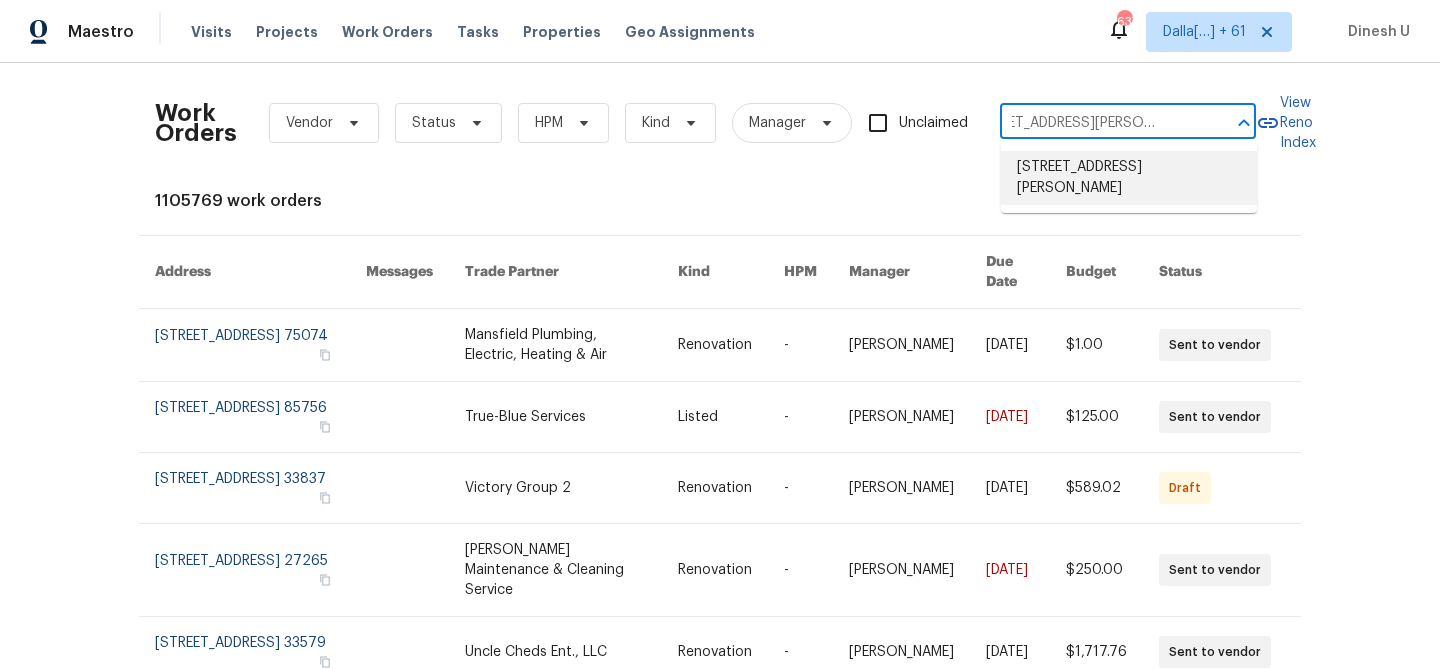 click on "1090 Lauriston Dr, Saint Johns, FL 32259" at bounding box center [1129, 178] 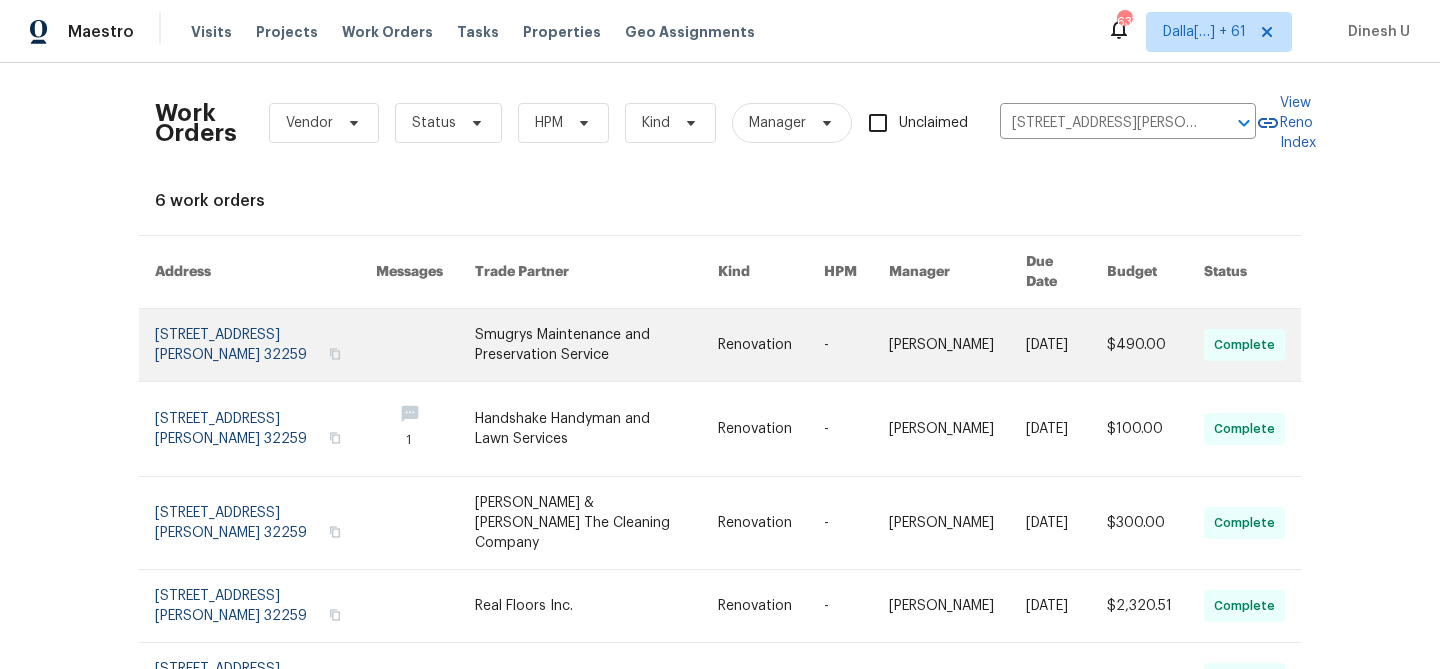 click at bounding box center (265, 345) 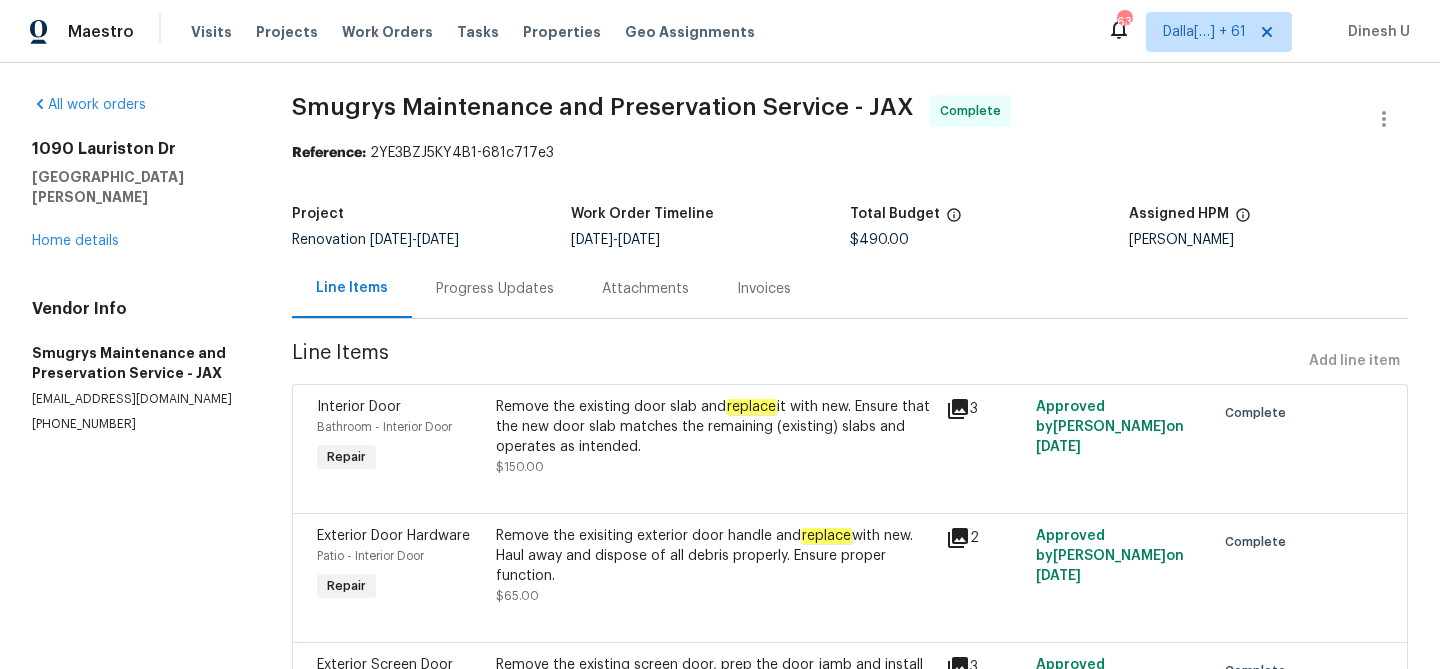 click on "1090 Lauriston Dr Saint Johns, FL 32259 Home details" at bounding box center (138, 195) 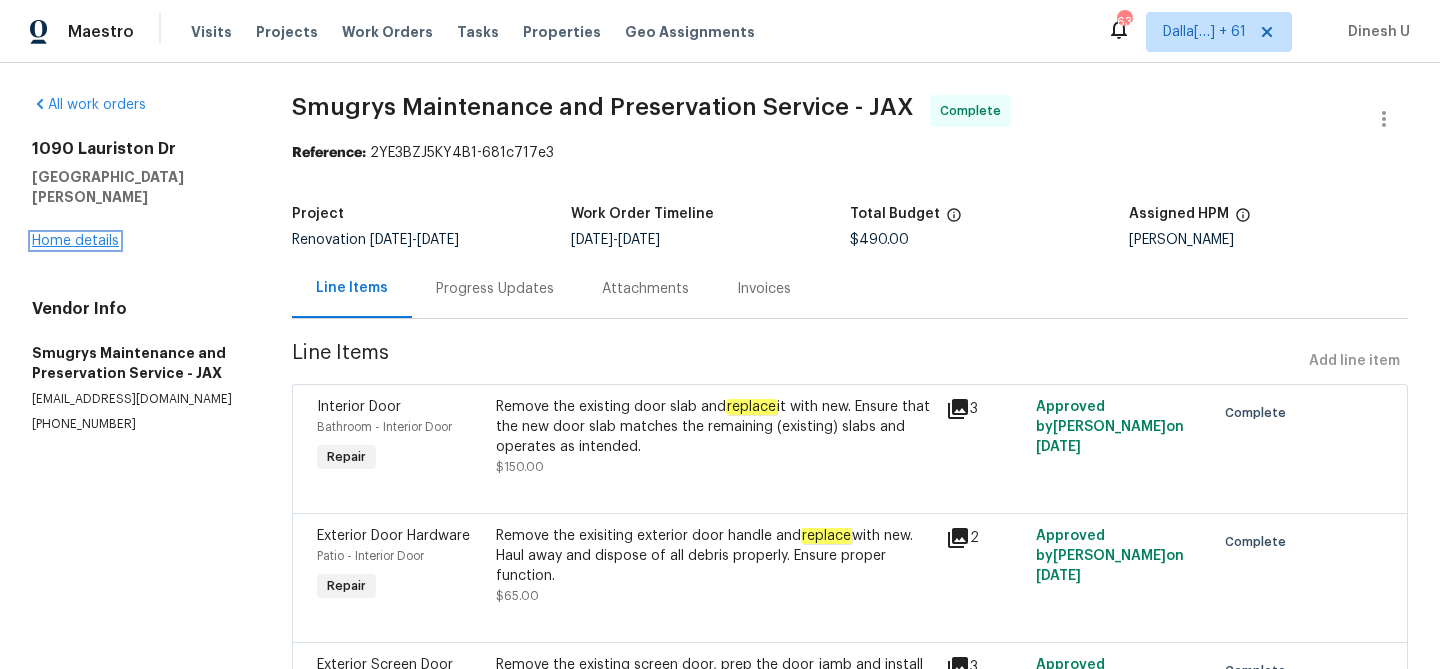 click on "Home details" at bounding box center (75, 241) 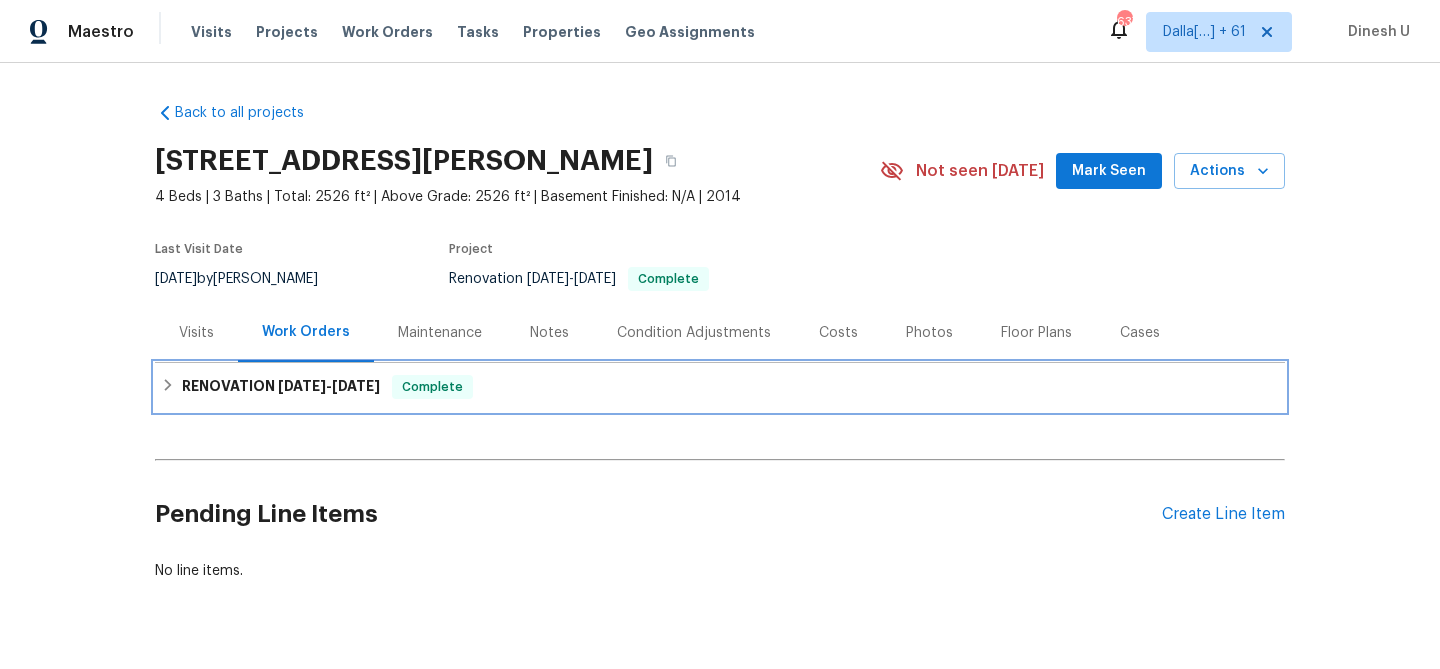 click on "RENOVATION   7/2/25  -  7/8/25 Complete" at bounding box center (720, 387) 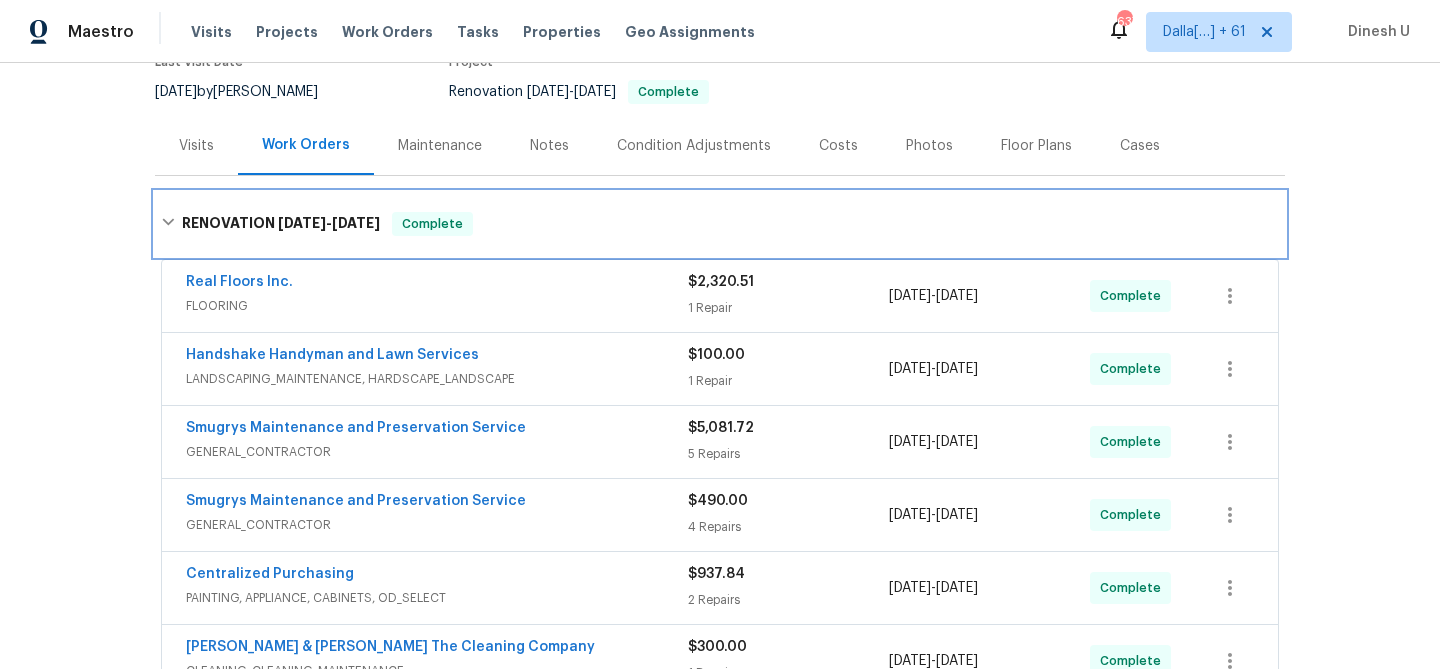 scroll, scrollTop: 223, scrollLeft: 0, axis: vertical 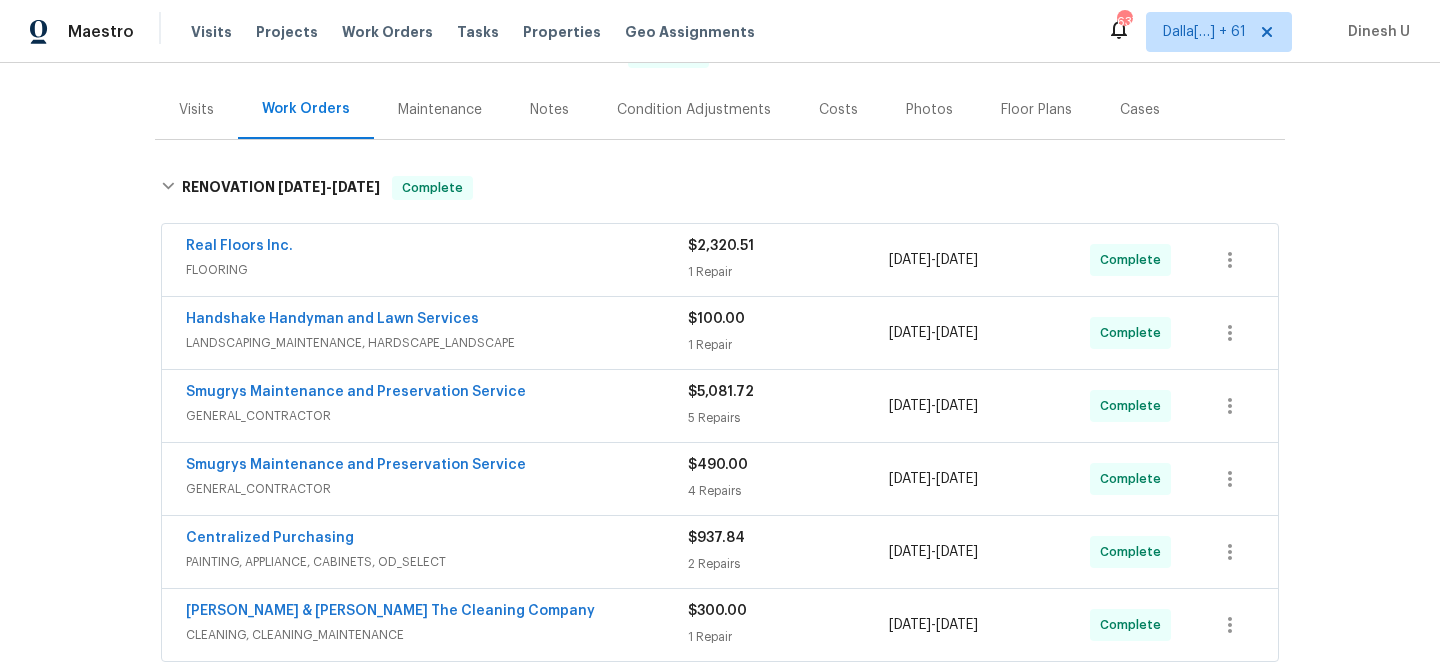click on "$2,320.51 1 Repair" at bounding box center (788, 260) 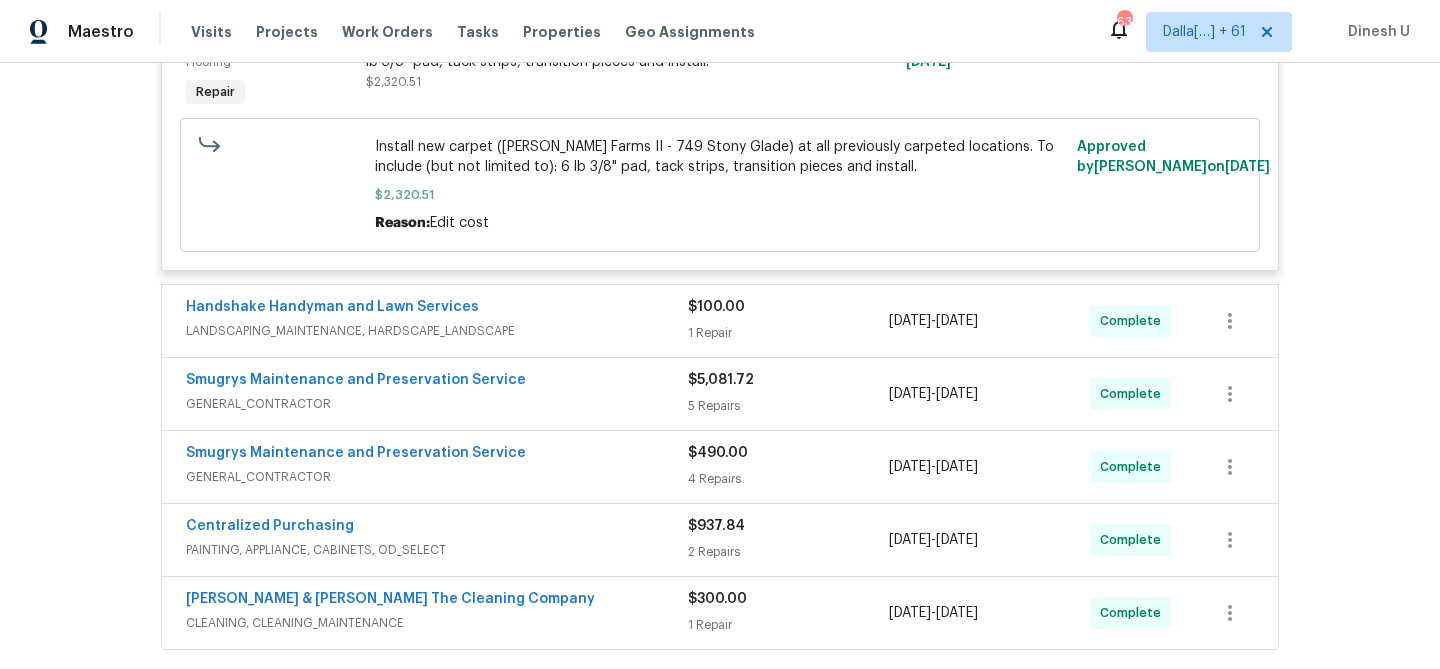 scroll, scrollTop: 642, scrollLeft: 0, axis: vertical 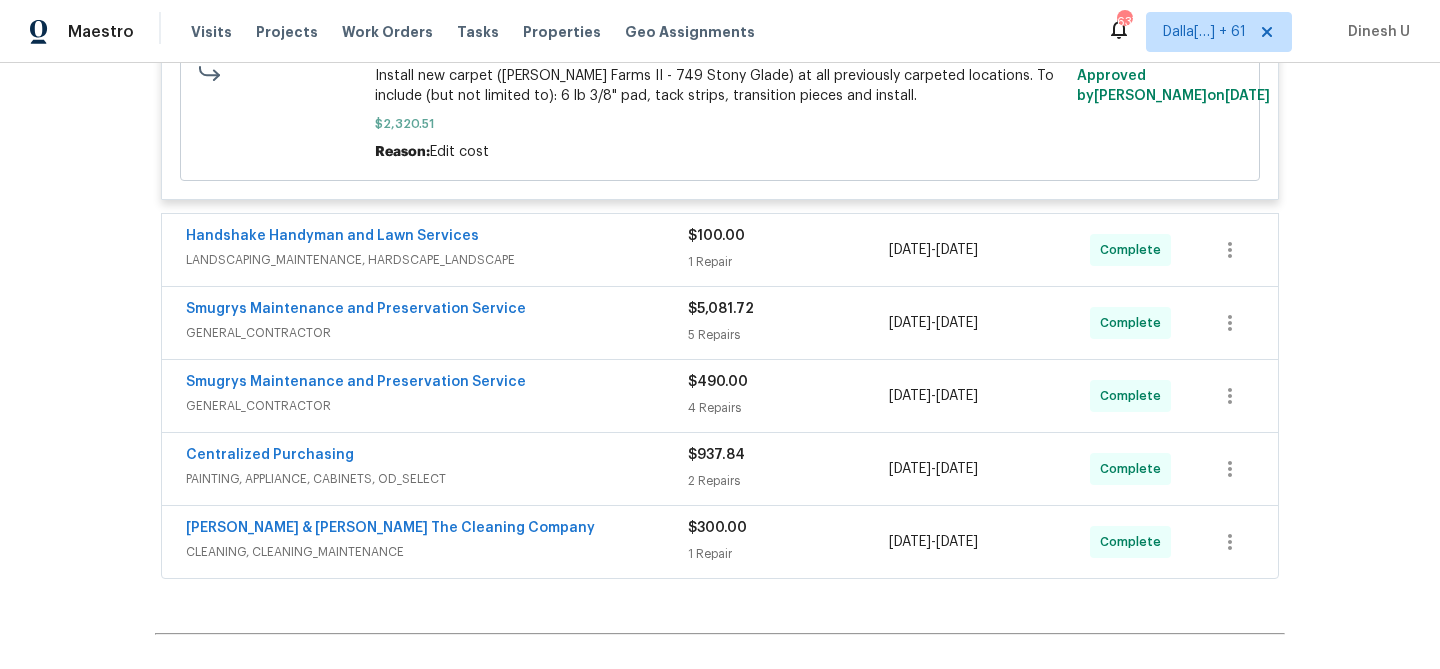 click on "1 Repair" at bounding box center (788, 262) 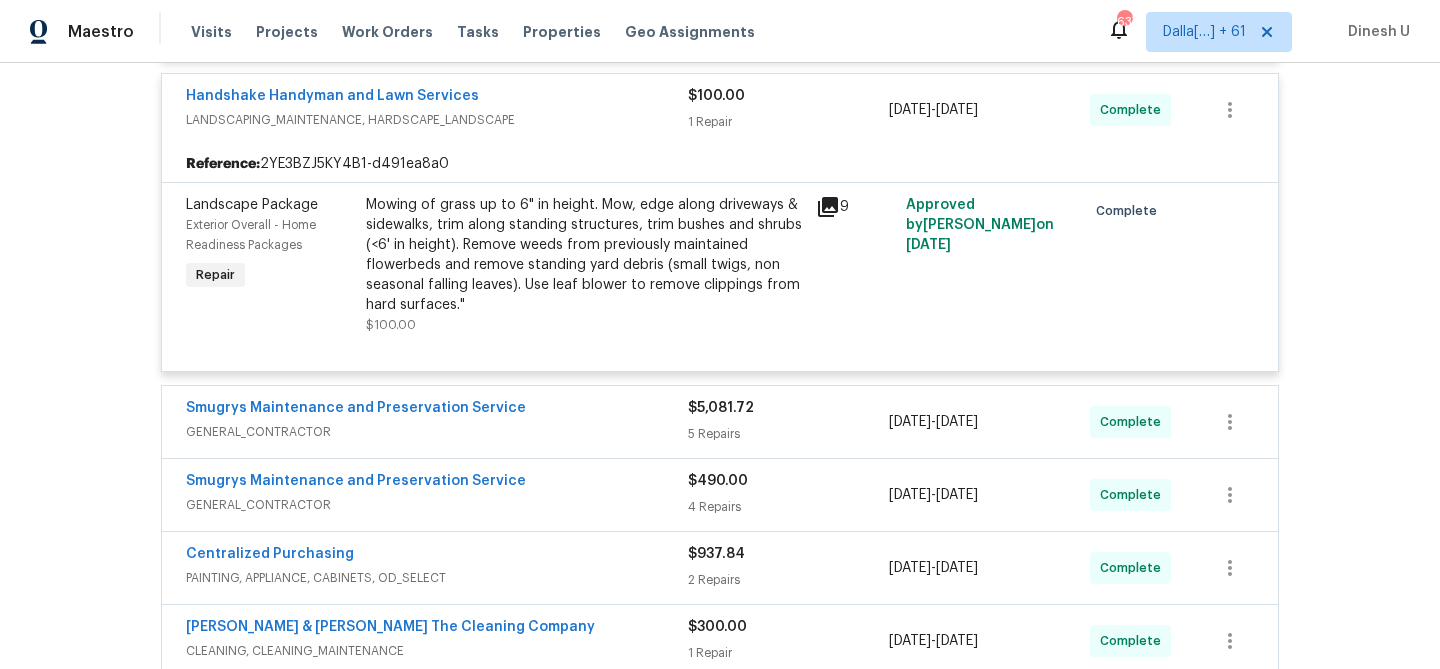 scroll, scrollTop: 835, scrollLeft: 0, axis: vertical 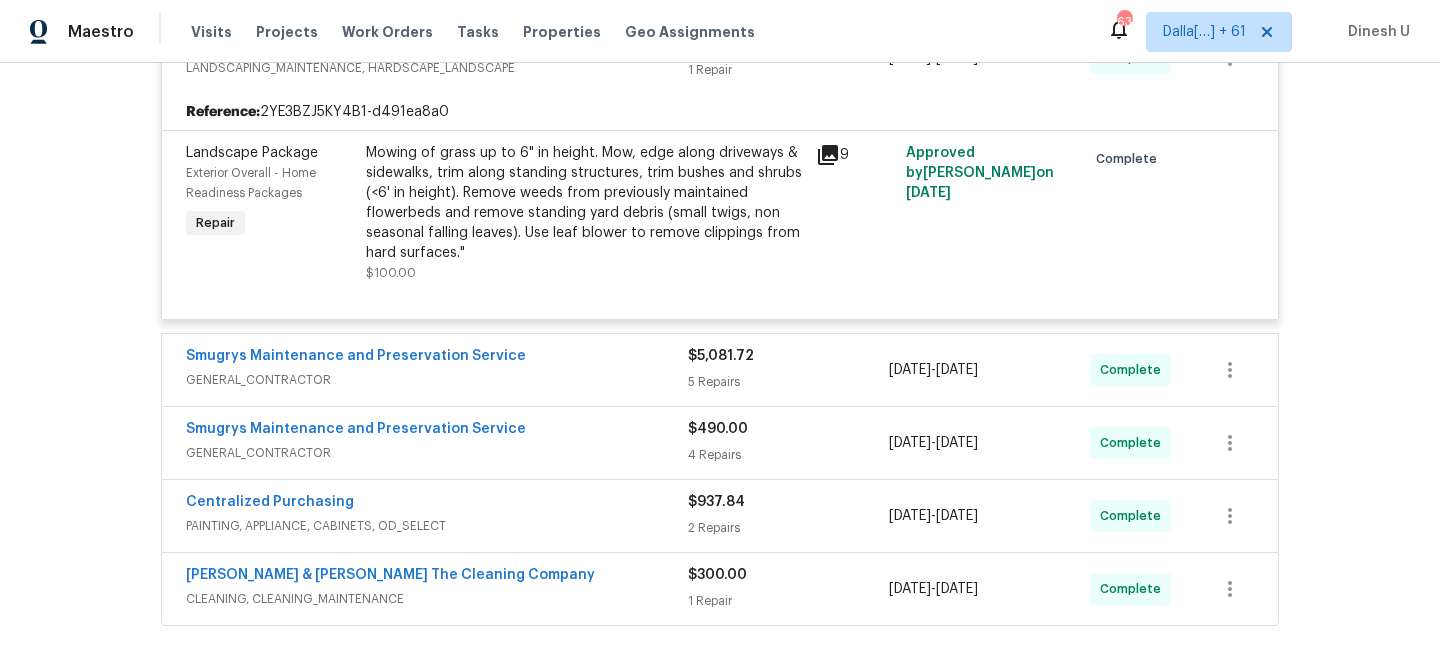 click on "5 Repairs" at bounding box center [788, 382] 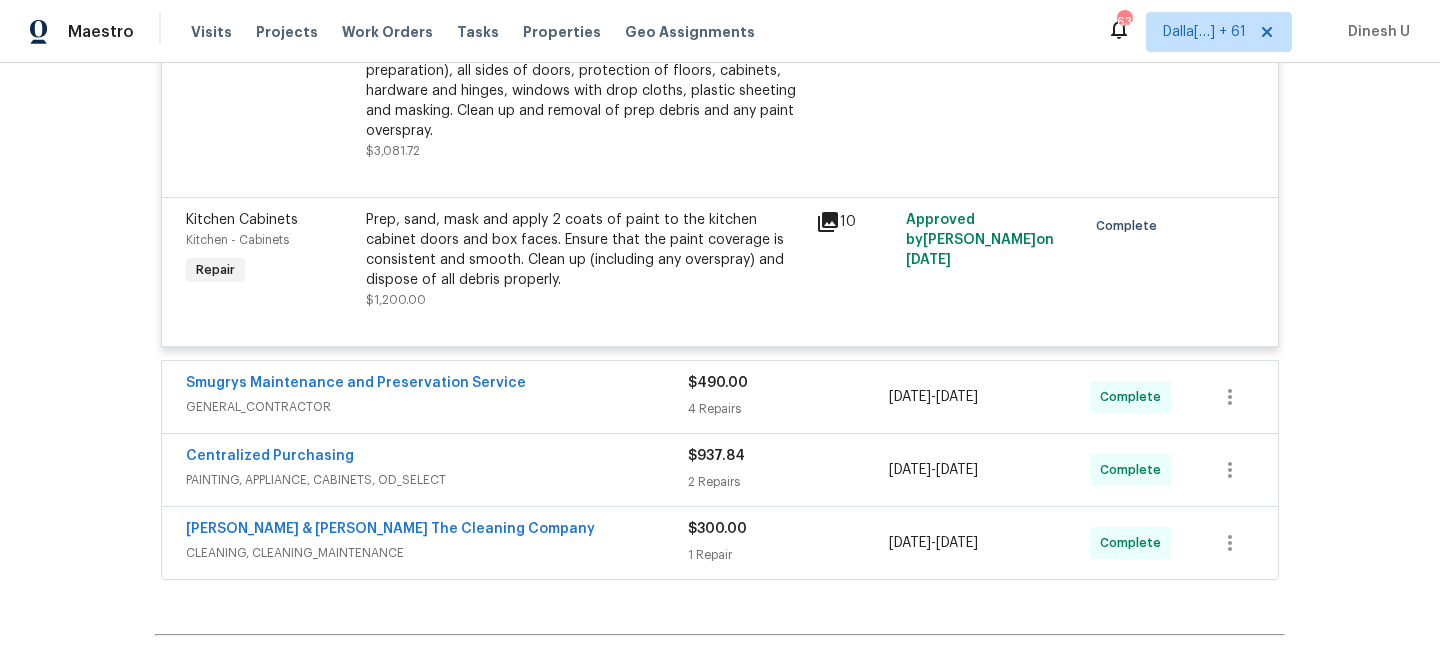scroll, scrollTop: 1840, scrollLeft: 0, axis: vertical 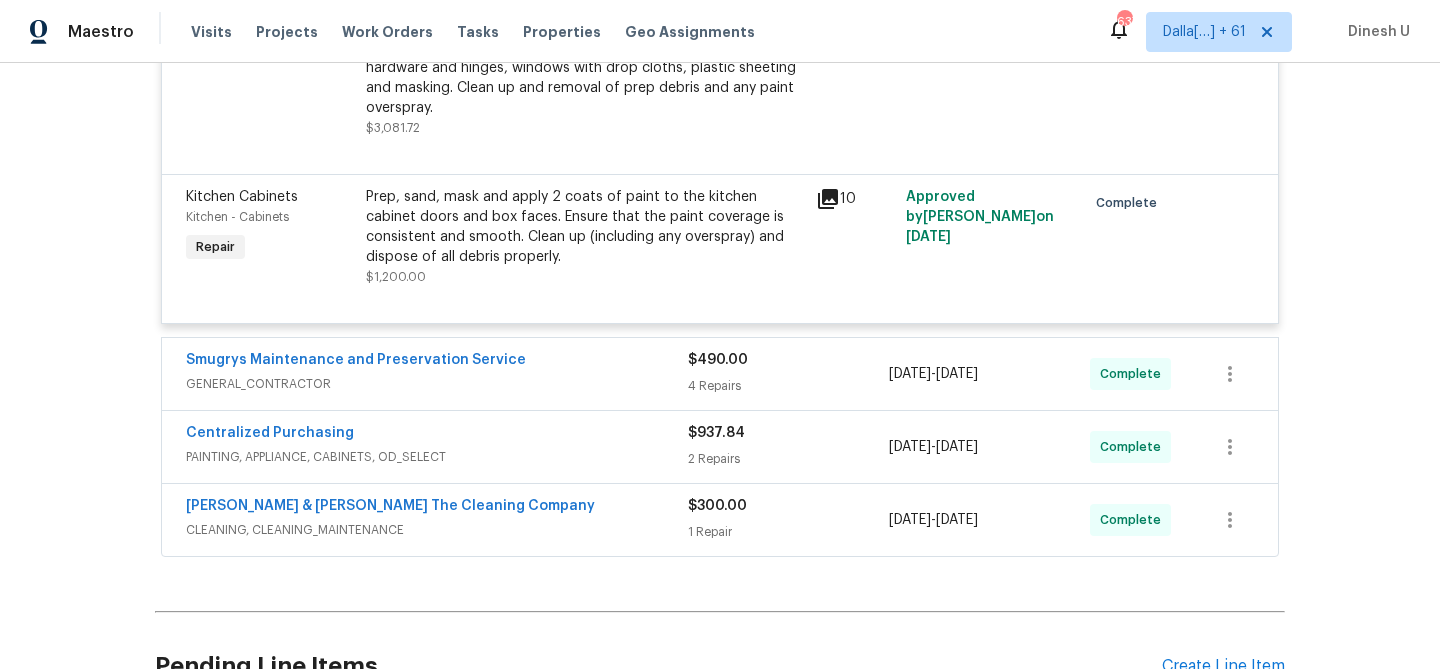 click on "4 Repairs" at bounding box center [788, 386] 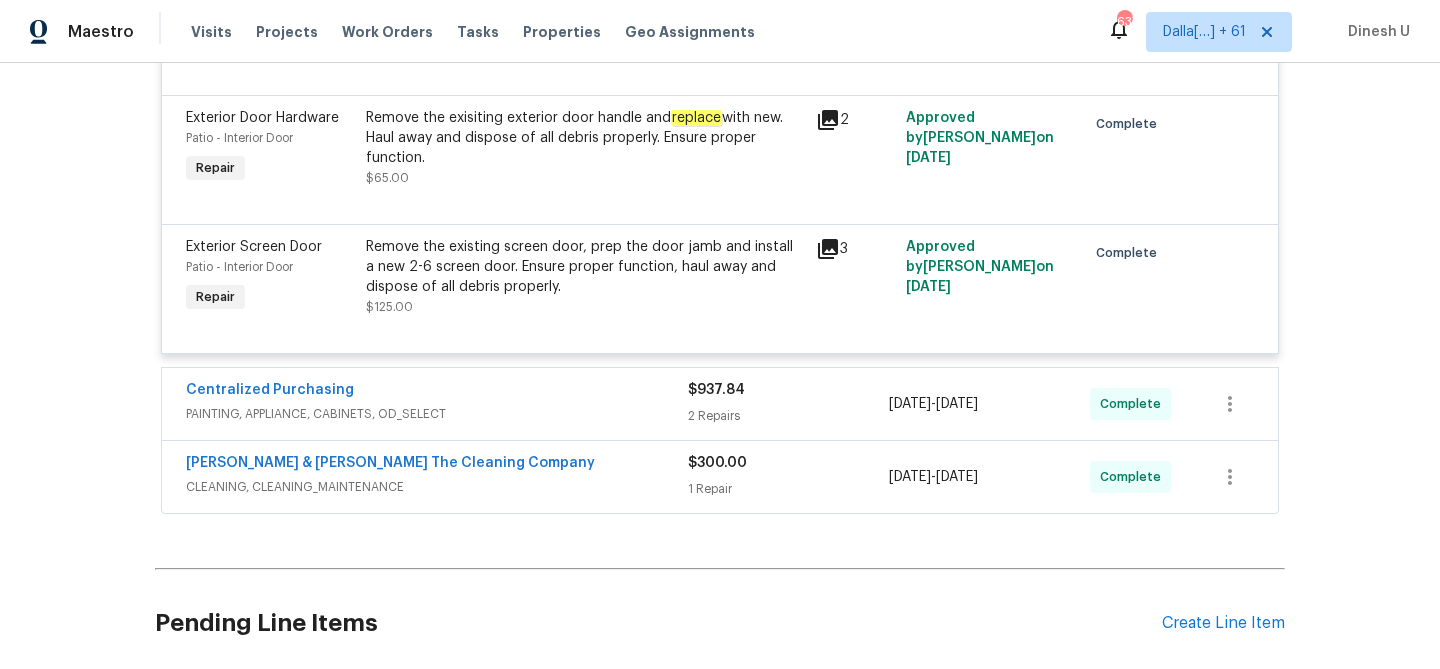 scroll, scrollTop: 2471, scrollLeft: 0, axis: vertical 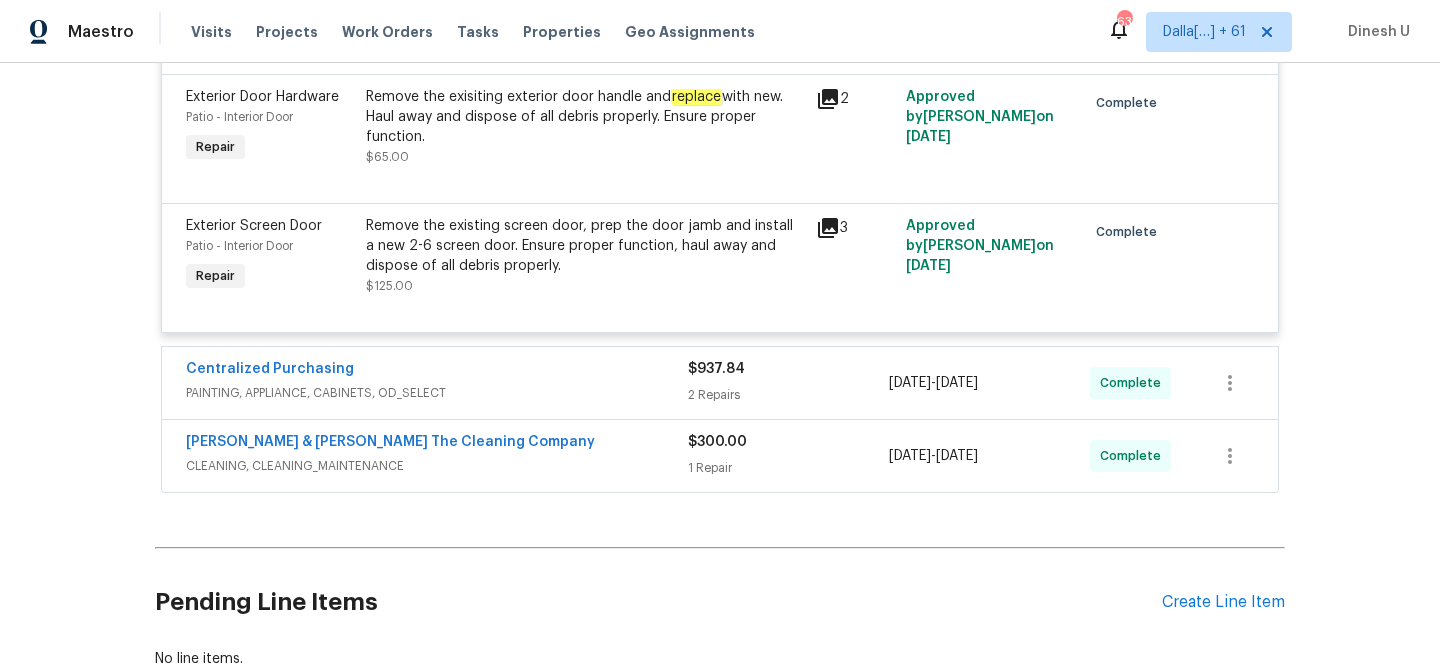 click on "2 Repairs" at bounding box center (788, 395) 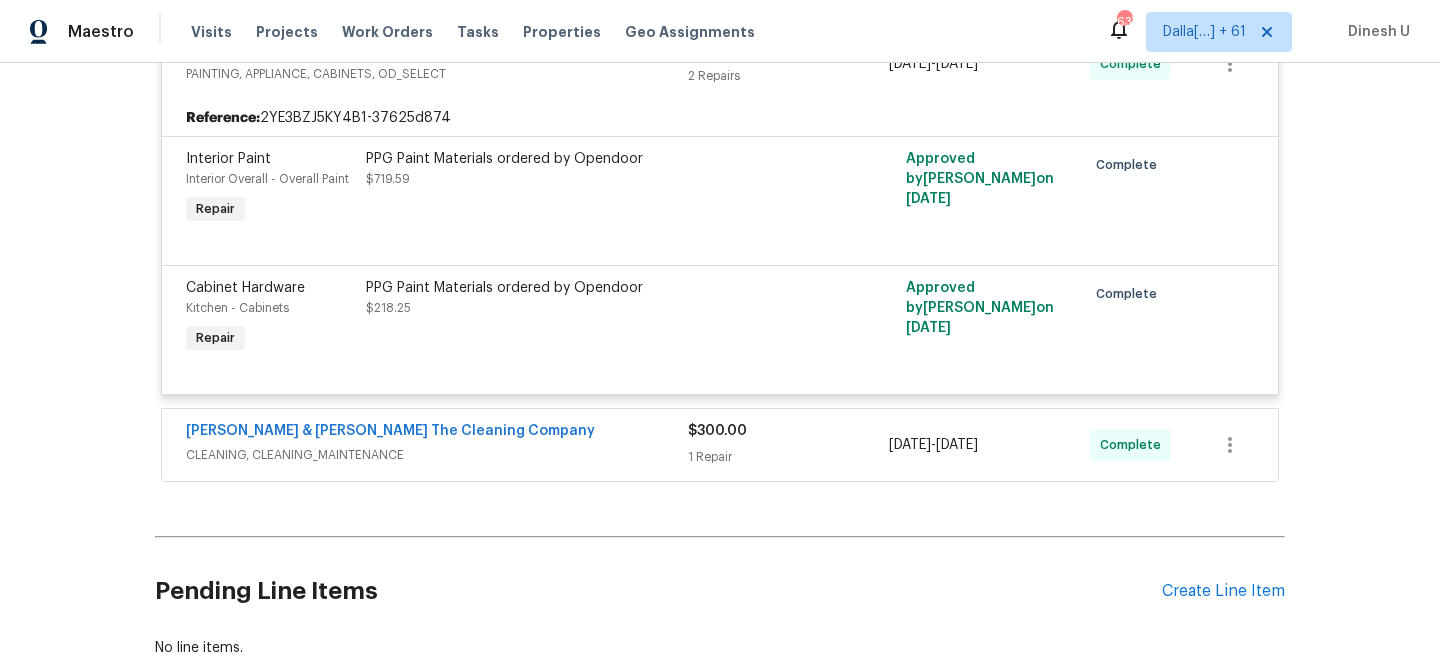scroll, scrollTop: 2814, scrollLeft: 0, axis: vertical 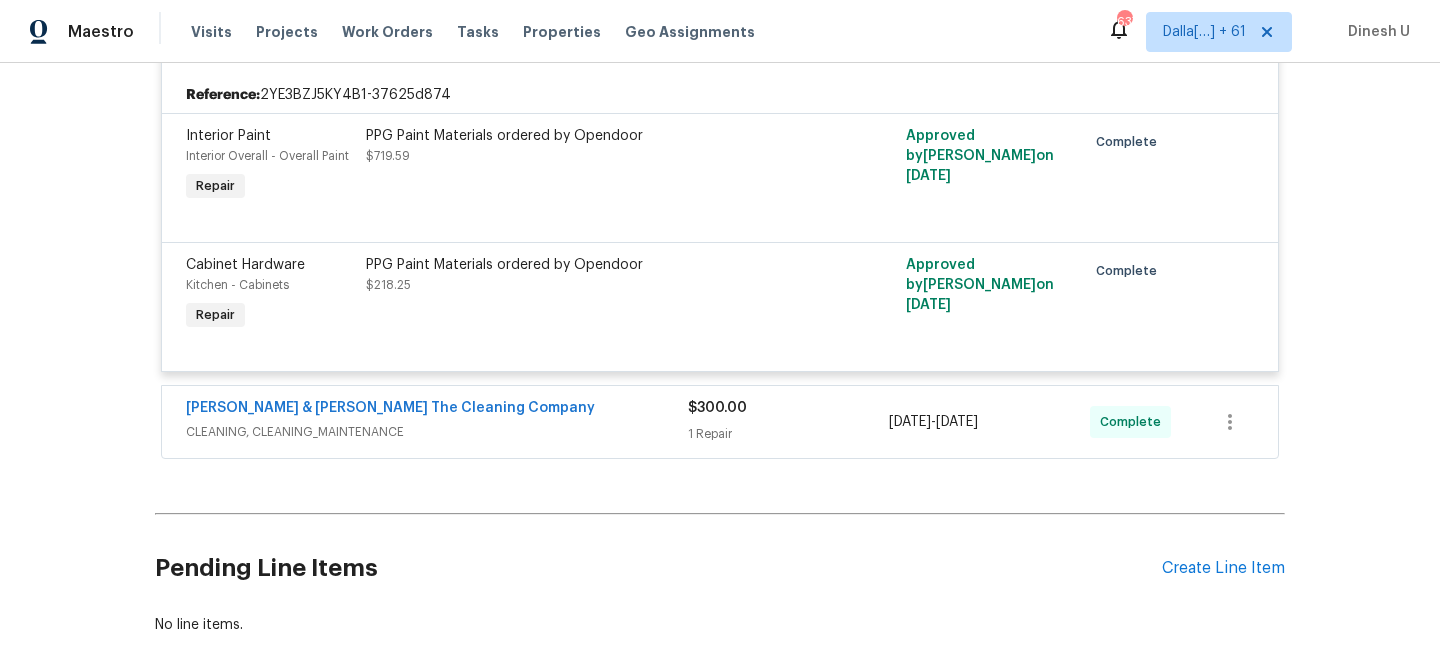 click on "$300.00 1 Repair" at bounding box center (788, 422) 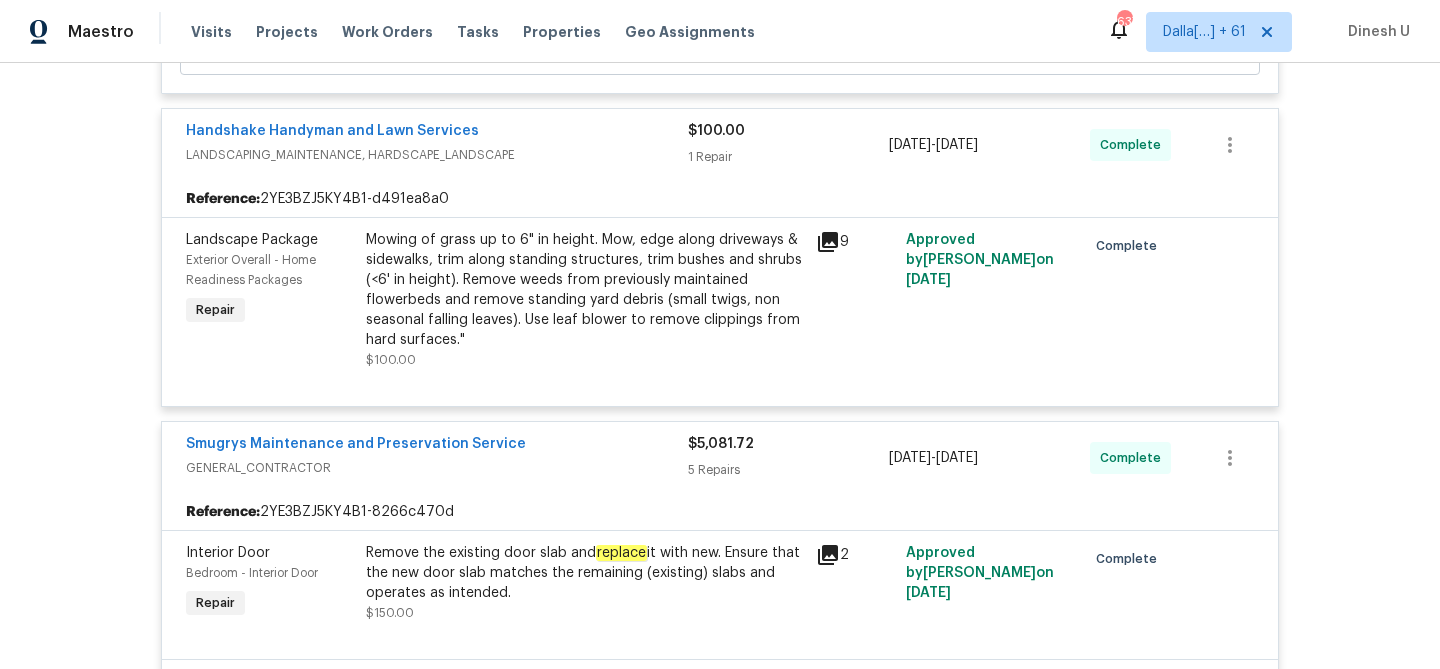 scroll, scrollTop: 0, scrollLeft: 0, axis: both 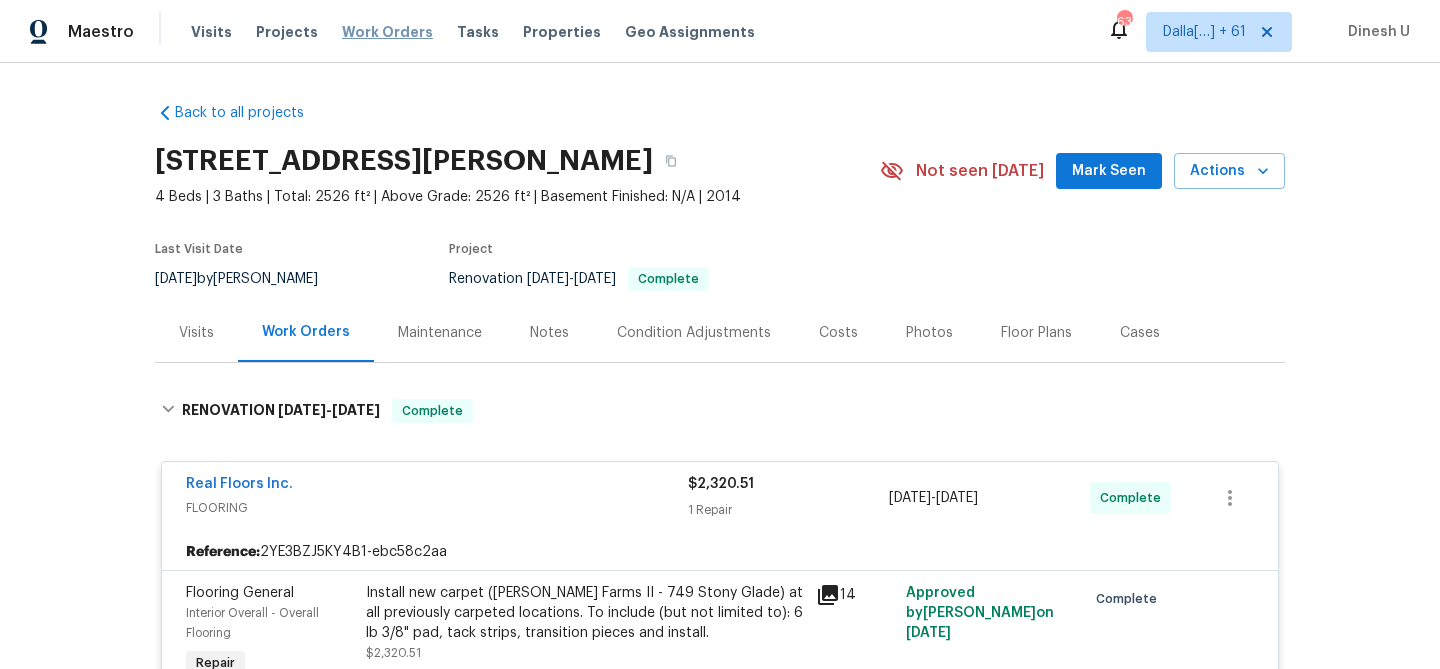 click on "Work Orders" at bounding box center [387, 32] 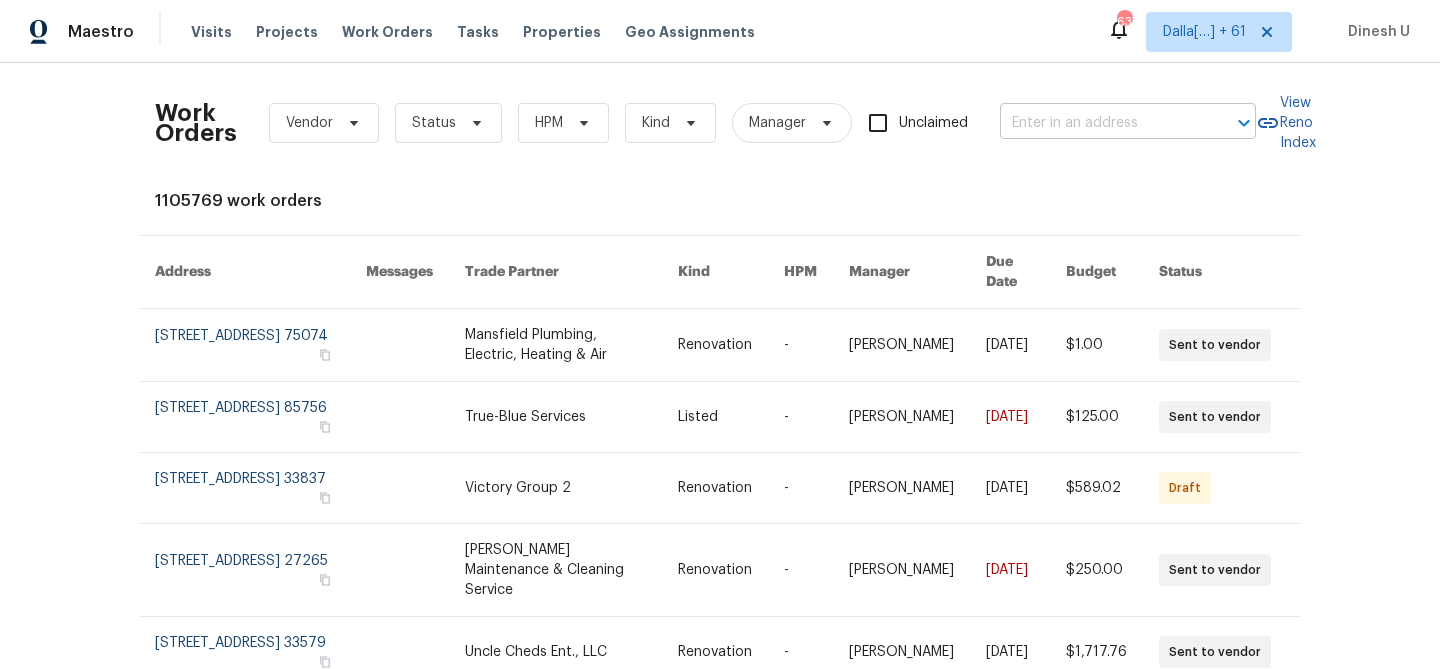 click at bounding box center [1100, 123] 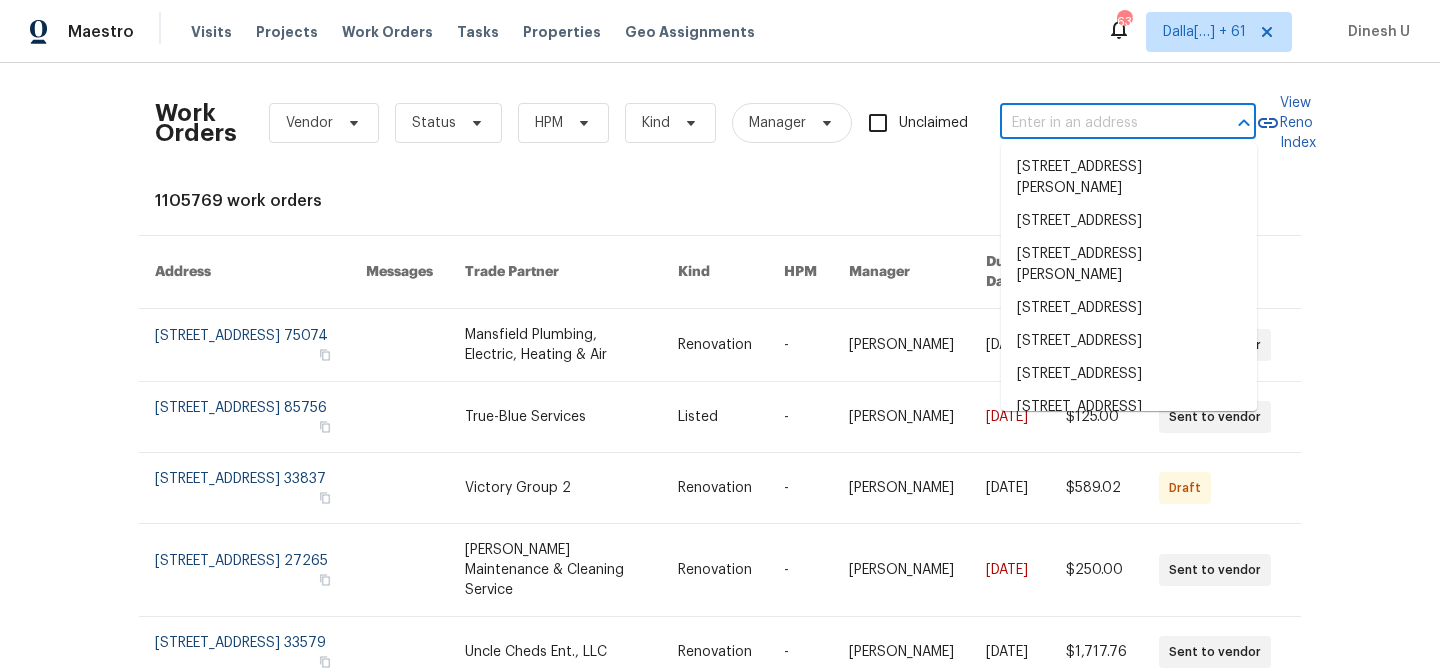 paste on "825 Sherry Ln S, Krugerville, TX 76227" 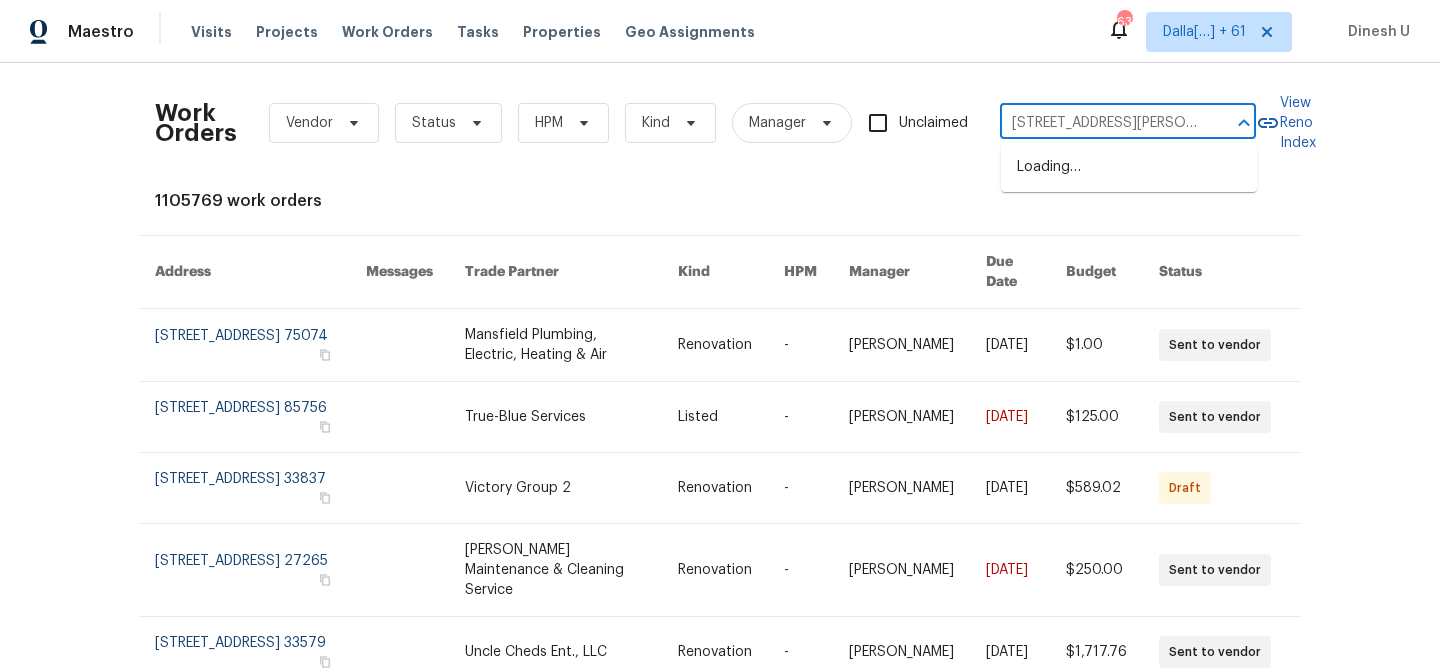 scroll, scrollTop: 0, scrollLeft: 59, axis: horizontal 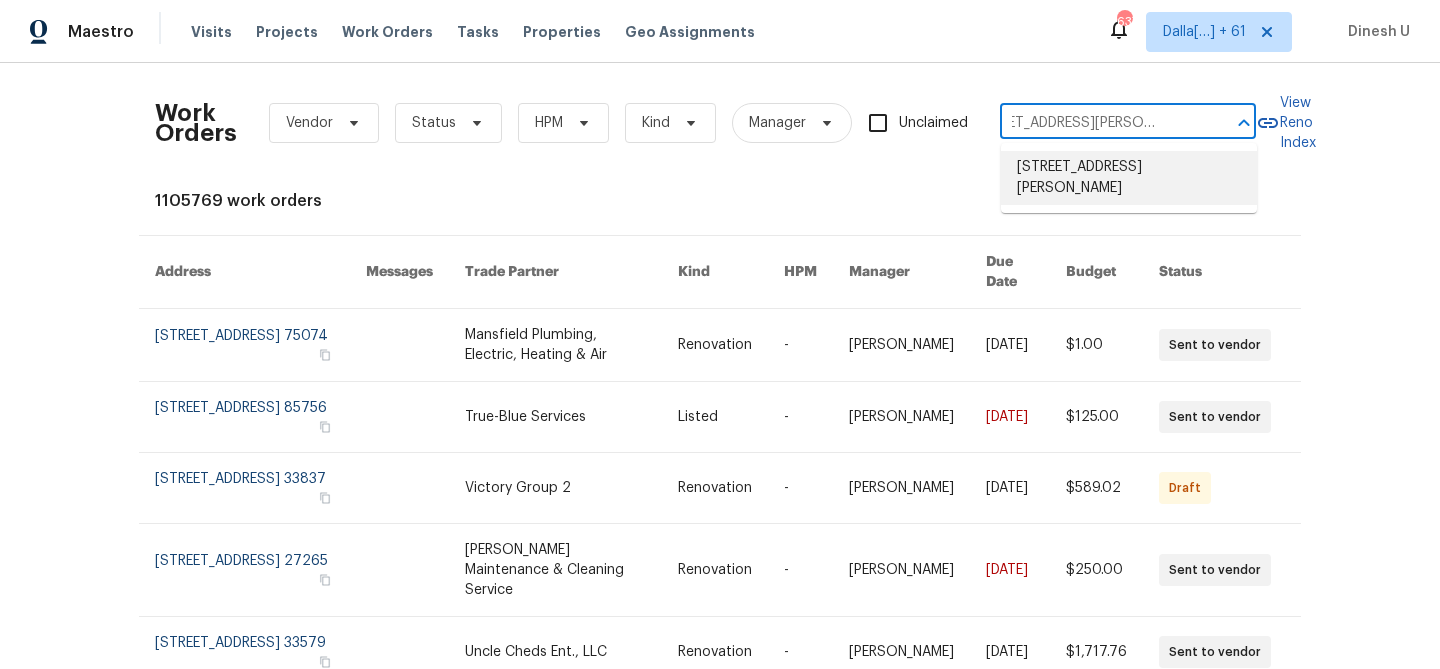 click on "825 Sherry Ln S, Krugerville, TX 76227" at bounding box center (1129, 178) 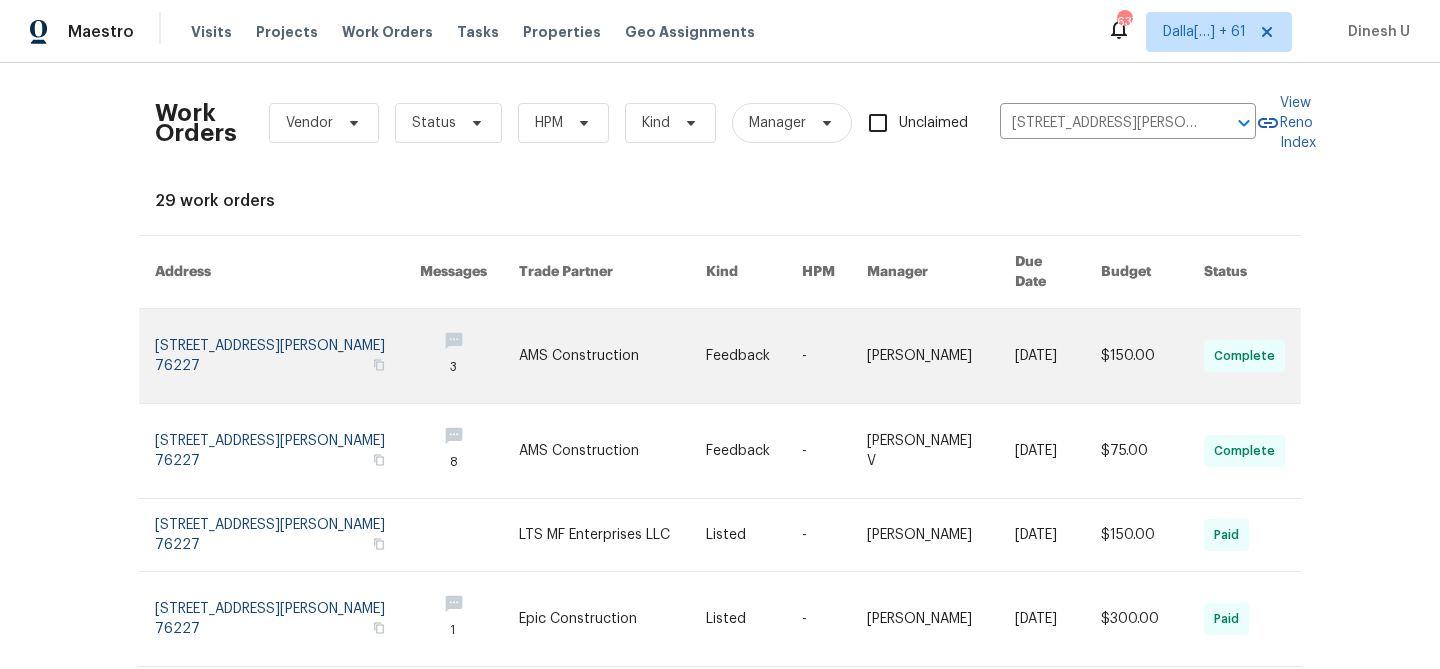 click at bounding box center (287, 356) 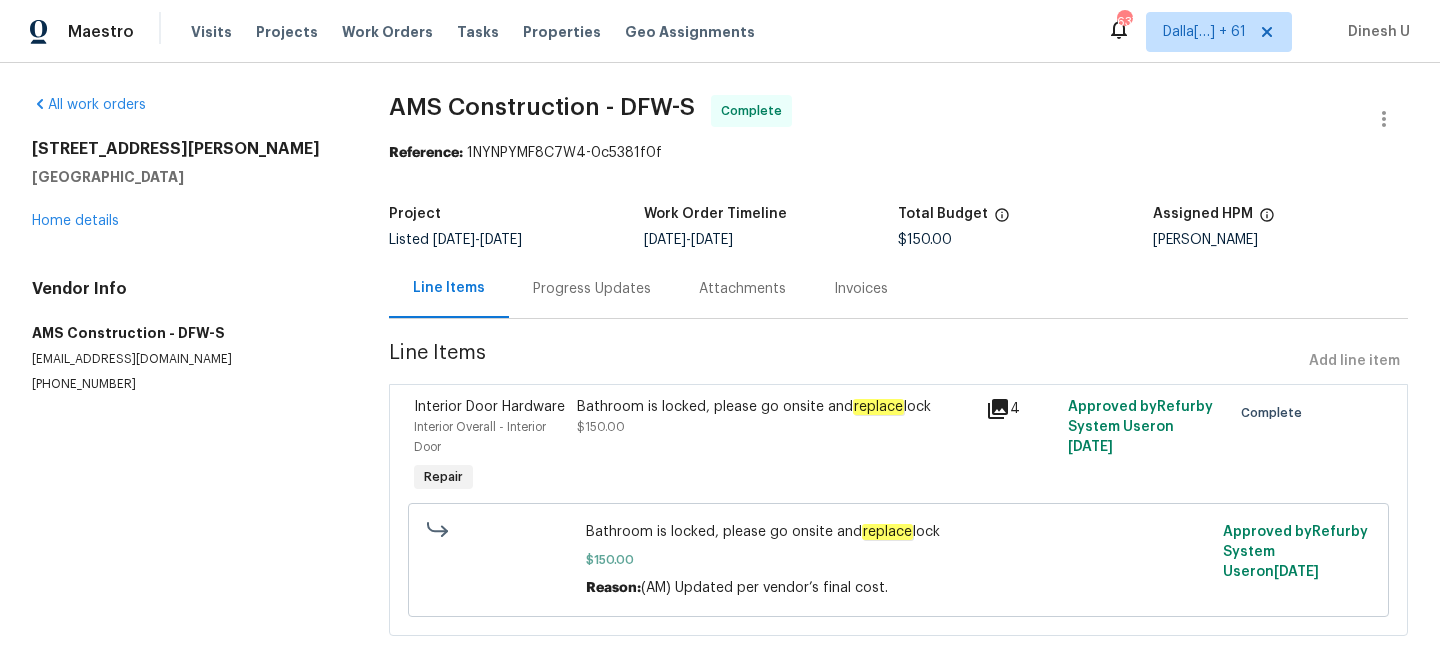 click on "All work orders 825 Sherry Ln S Krugerville, TX 76227 Home details Vendor Info AMS Construction - DFW-S opendoor@amsgc.com (469) 363-1173" at bounding box center (186, 244) 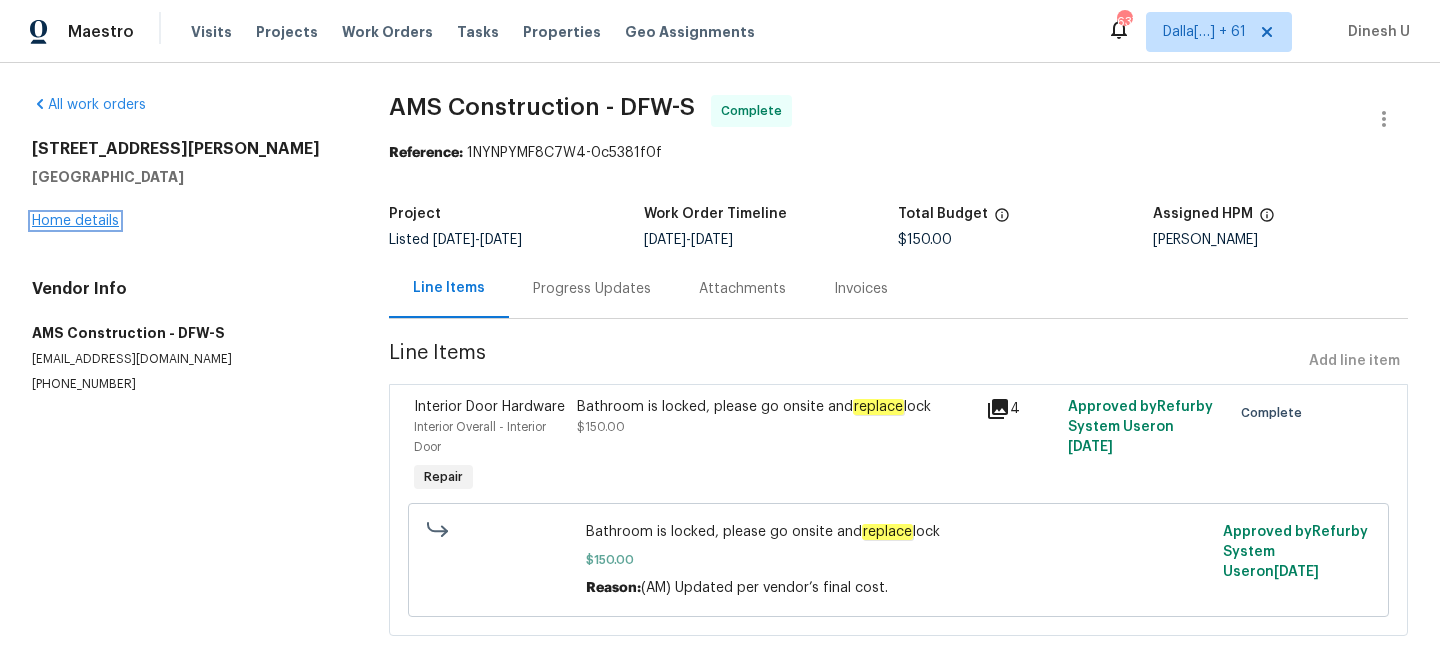 click on "Home details" at bounding box center [75, 221] 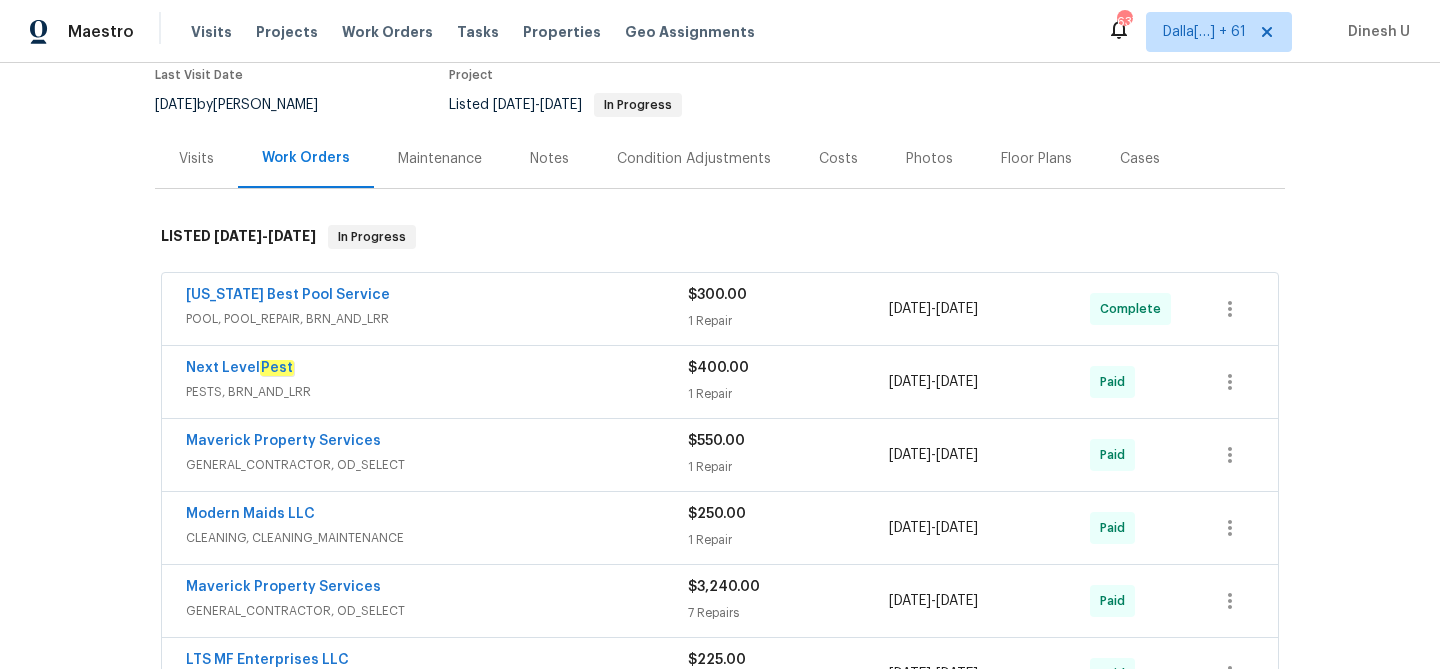 scroll, scrollTop: 179, scrollLeft: 0, axis: vertical 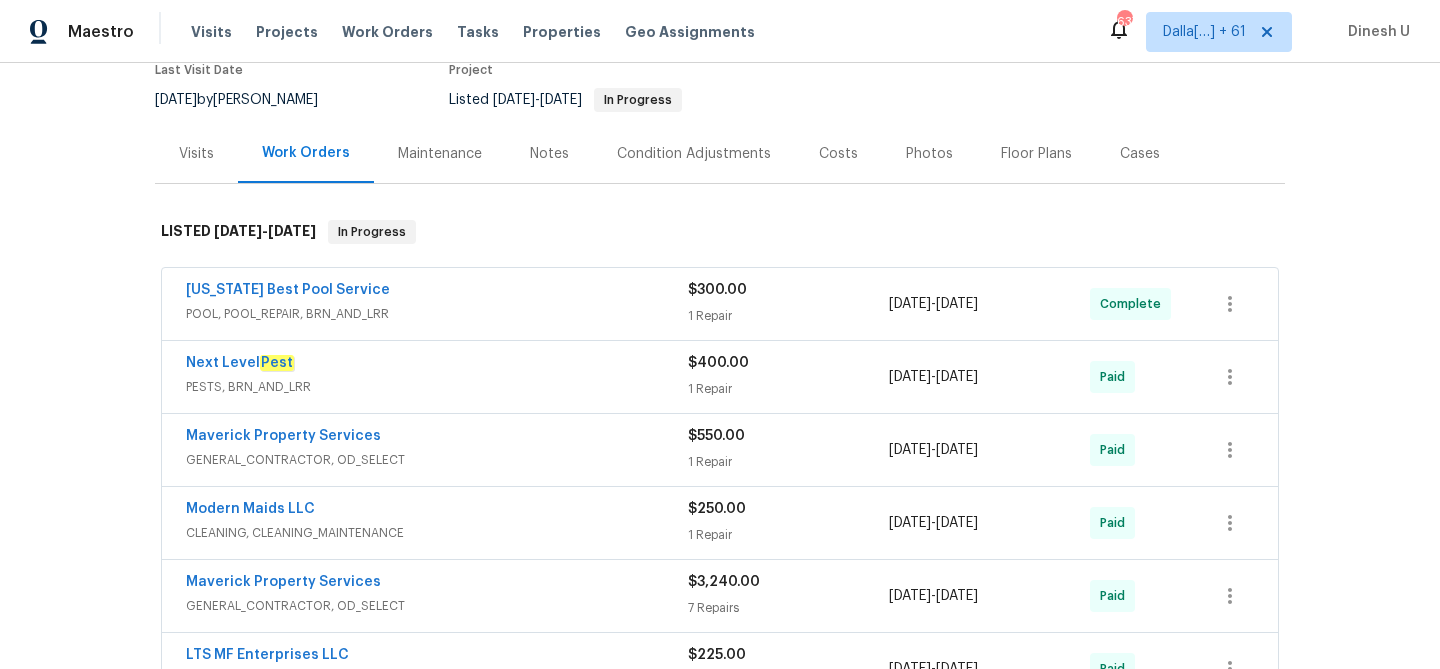 click on "1 Repair" at bounding box center (788, 316) 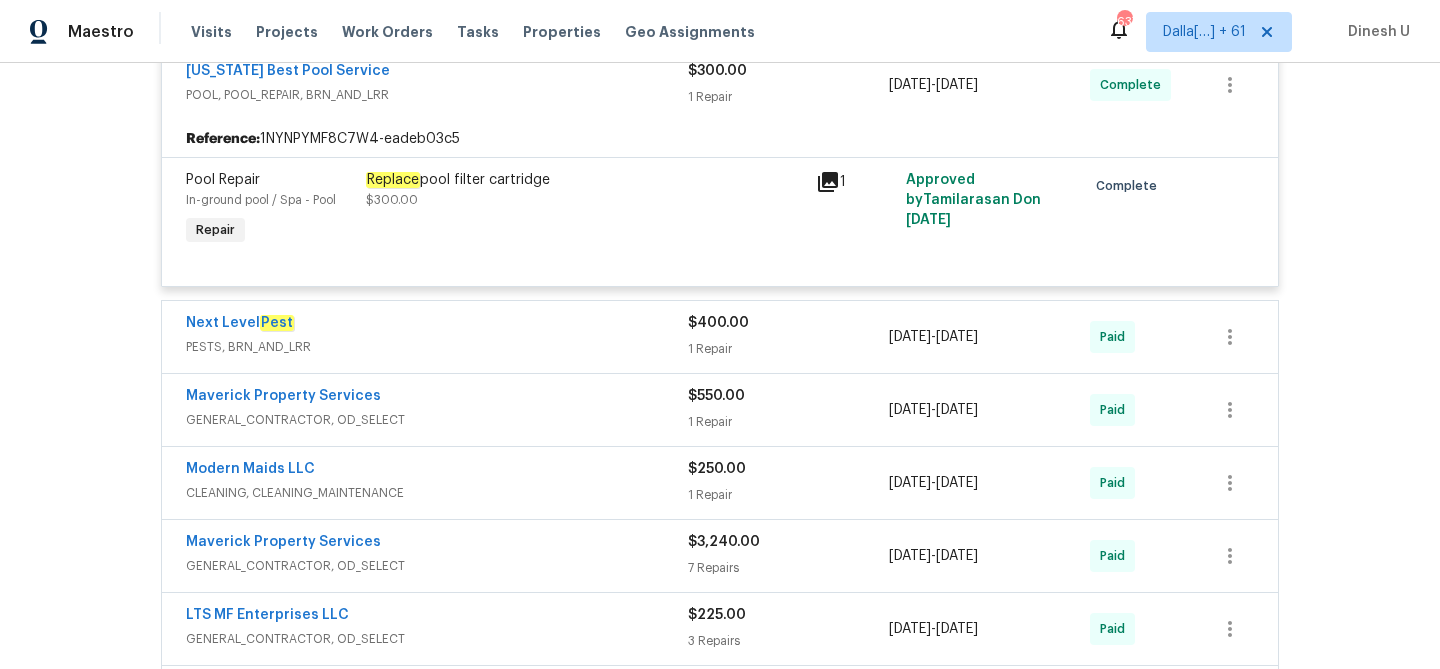 scroll, scrollTop: 422, scrollLeft: 0, axis: vertical 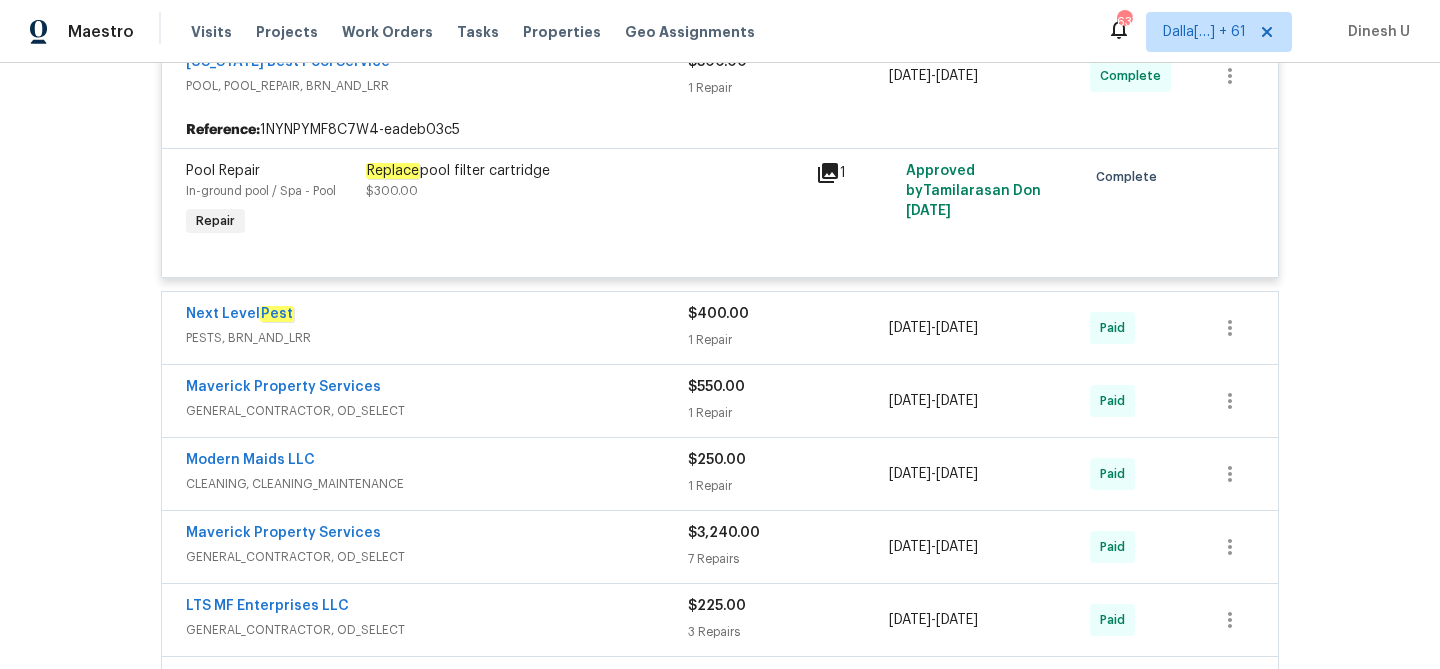 click on "1 Repair" at bounding box center (788, 340) 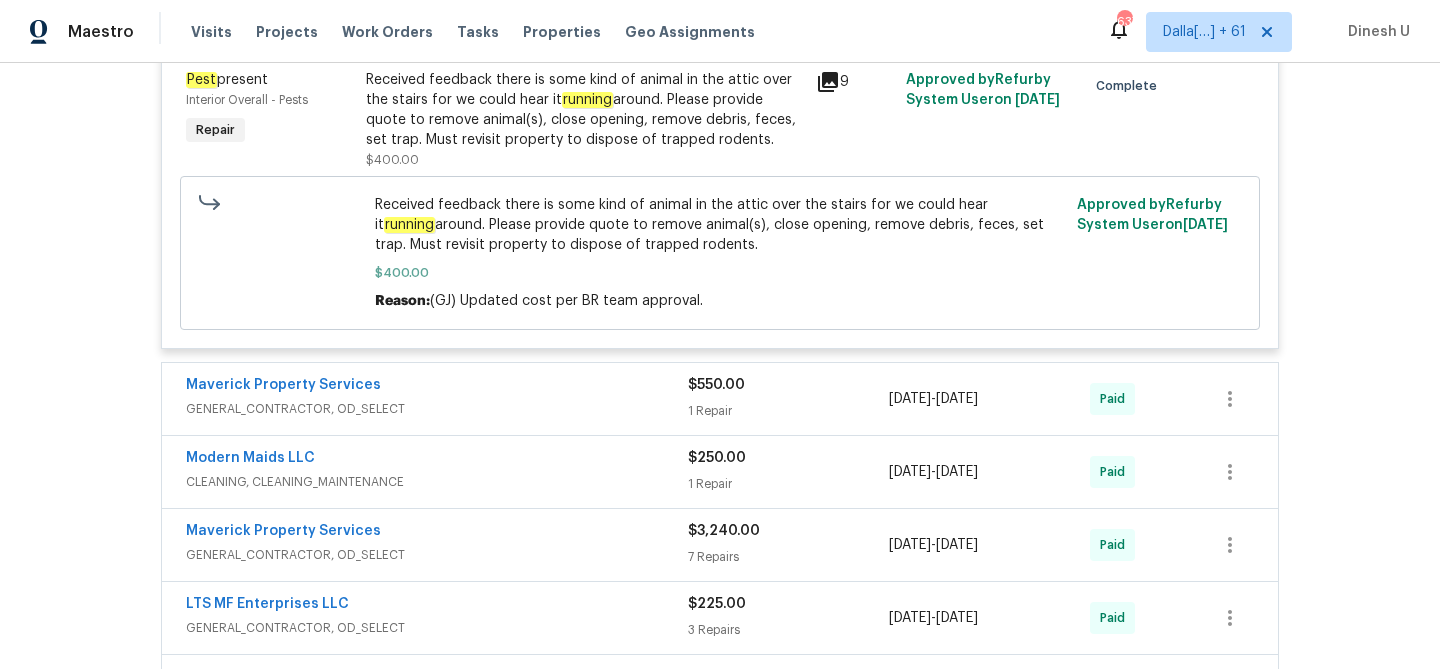 scroll, scrollTop: 837, scrollLeft: 0, axis: vertical 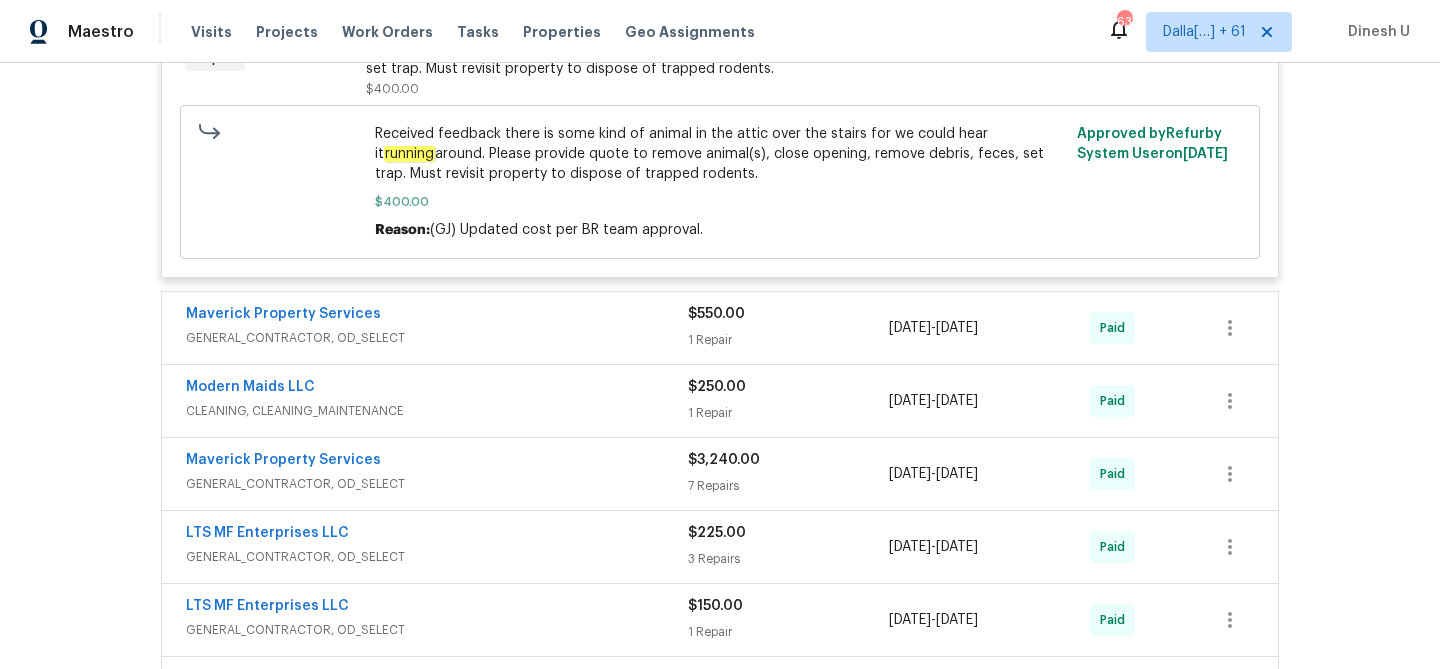 click on "1 Repair" at bounding box center [788, 340] 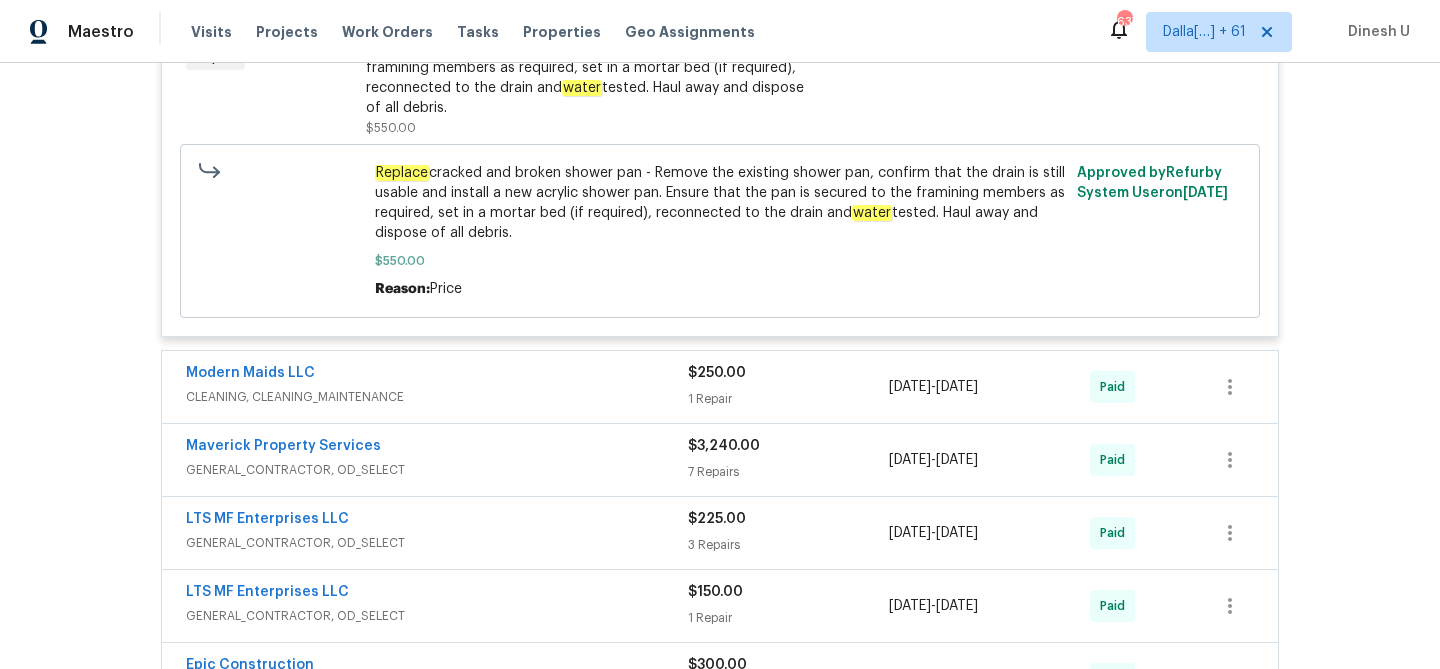 scroll, scrollTop: 1281, scrollLeft: 0, axis: vertical 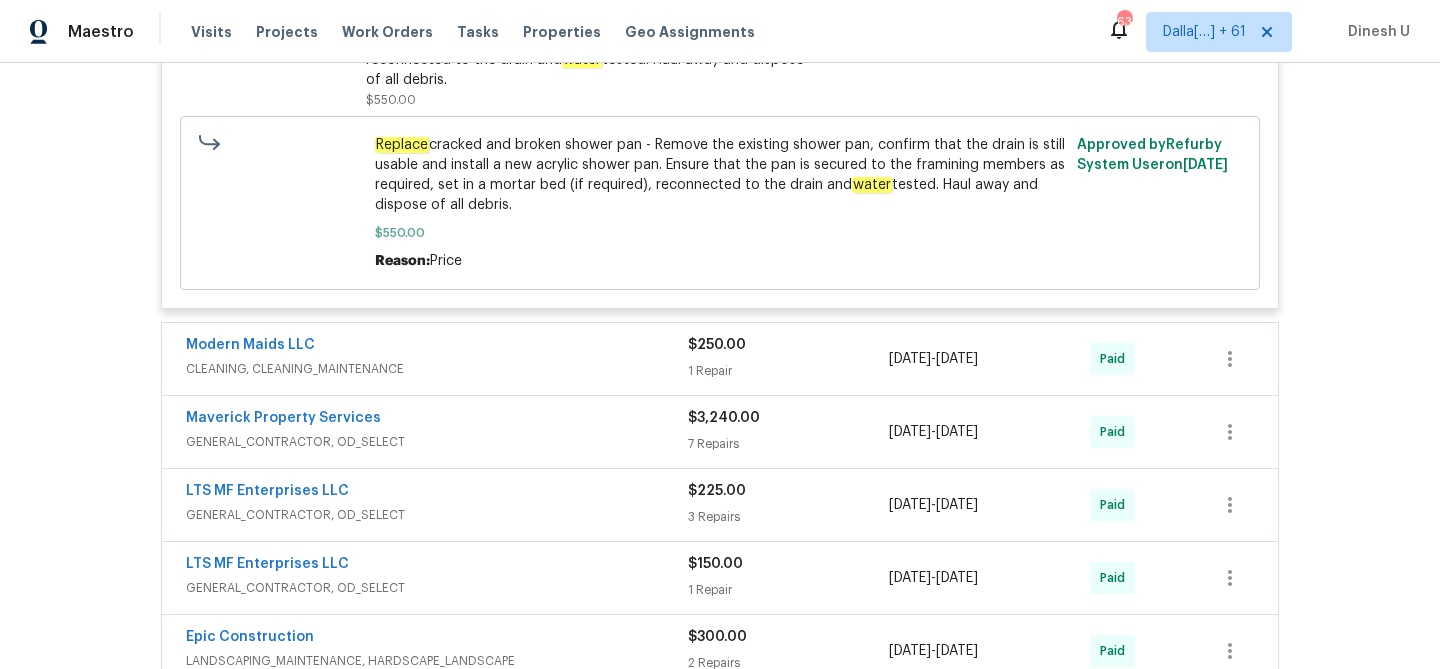 click on "1 Repair" at bounding box center (788, 371) 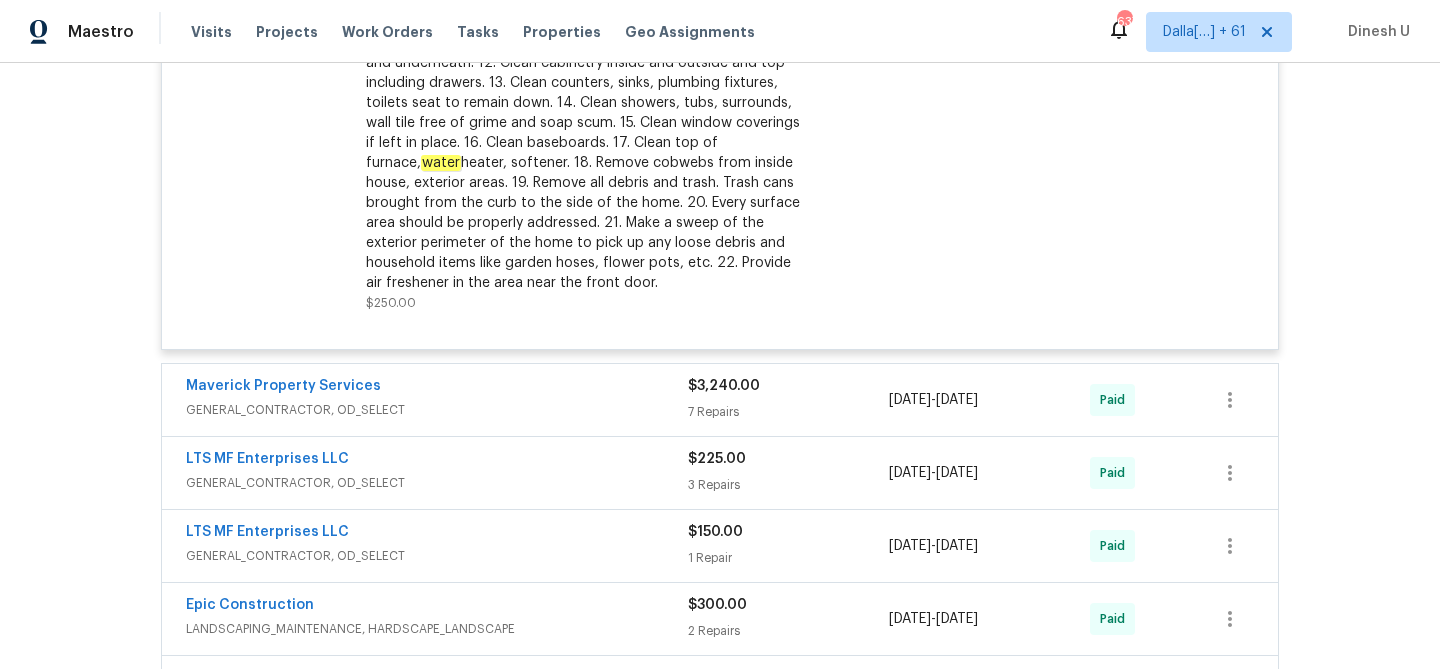 scroll, scrollTop: 1900, scrollLeft: 0, axis: vertical 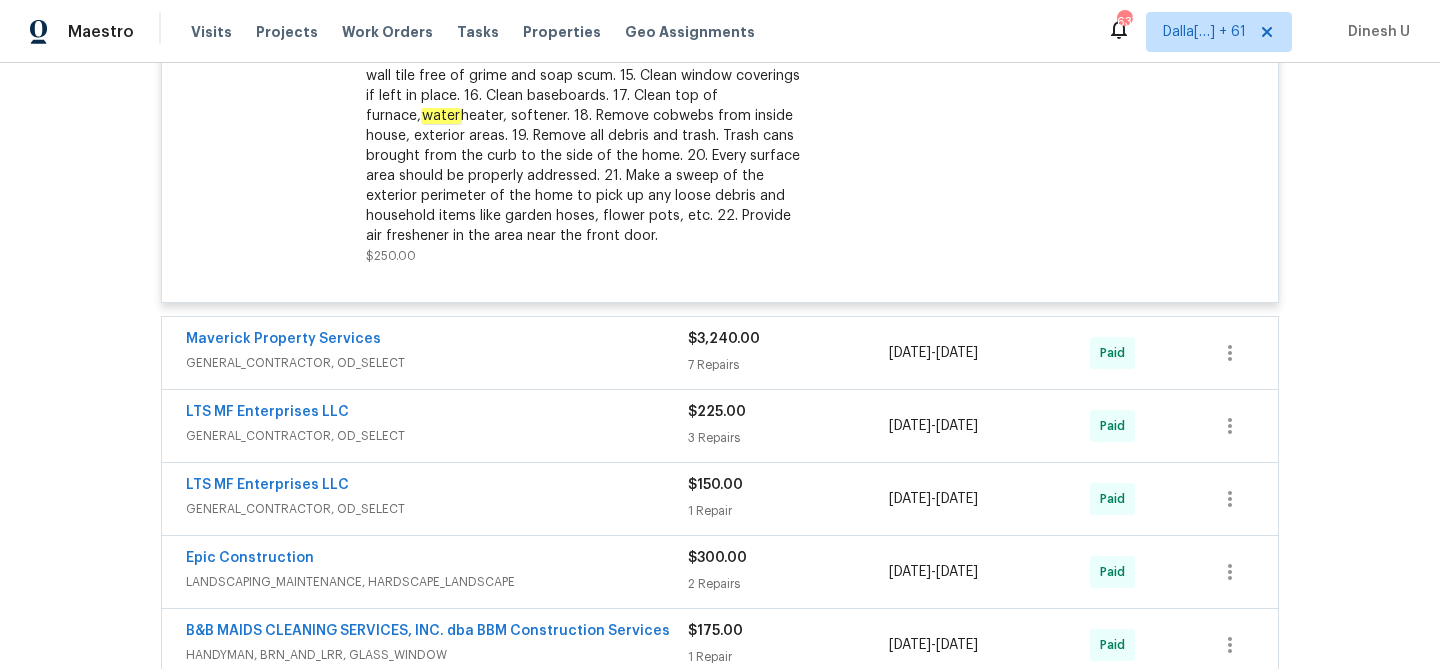 click on "7 Repairs" at bounding box center [788, 365] 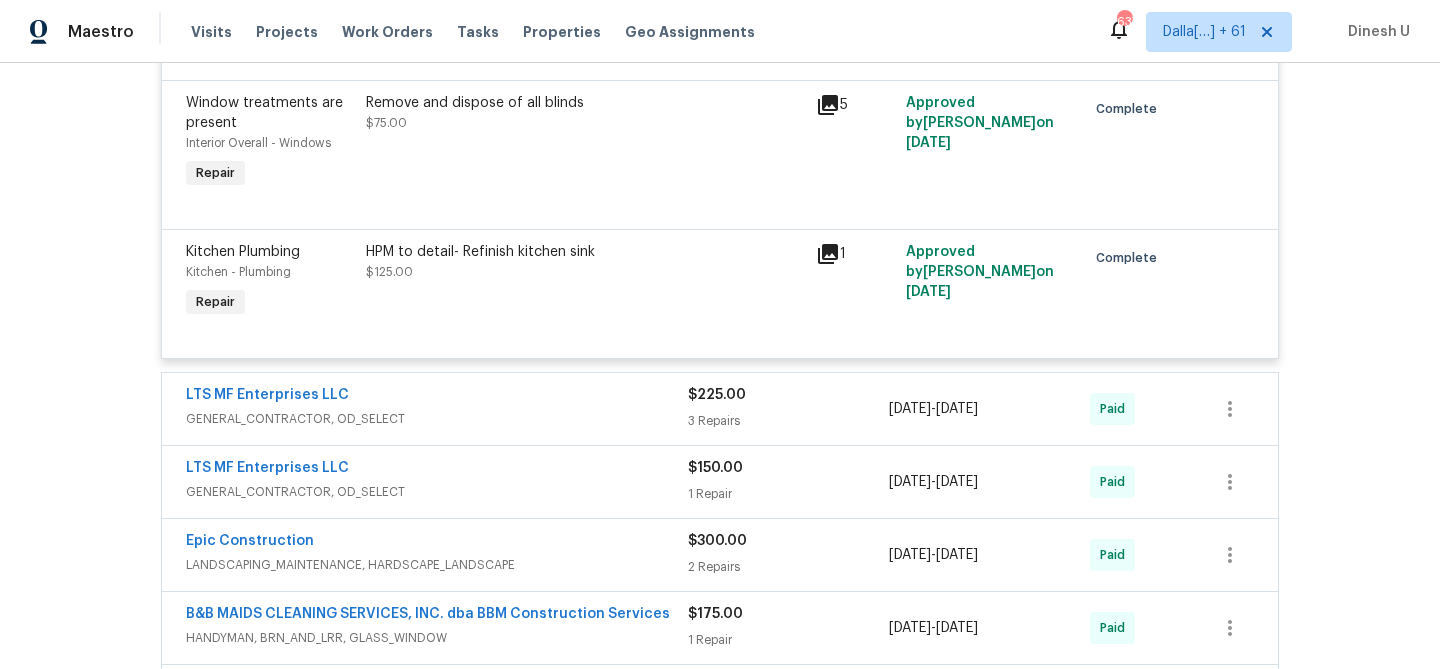 scroll, scrollTop: 2991, scrollLeft: 0, axis: vertical 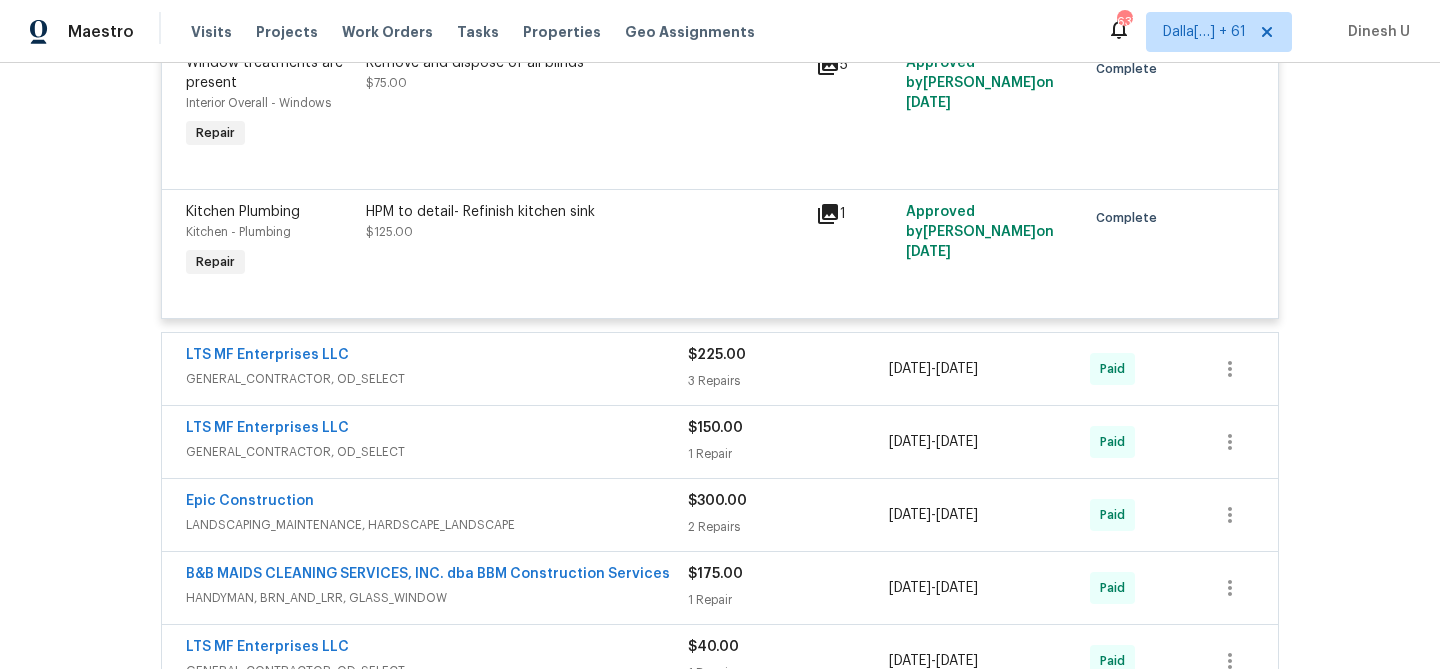 click on "3 Repairs" at bounding box center [788, 381] 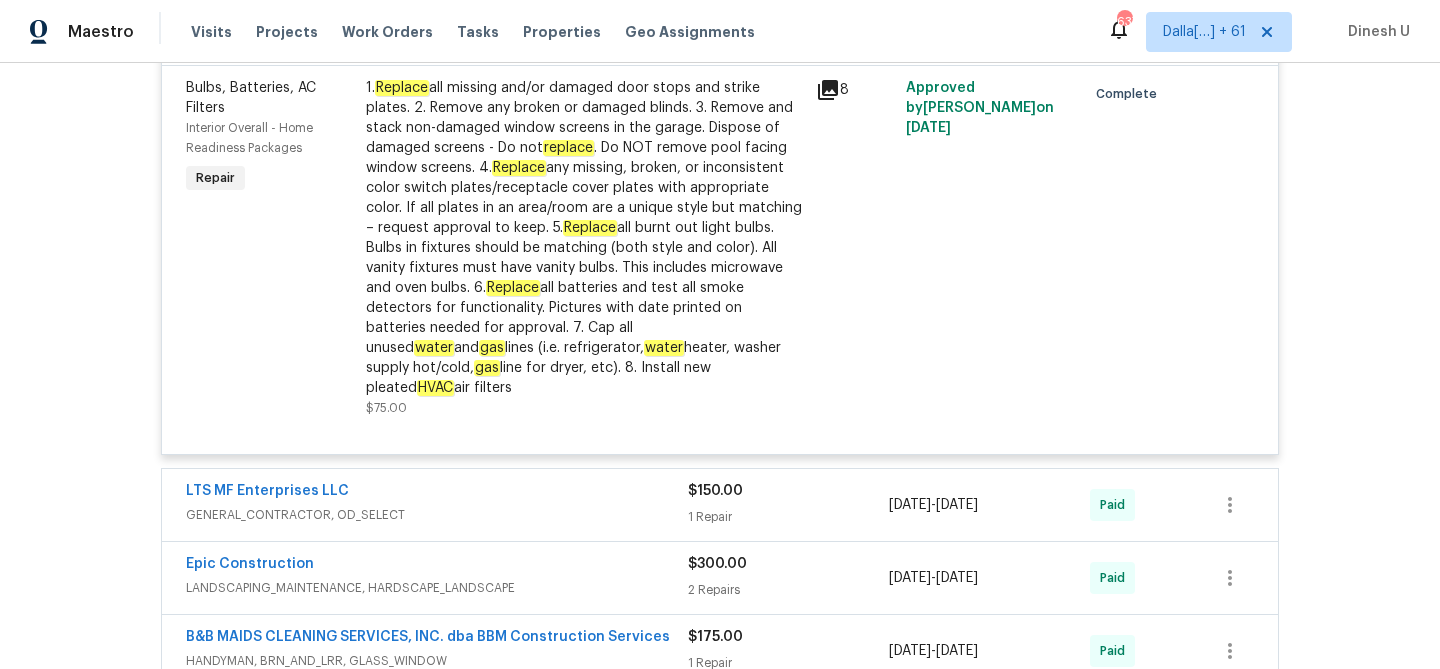 scroll, scrollTop: 3810, scrollLeft: 0, axis: vertical 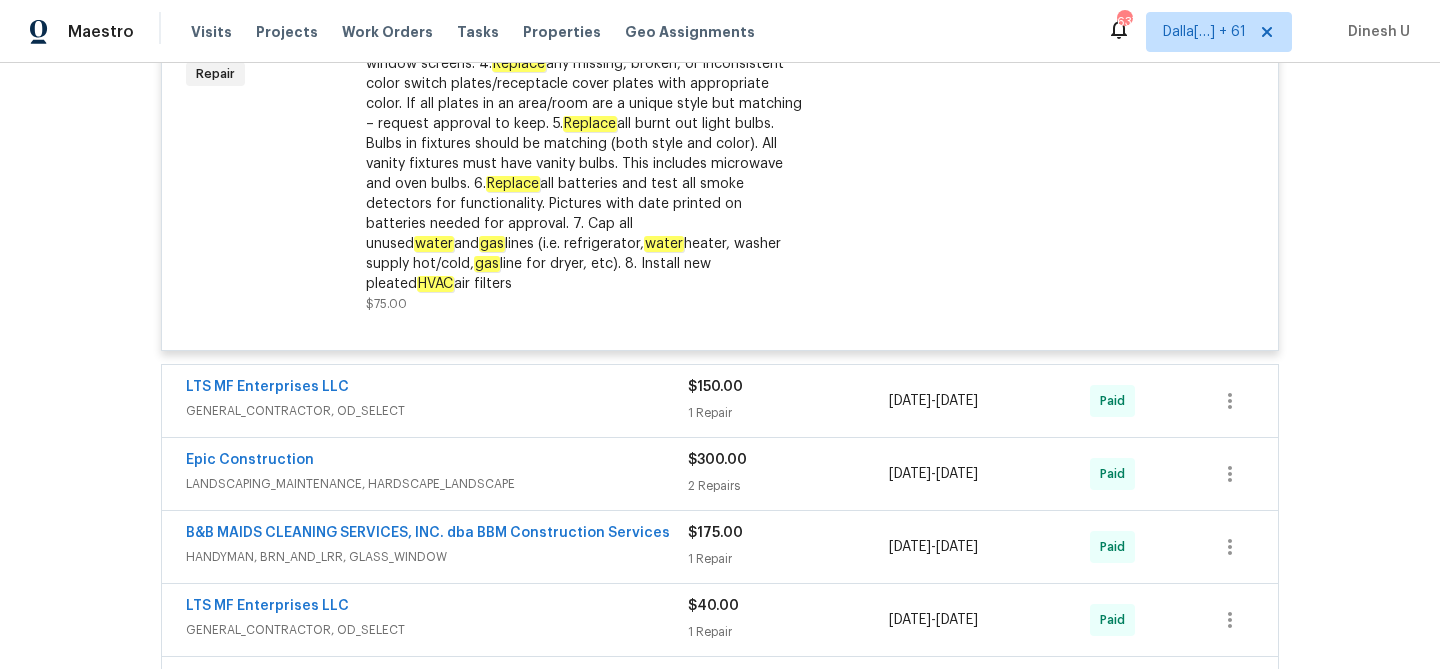 click on "1 Repair" at bounding box center [788, 413] 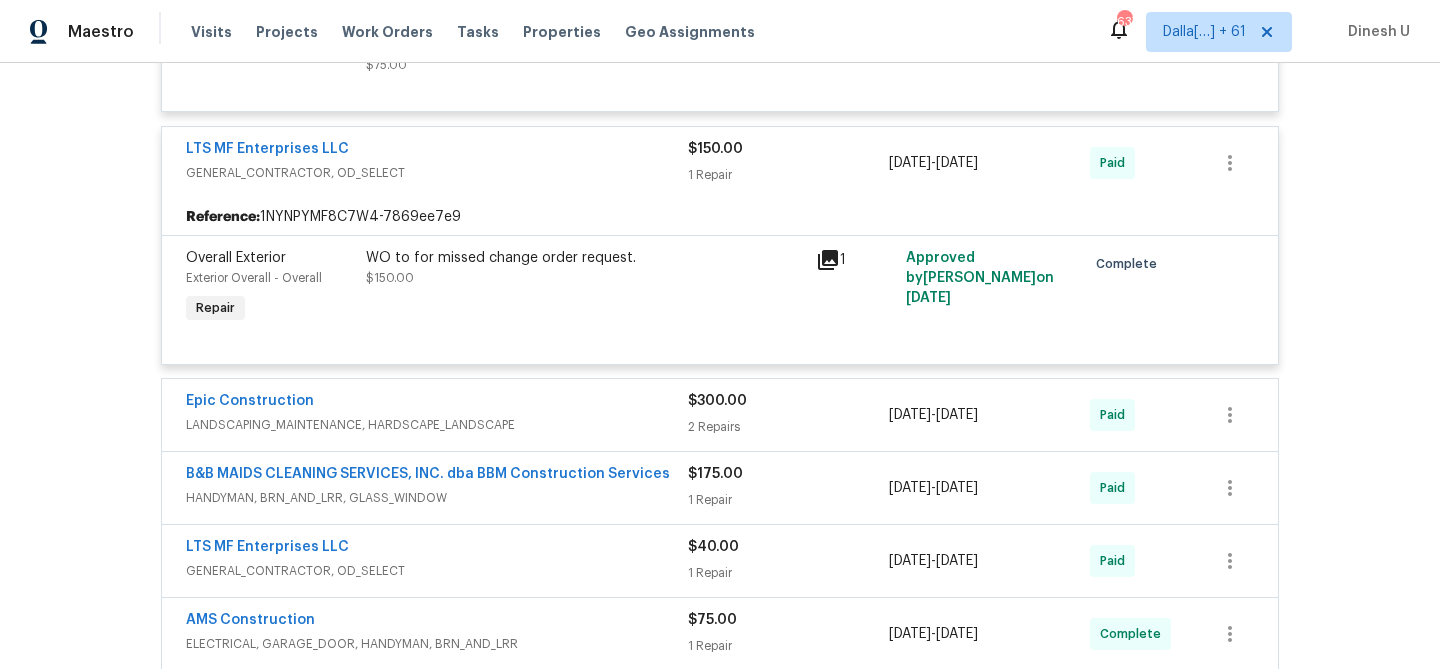 scroll, scrollTop: 4056, scrollLeft: 0, axis: vertical 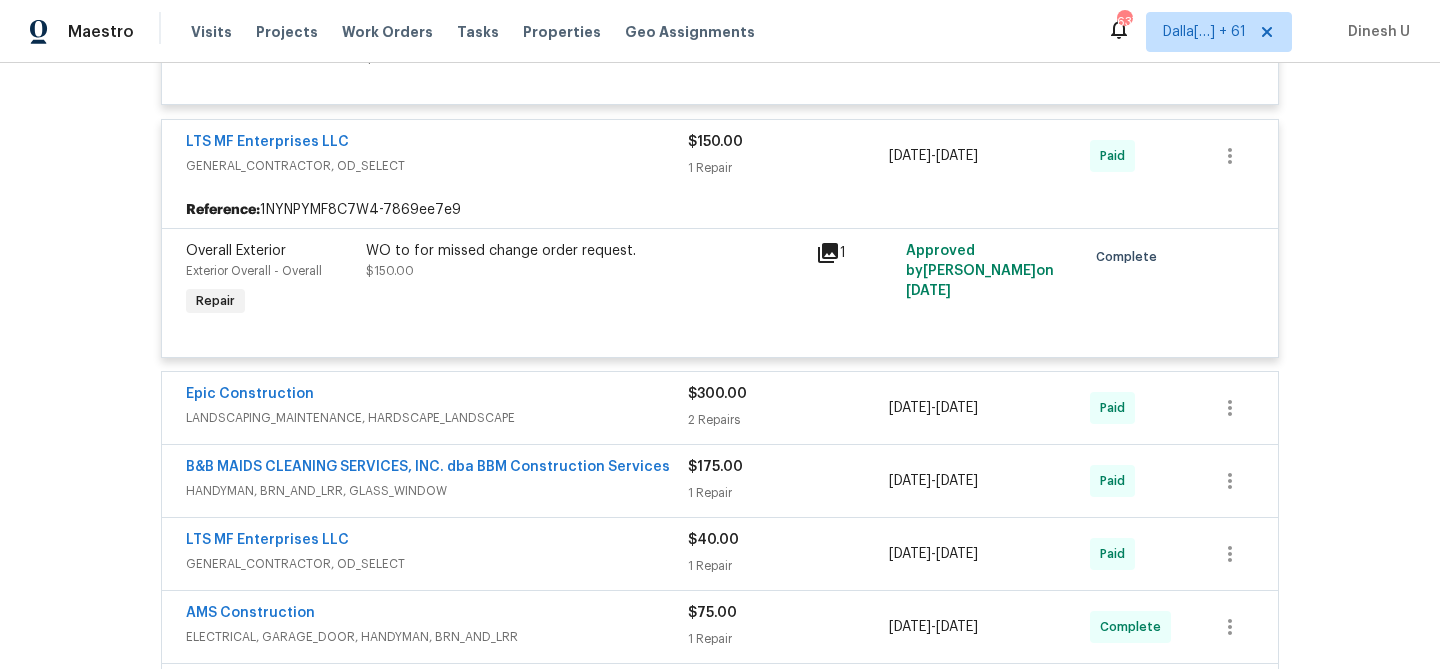 click on "2 Repairs" at bounding box center [788, 420] 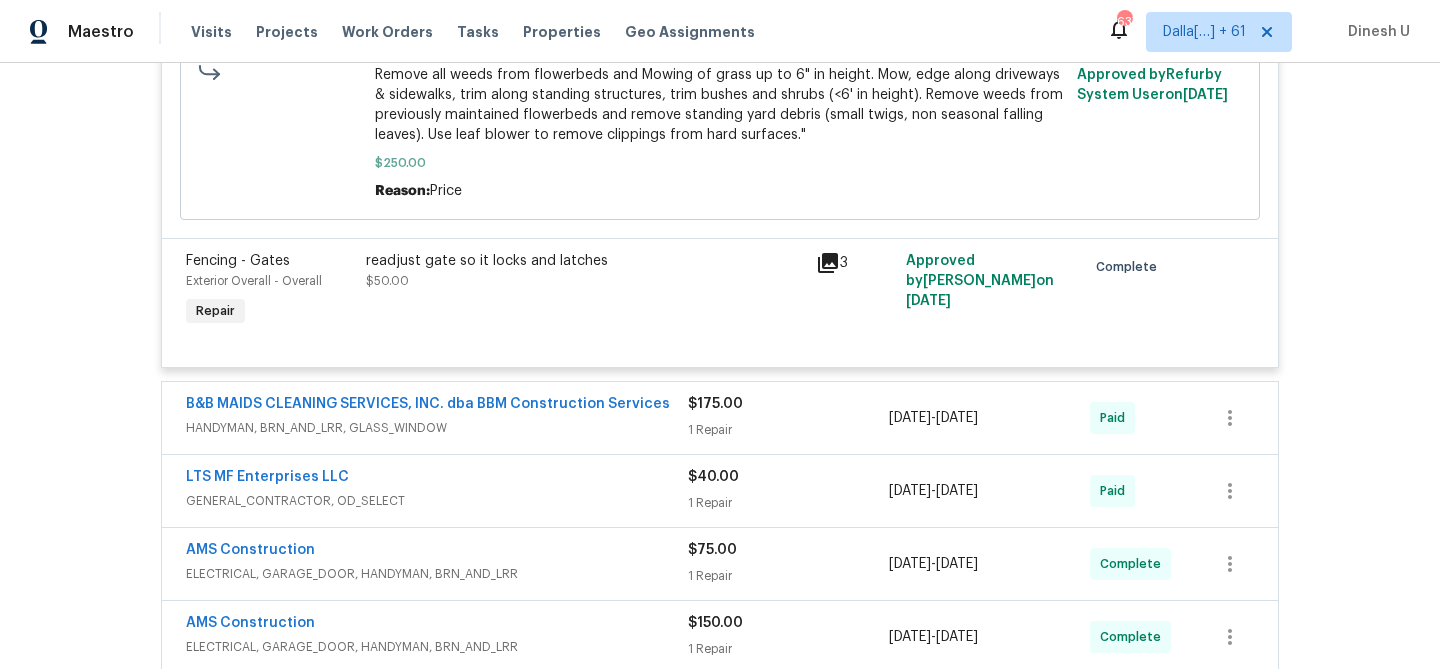 scroll, scrollTop: 4661, scrollLeft: 0, axis: vertical 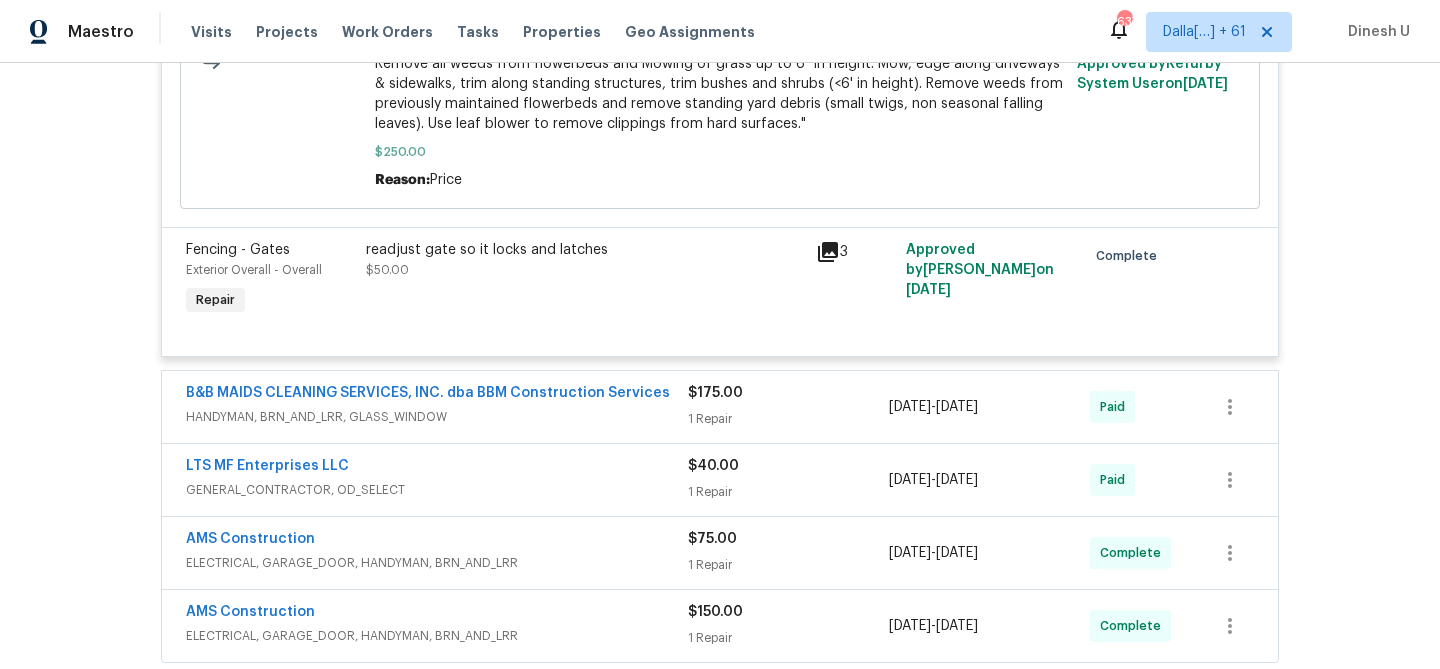 click on "1 Repair" at bounding box center (788, 419) 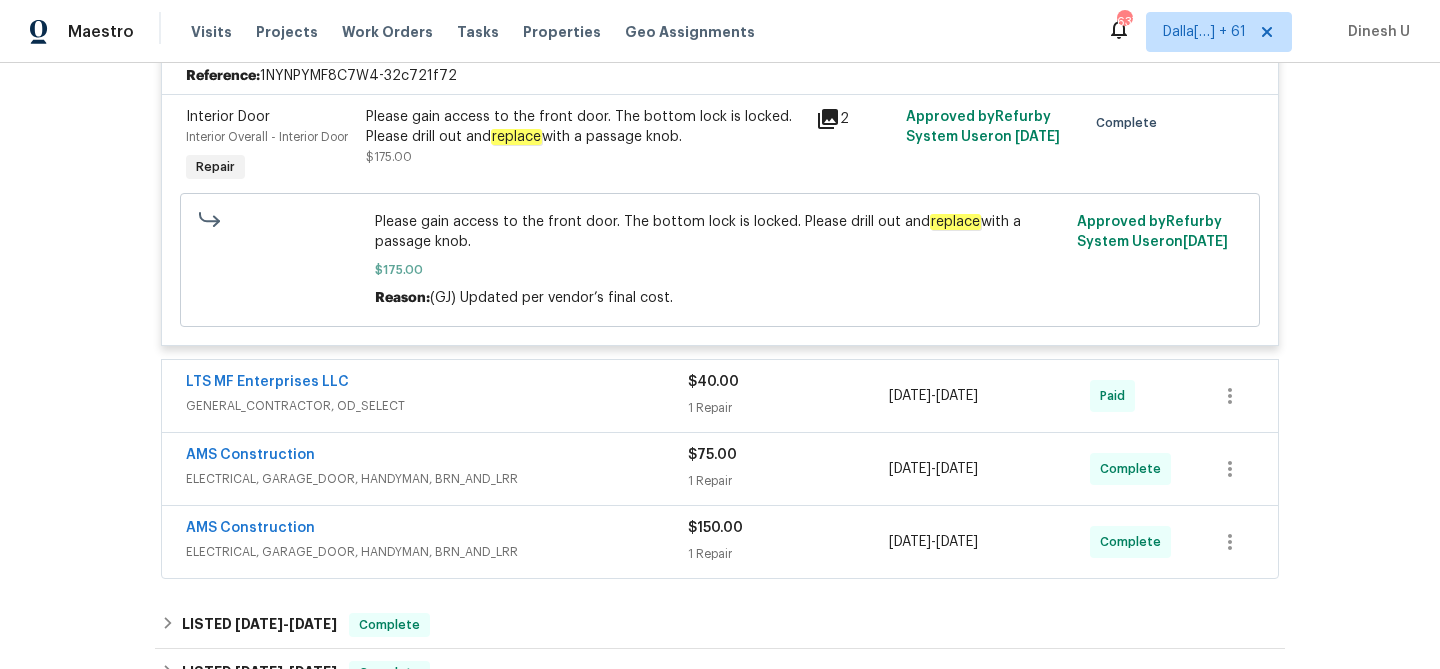 scroll, scrollTop: 5097, scrollLeft: 0, axis: vertical 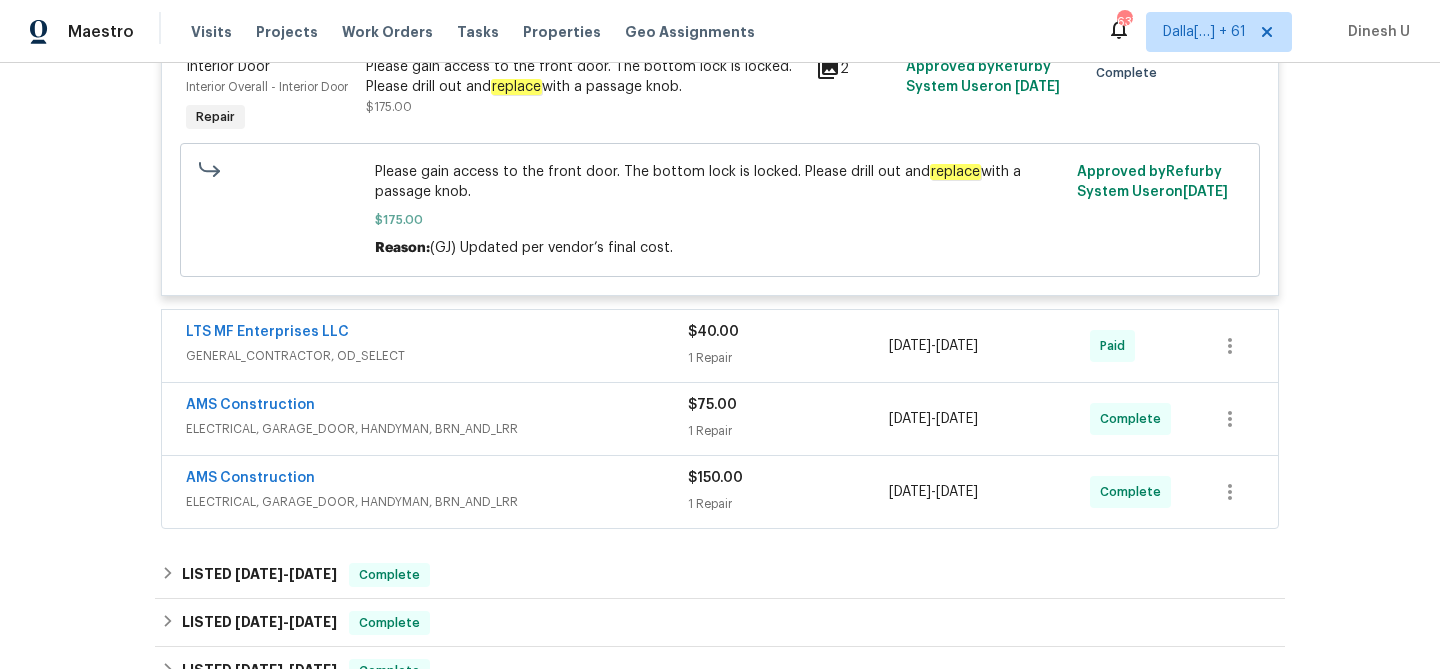 click on "1 Repair" at bounding box center [788, 358] 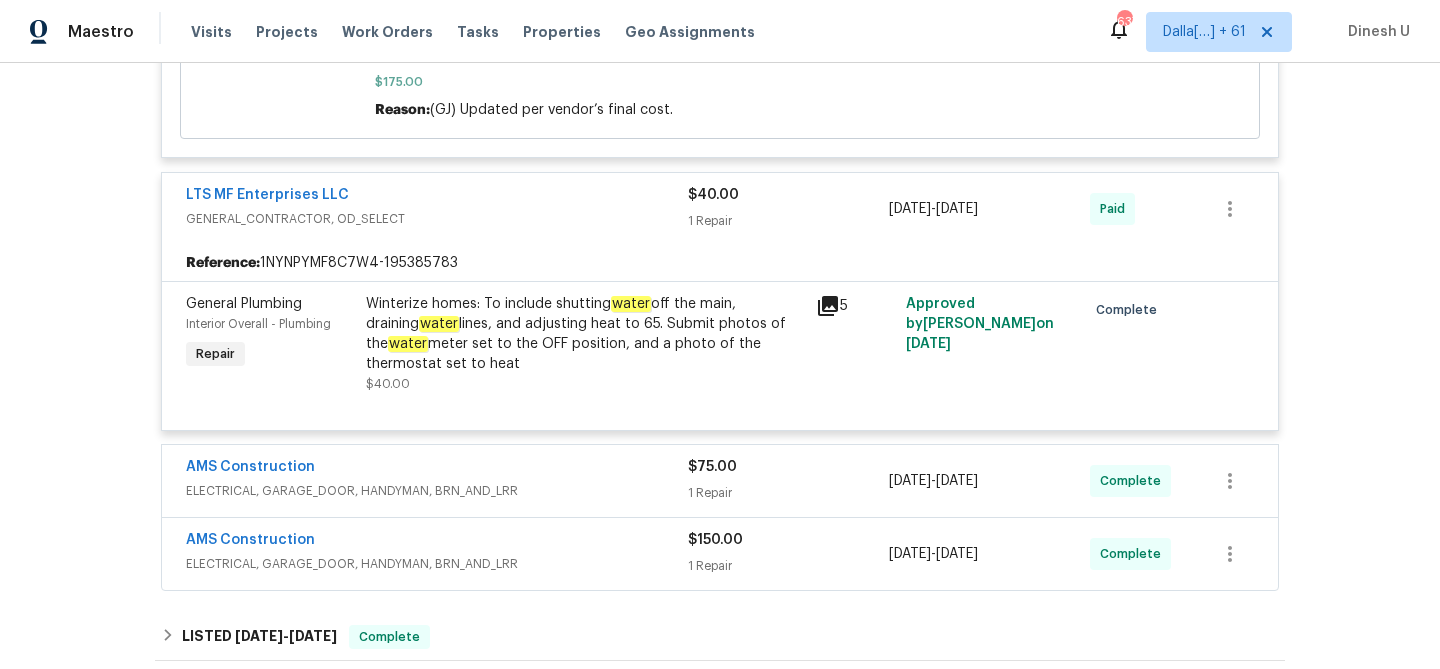 scroll, scrollTop: 5320, scrollLeft: 0, axis: vertical 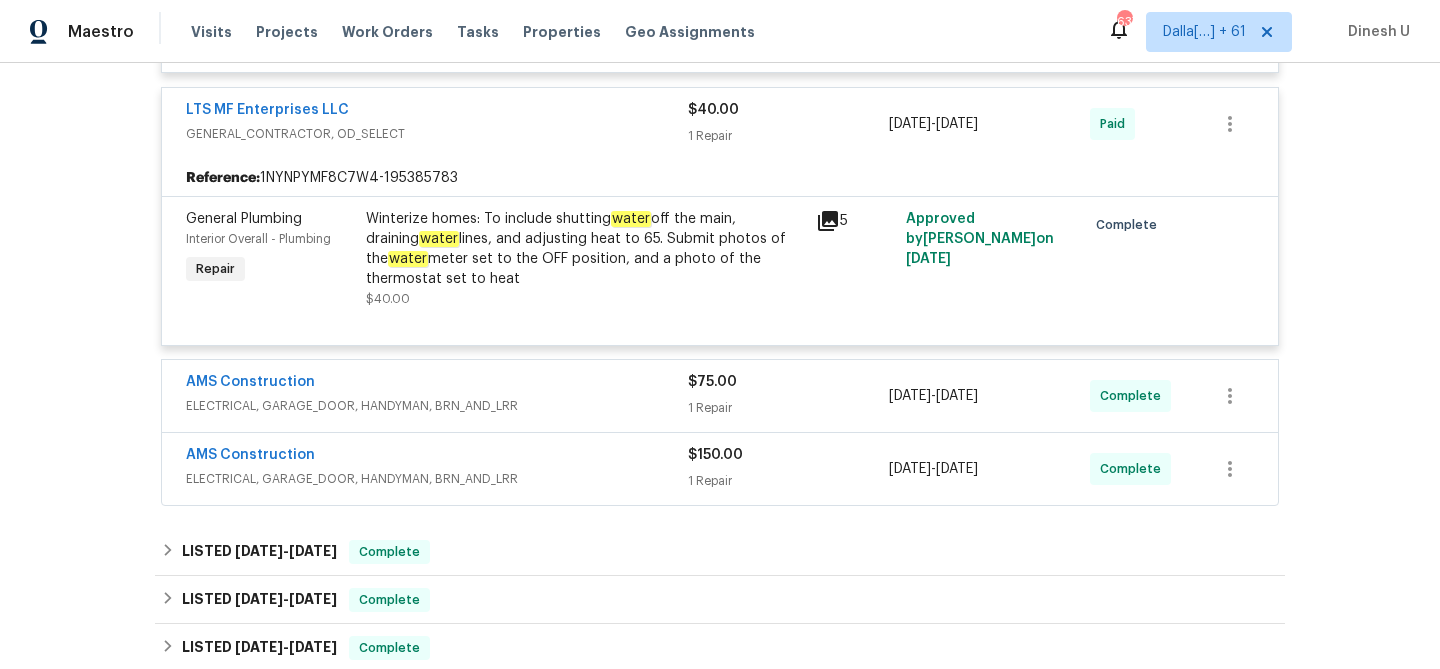 click on "$75.00 1 Repair" at bounding box center (788, 396) 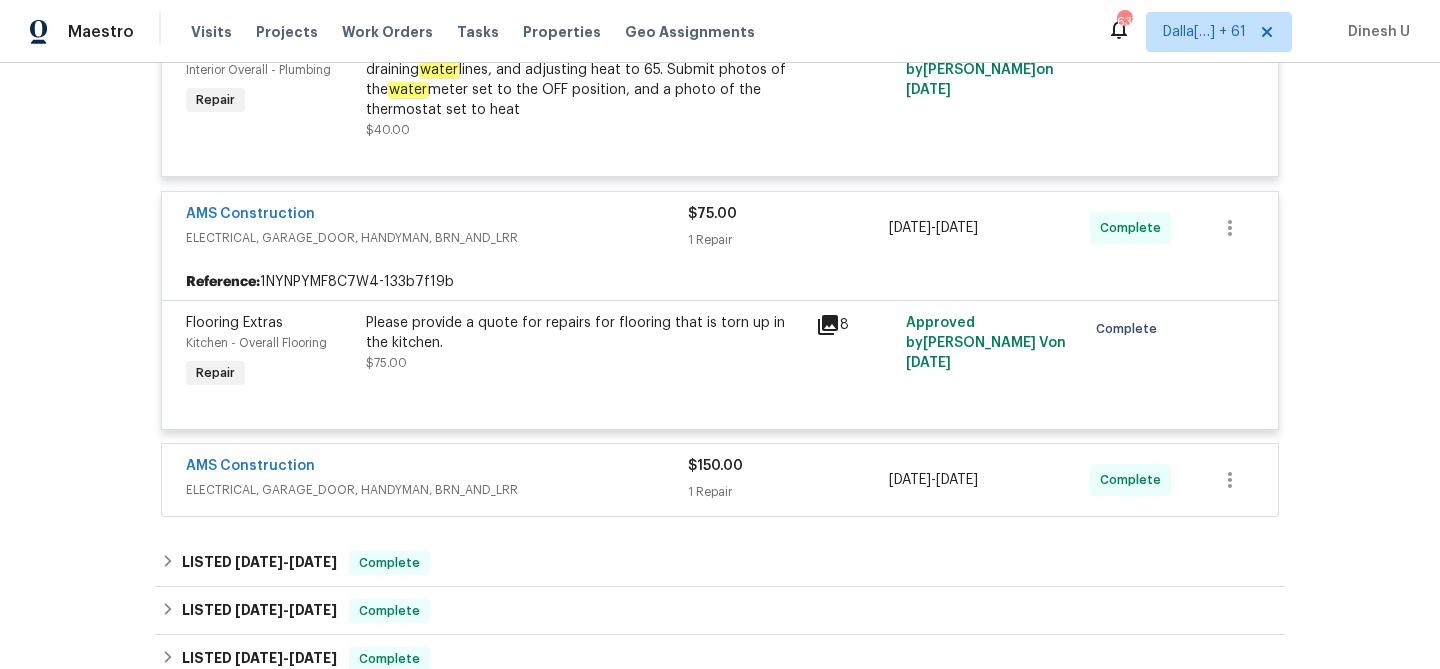 scroll, scrollTop: 5518, scrollLeft: 0, axis: vertical 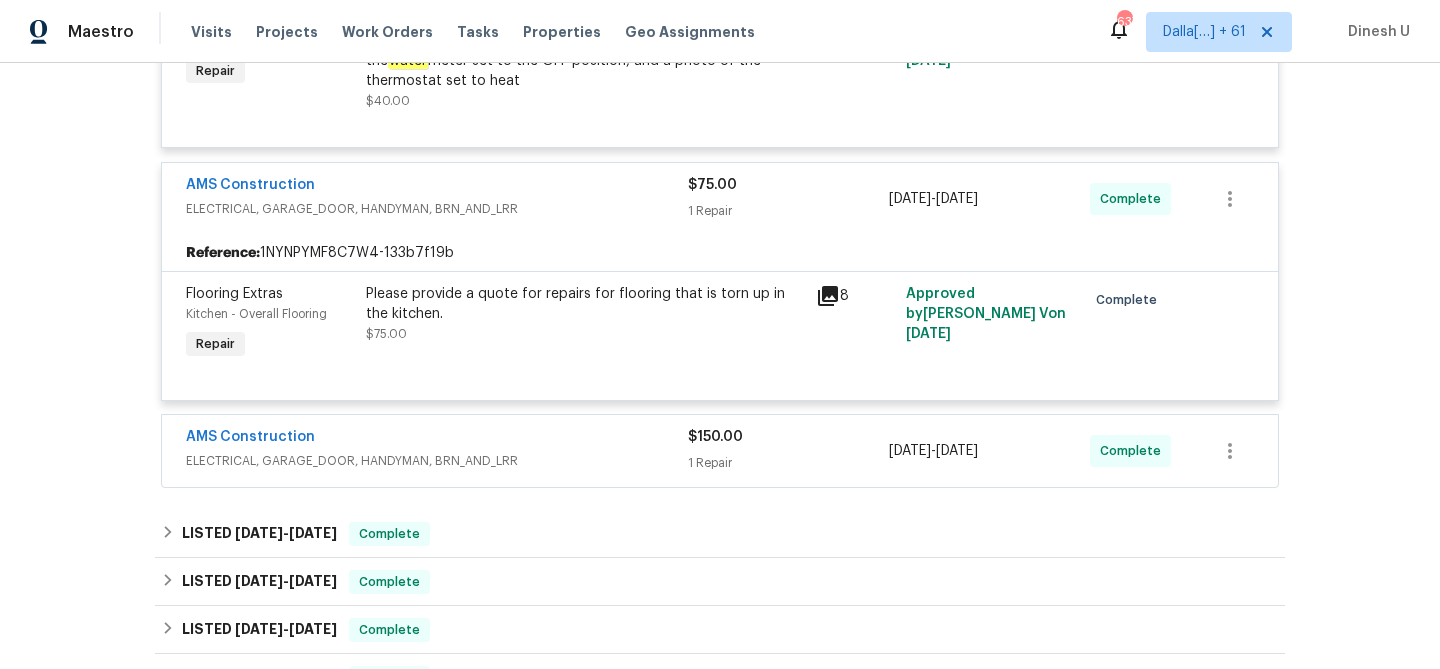 click on "1 Repair" at bounding box center (788, 463) 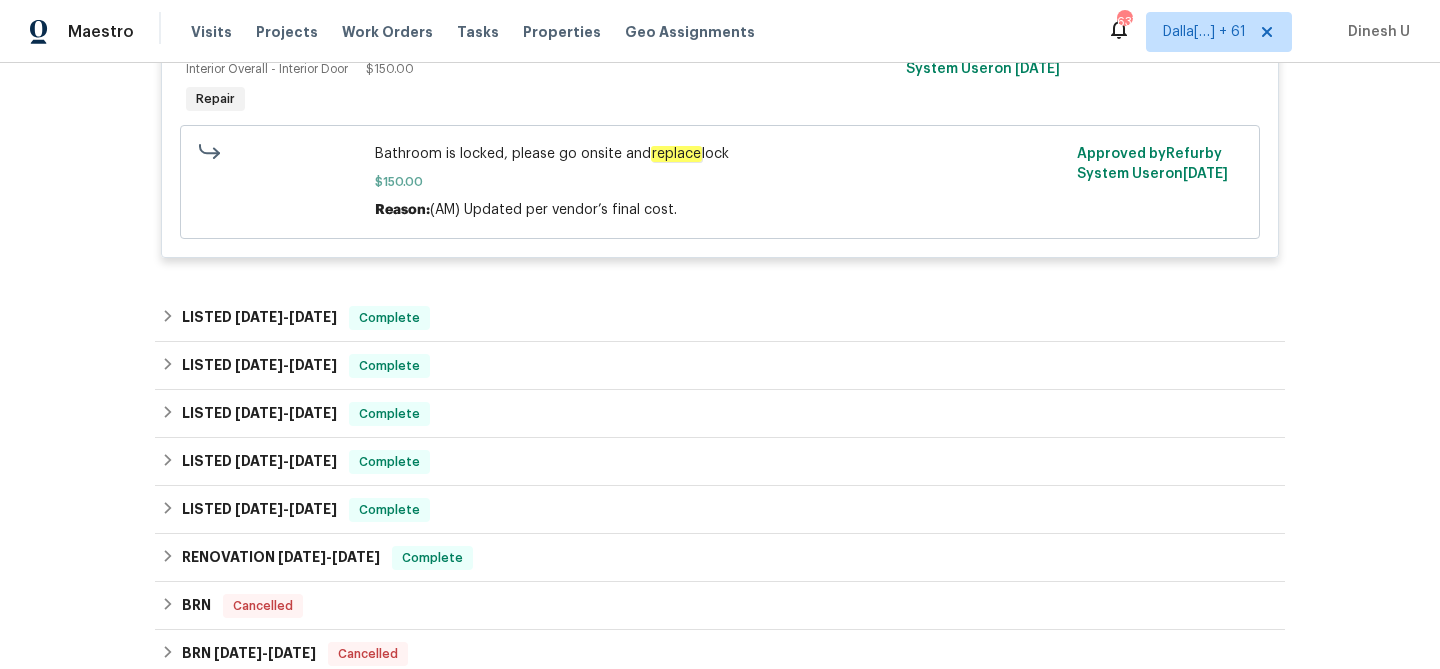 scroll, scrollTop: 6034, scrollLeft: 0, axis: vertical 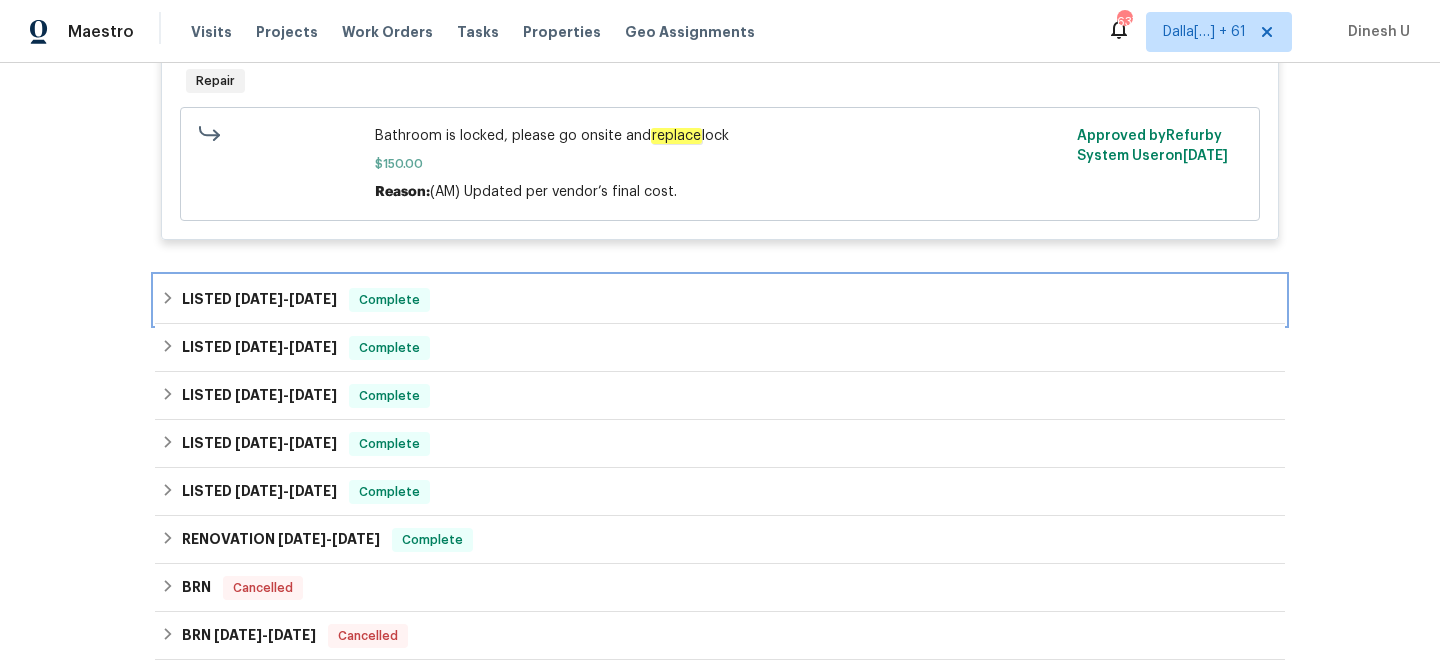 click on "LISTED   12/30/24  -  1/3/25" at bounding box center (259, 300) 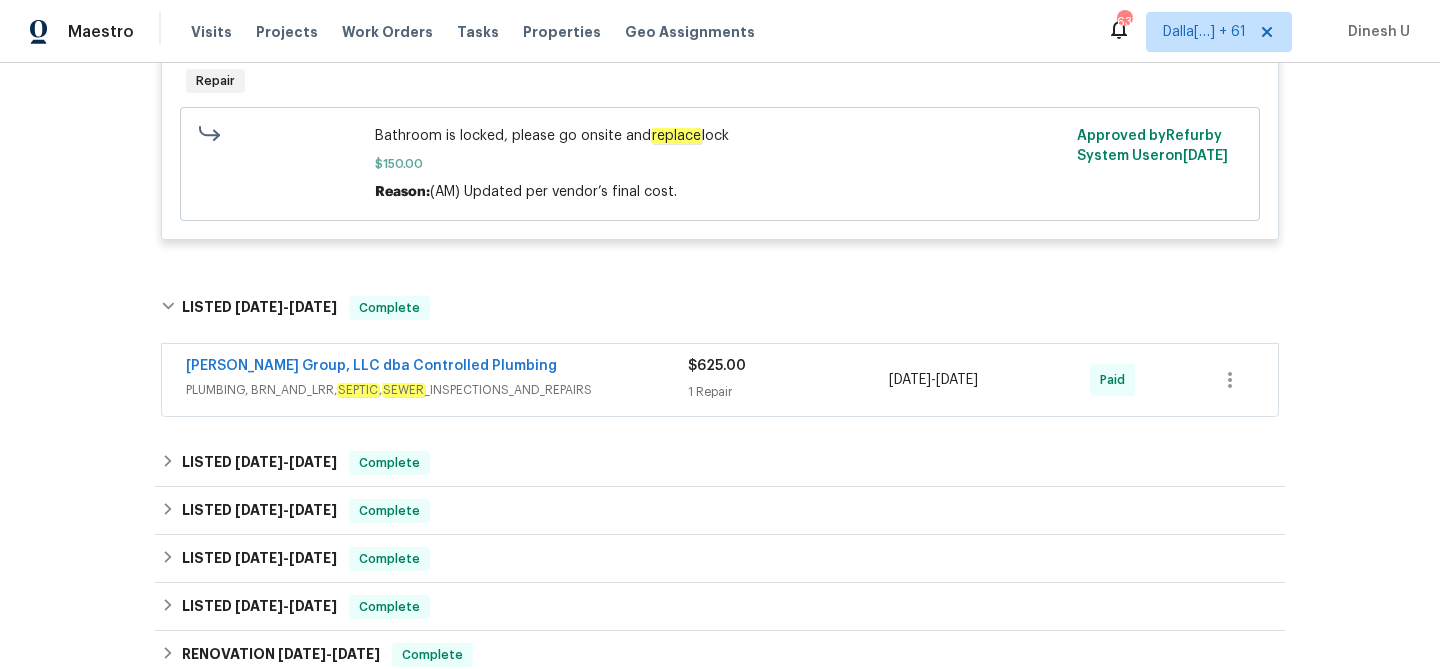 click on "1 Repair" at bounding box center [788, 392] 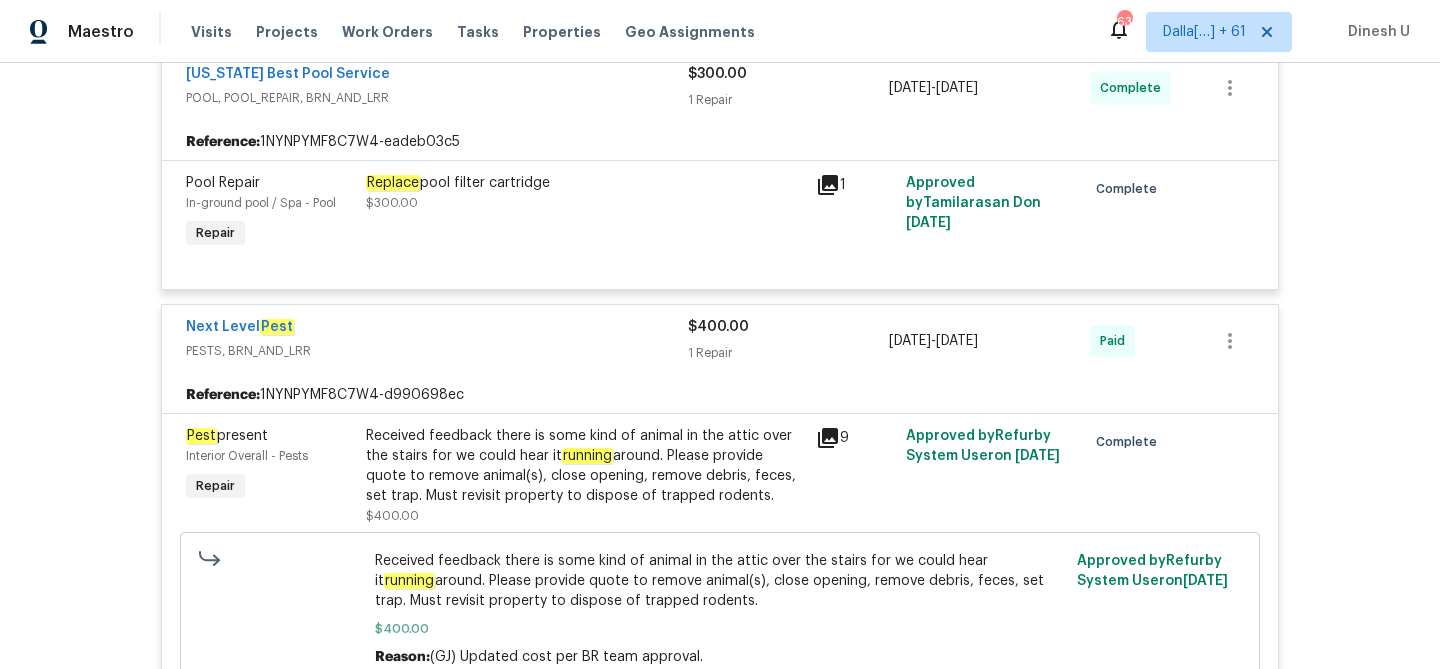 scroll, scrollTop: 0, scrollLeft: 0, axis: both 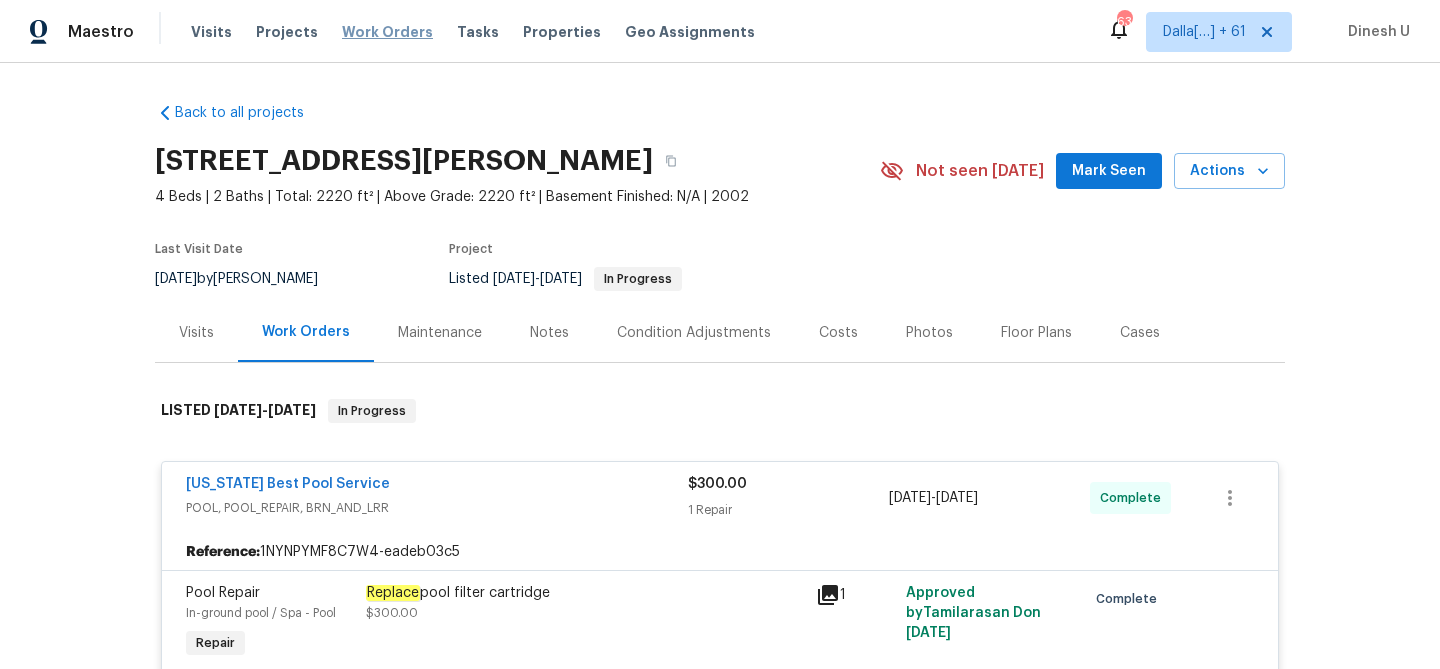 click on "Work Orders" at bounding box center [387, 32] 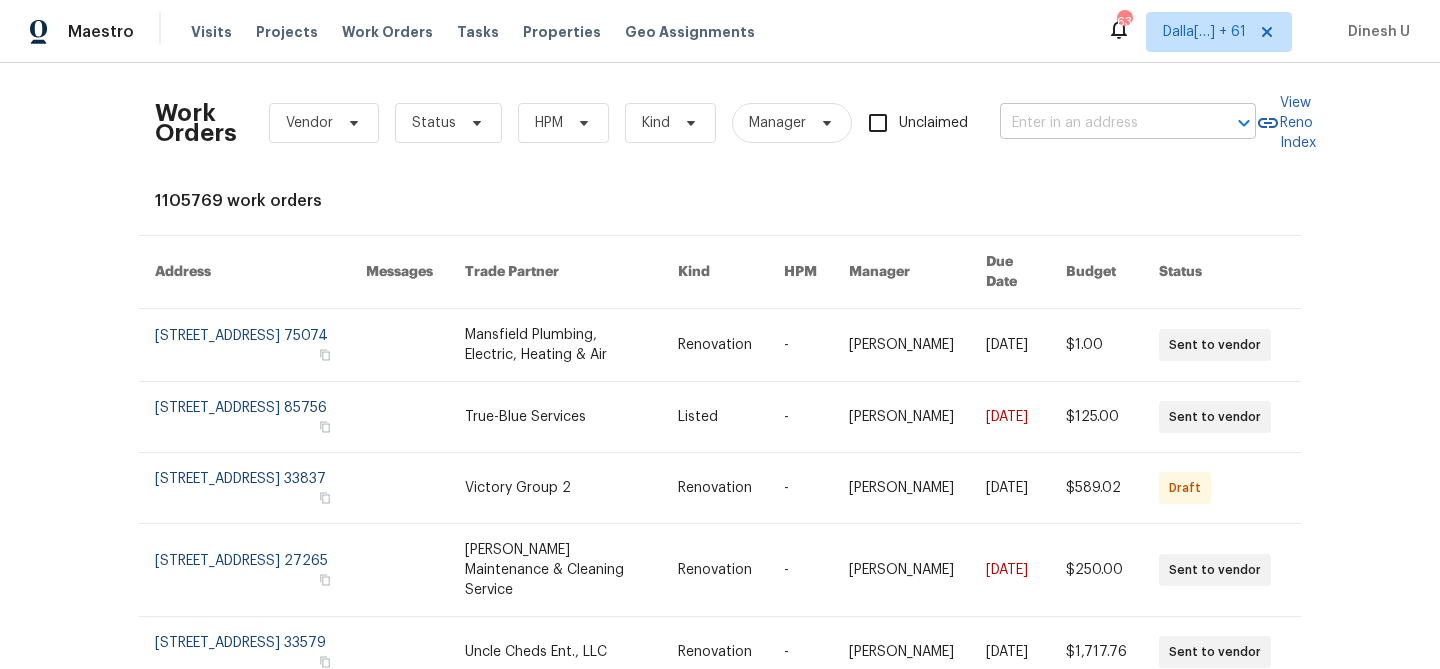 click at bounding box center (1100, 123) 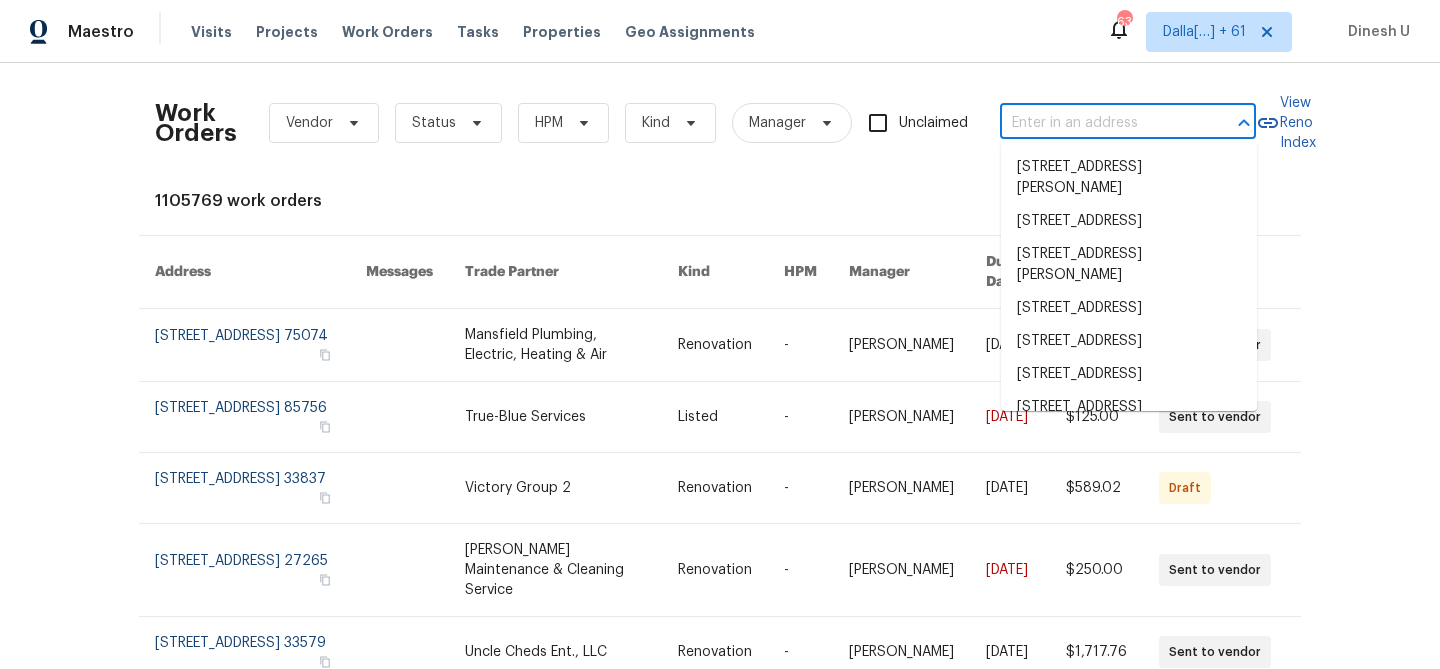 paste on "603 N 4th St Sanger, TX 76266" 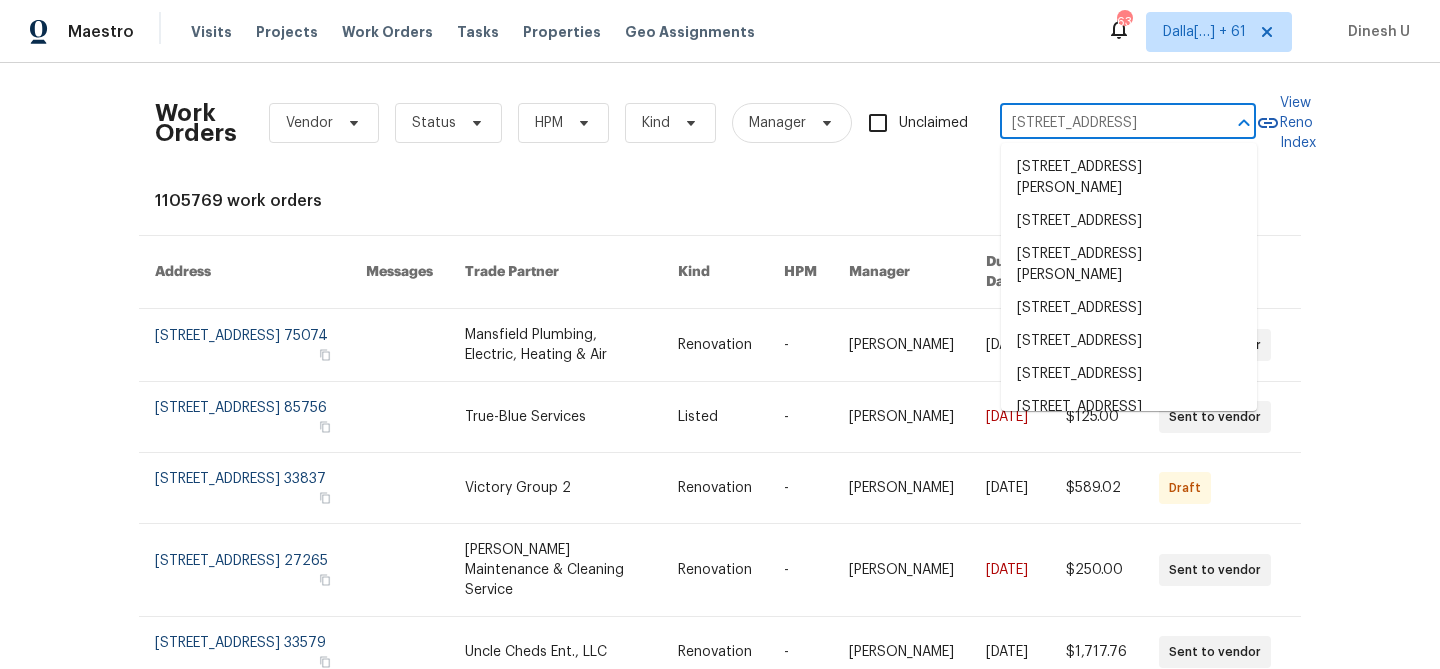scroll, scrollTop: 0, scrollLeft: 13, axis: horizontal 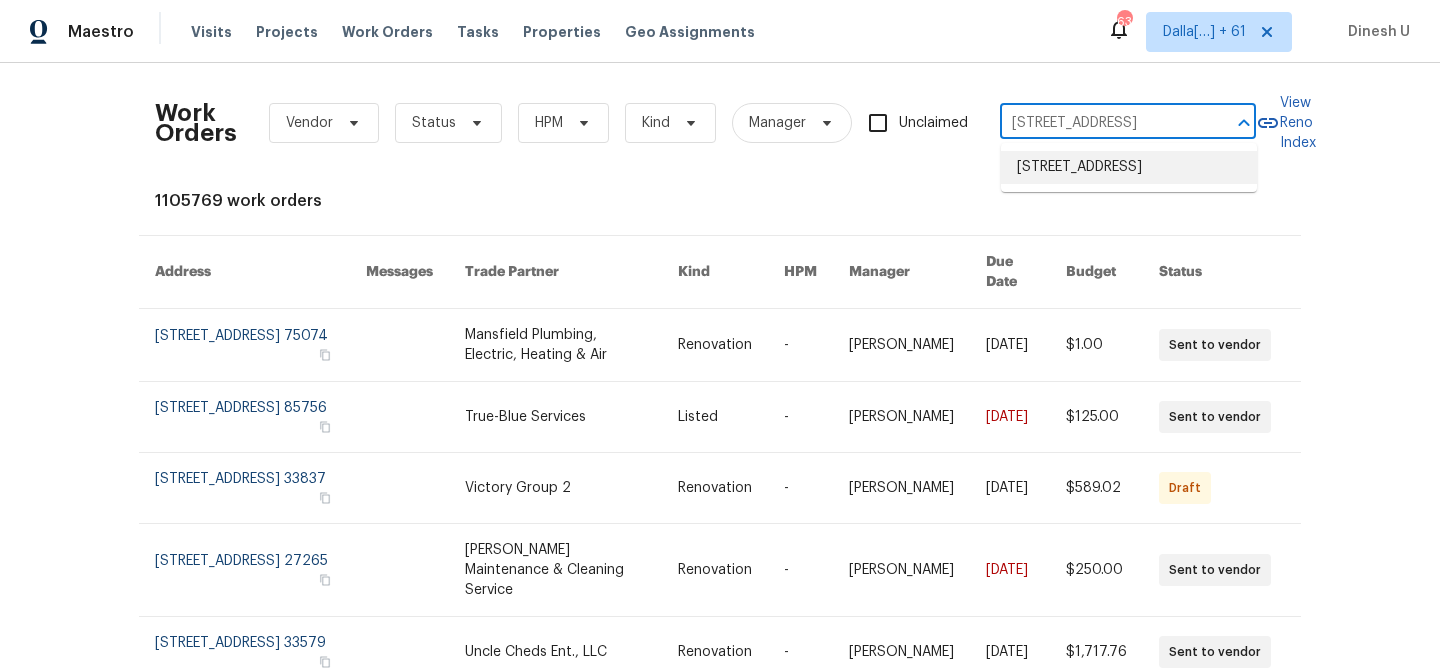 click on "603 N 4th St, Sanger, TX 76266" at bounding box center [1129, 167] 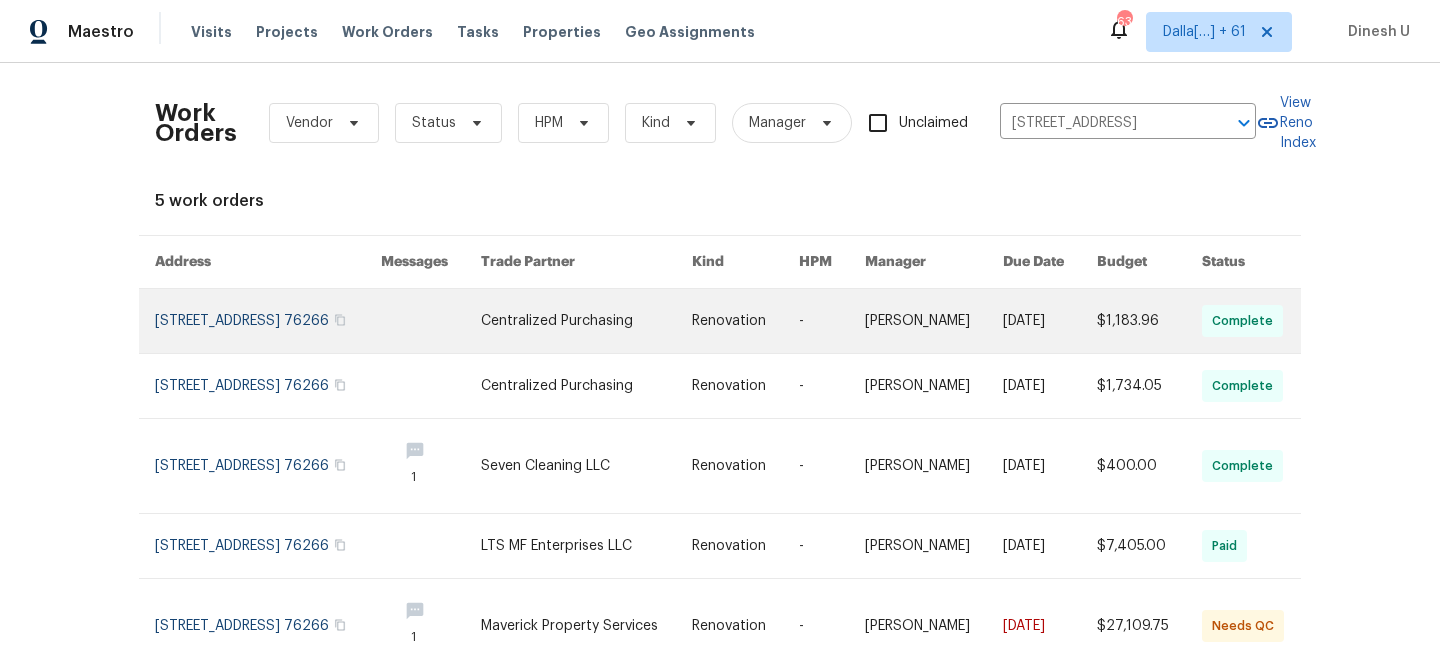 click at bounding box center [268, 321] 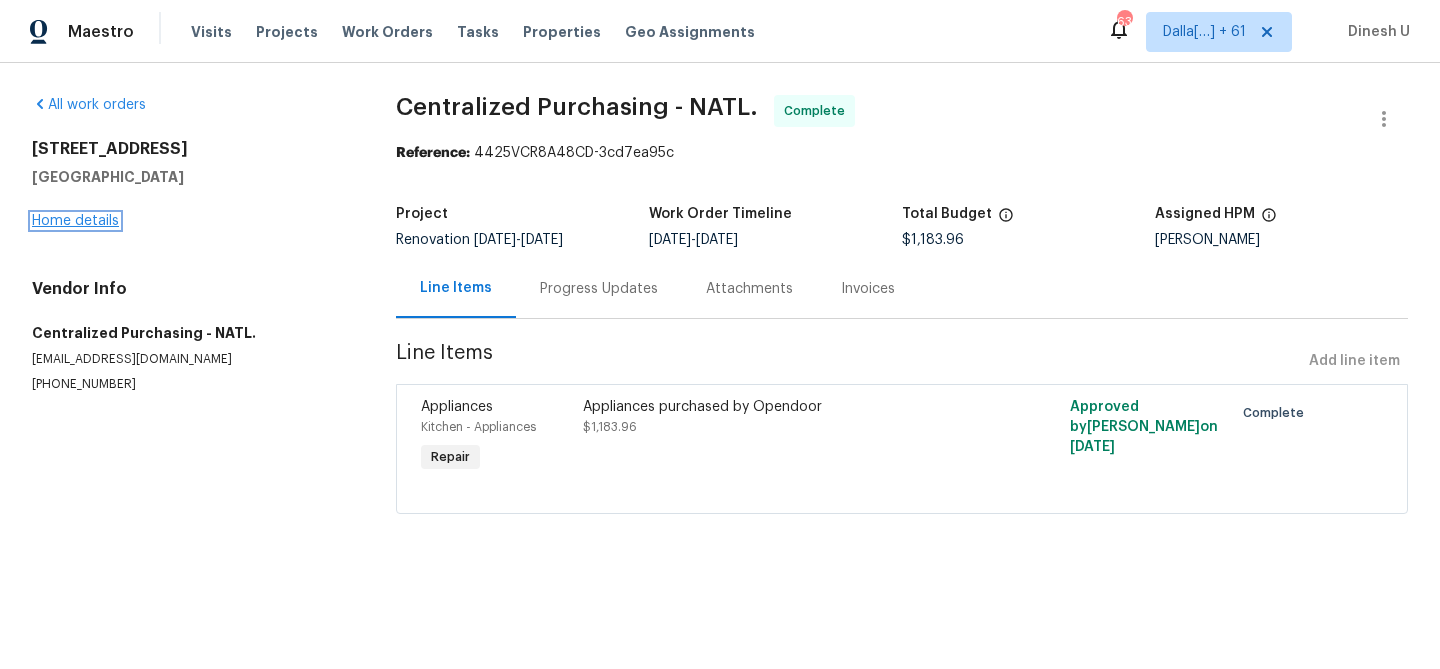click on "Home details" at bounding box center [75, 221] 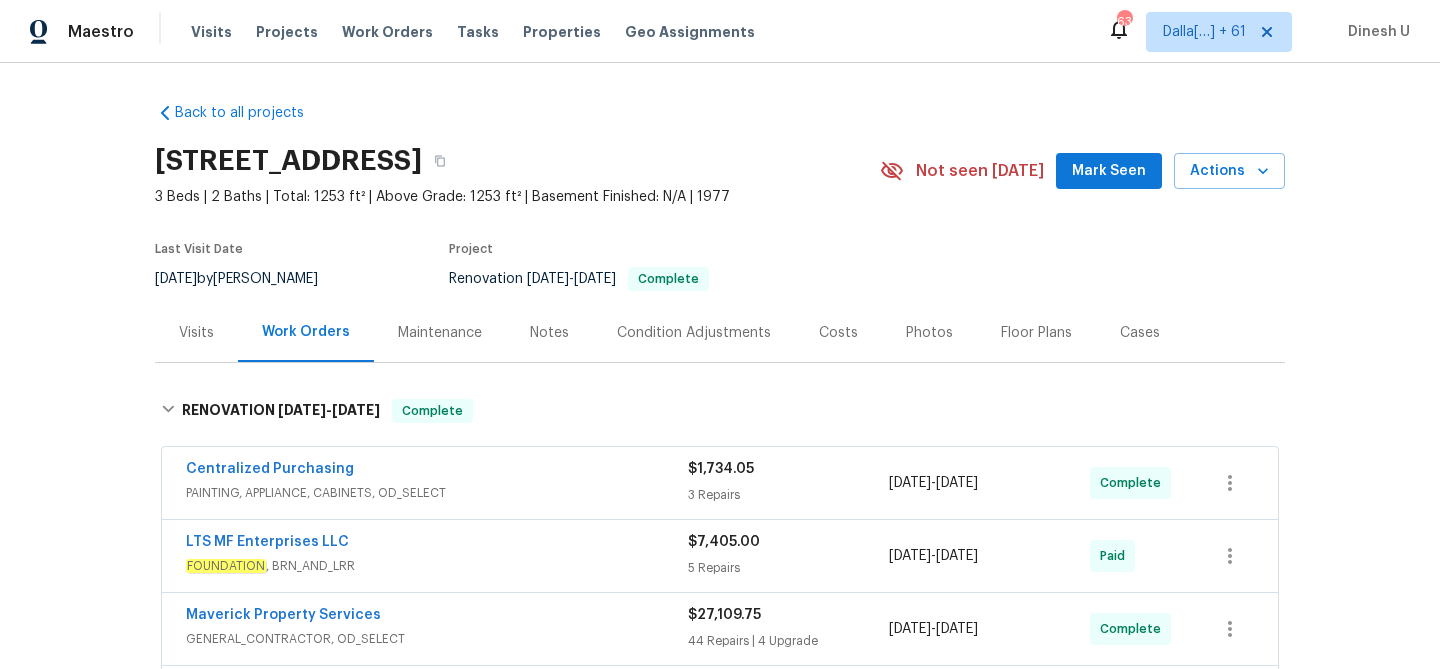 click on "Visits" at bounding box center [196, 333] 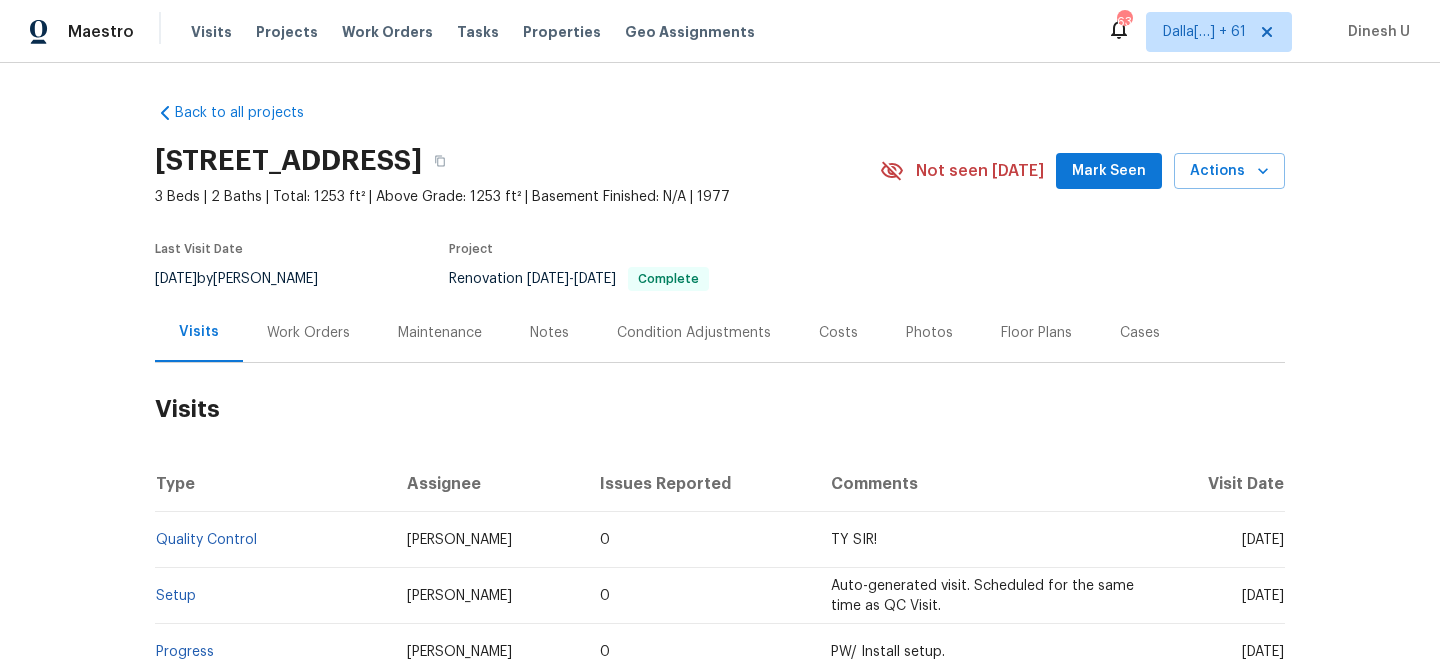 click on "Work Orders" at bounding box center [308, 333] 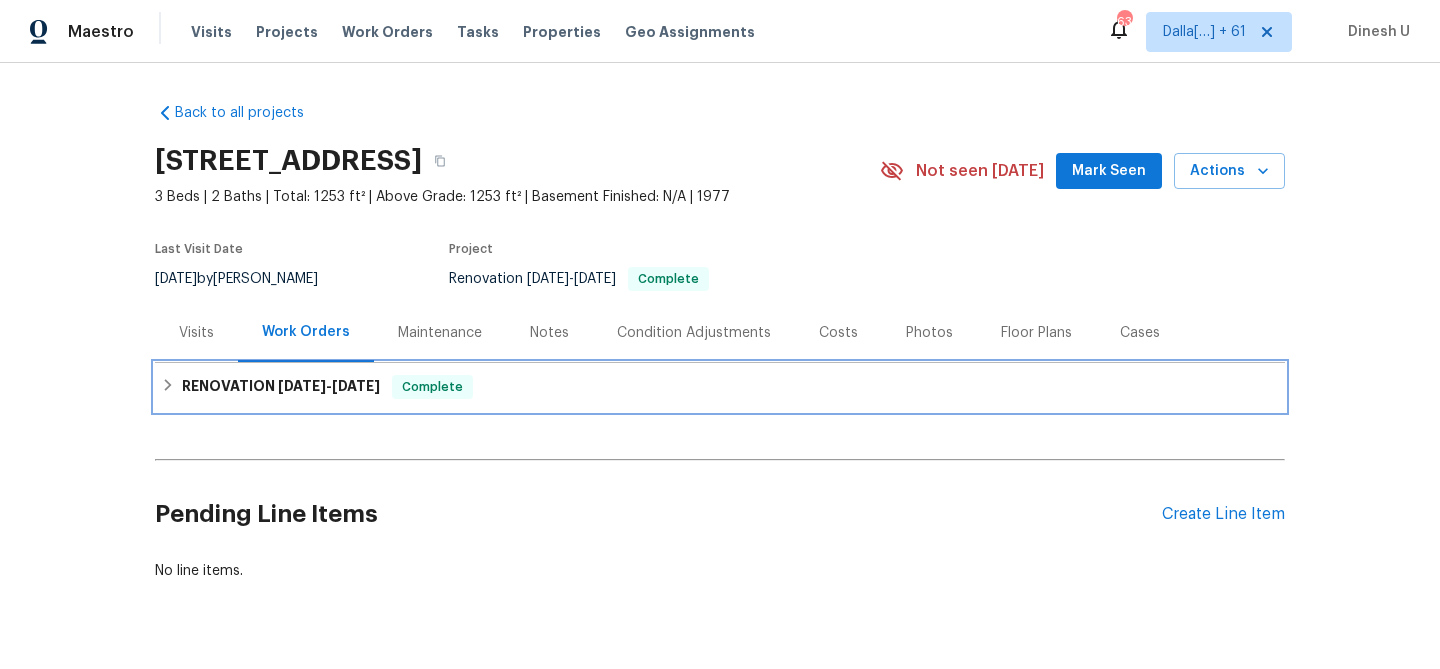 click on "6/17/25  -  7/4/25" at bounding box center (329, 386) 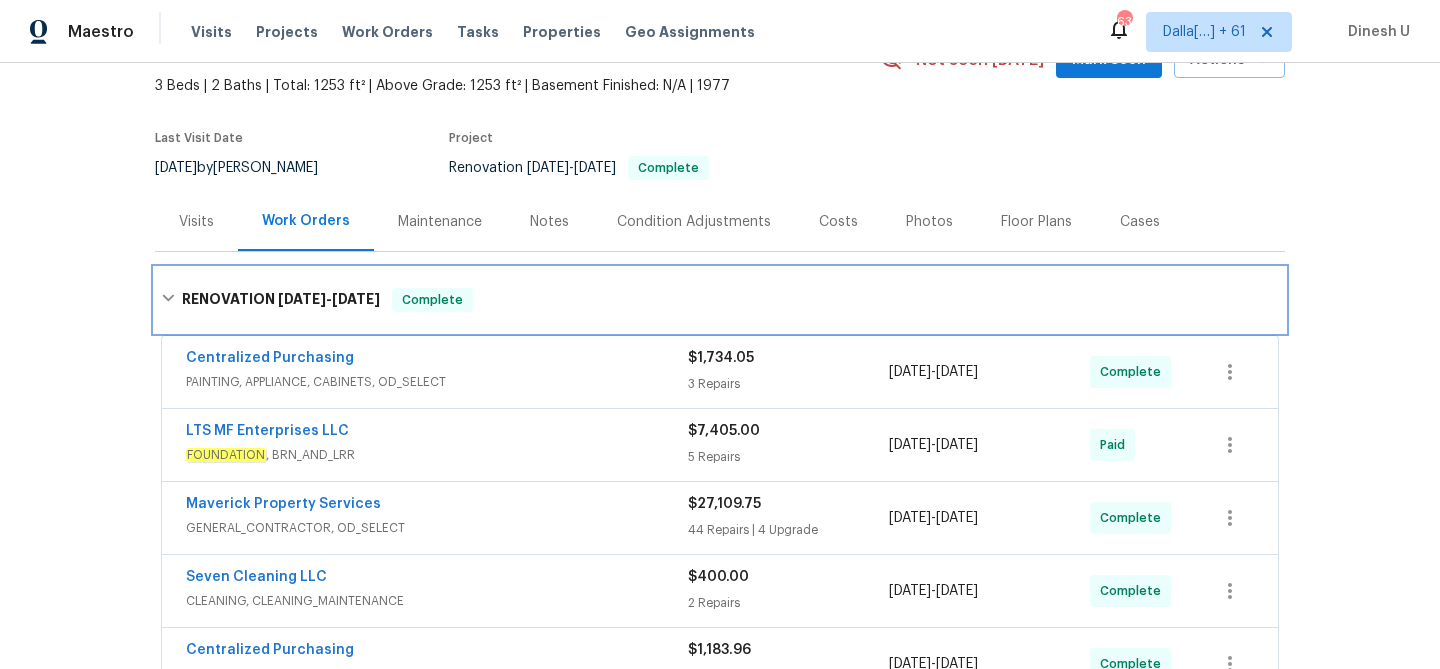 scroll, scrollTop: 0, scrollLeft: 0, axis: both 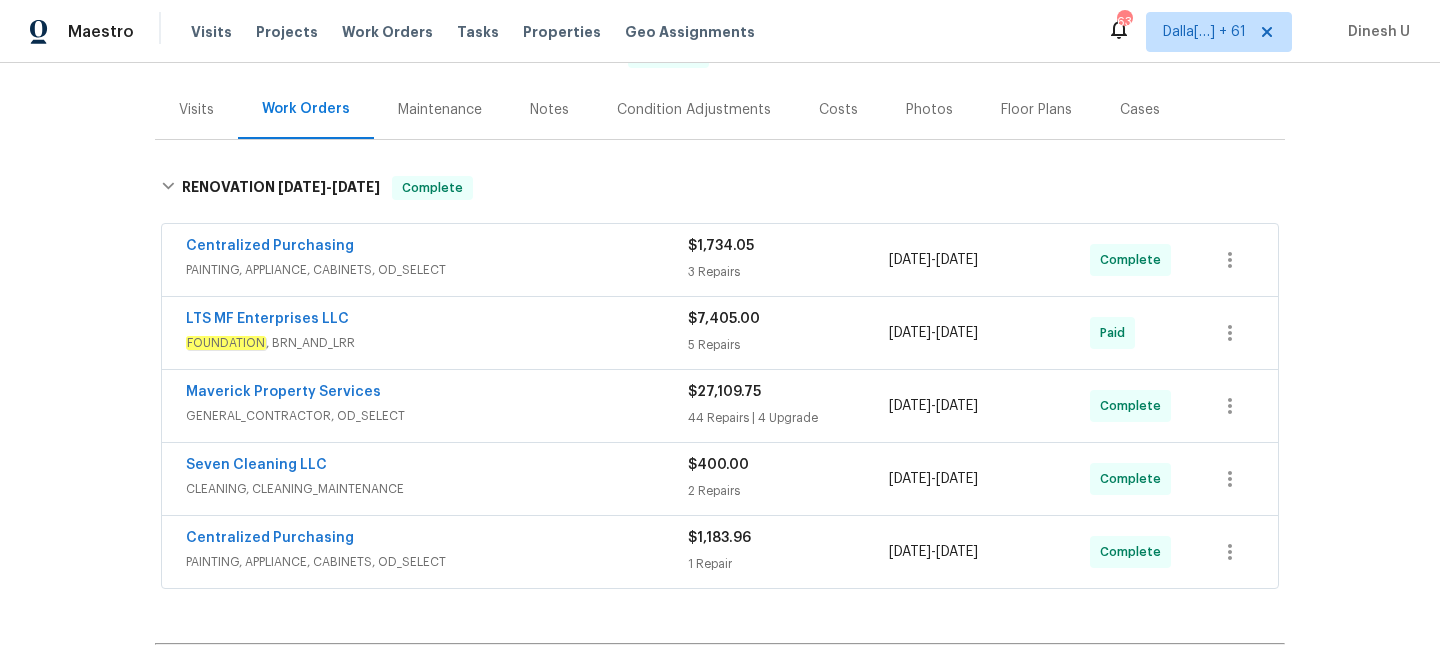 click on "3 Repairs" at bounding box center [788, 272] 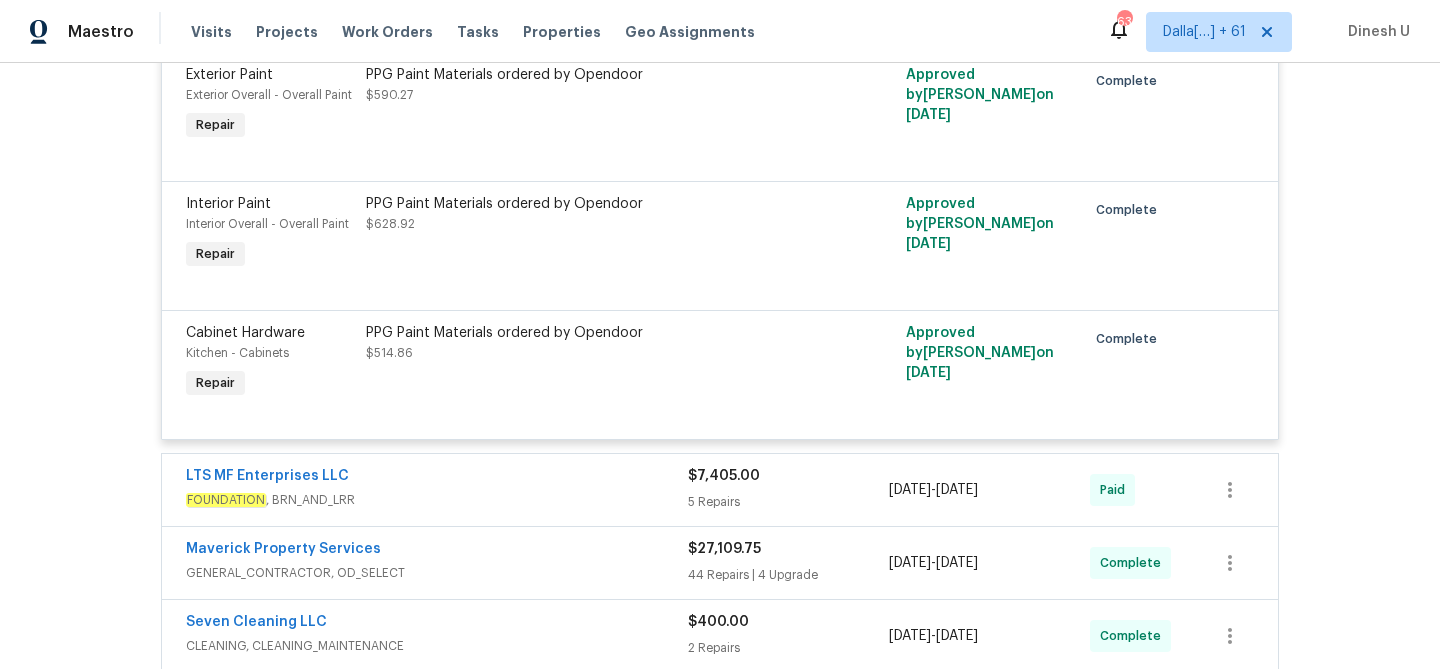 scroll, scrollTop: 602, scrollLeft: 0, axis: vertical 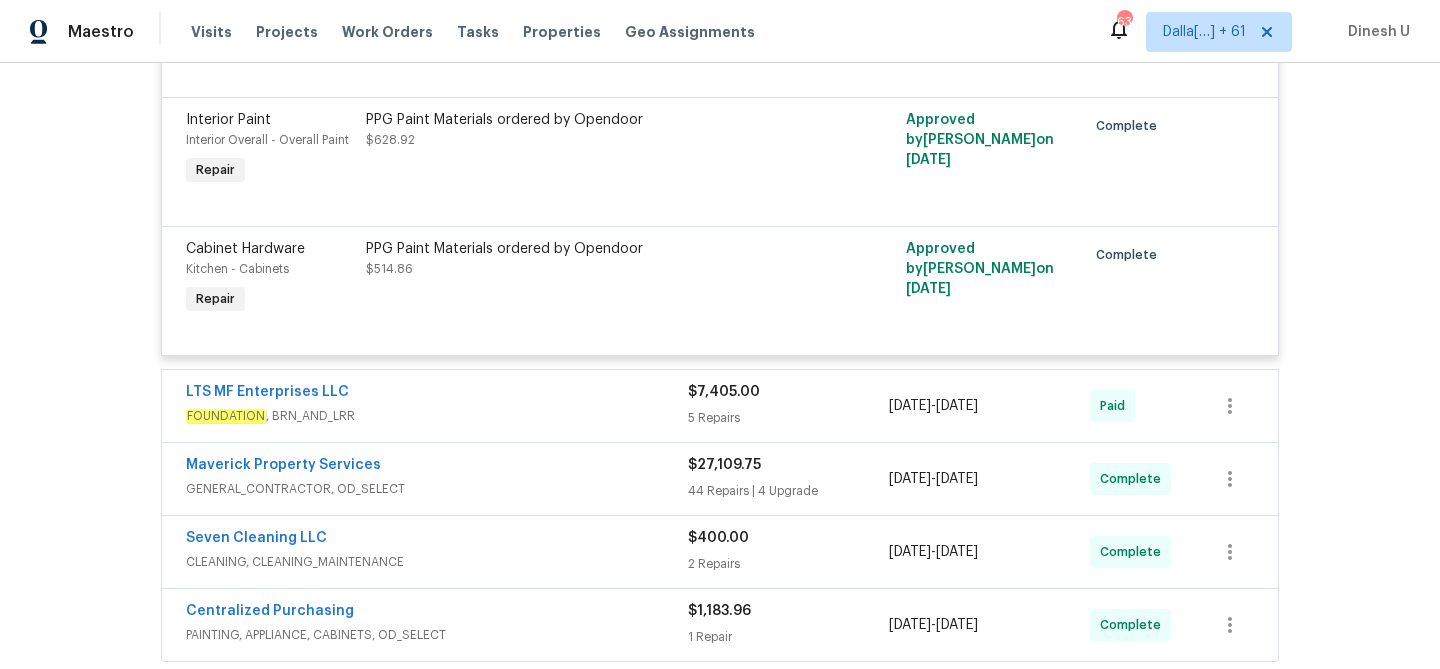 click on "$7,405.00 5 Repairs" at bounding box center [788, 406] 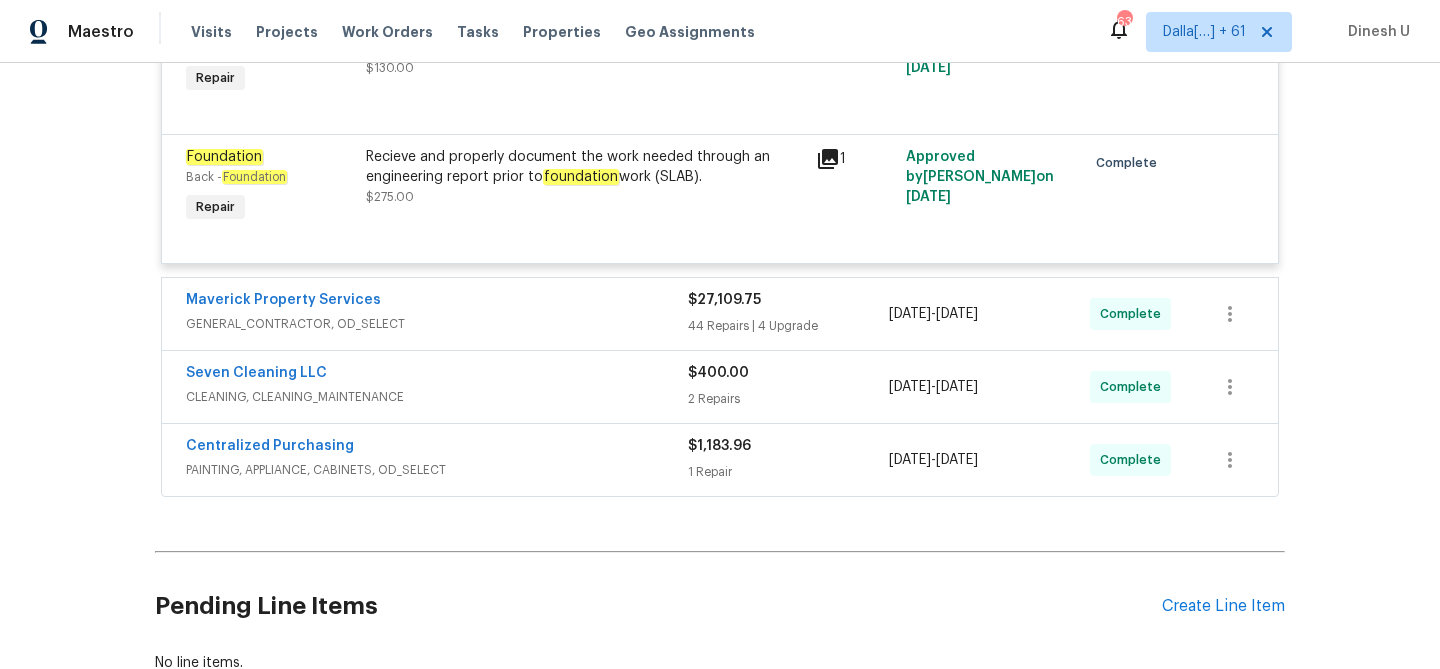 scroll, scrollTop: 1487, scrollLeft: 0, axis: vertical 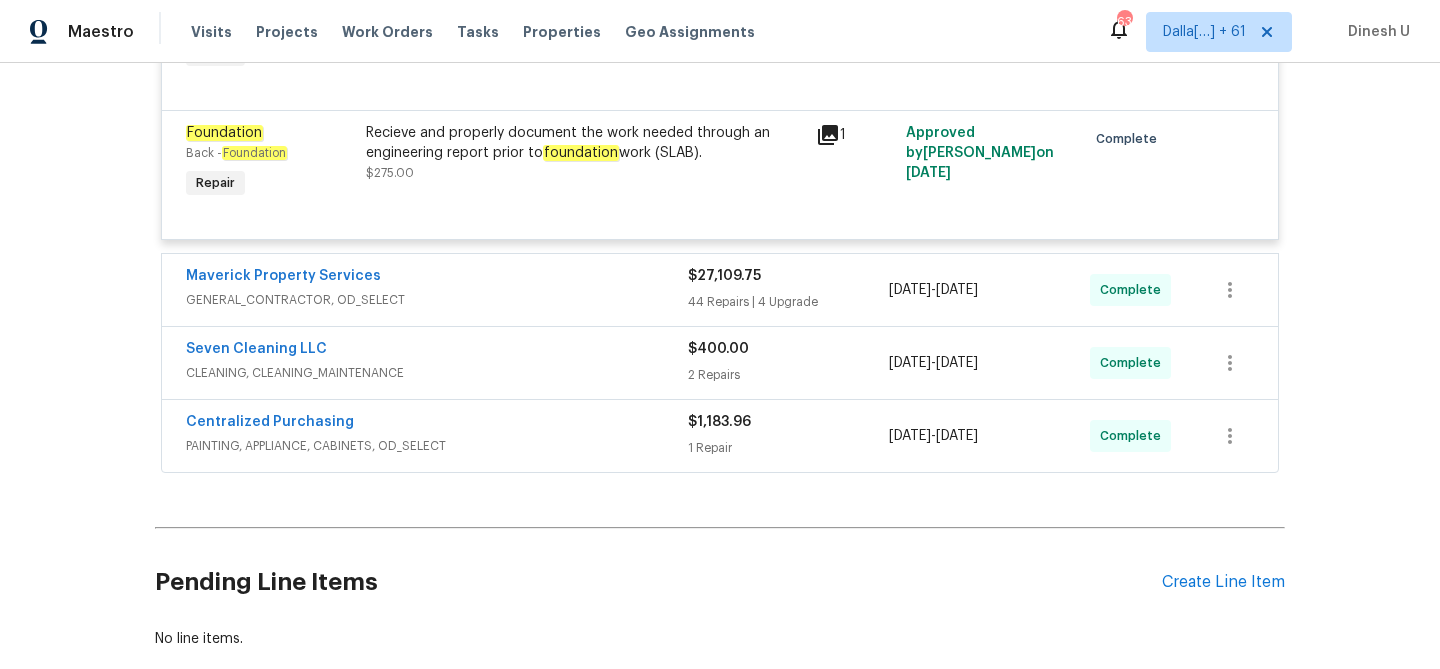 click on "44 Repairs | 4 Upgrade" at bounding box center [788, 302] 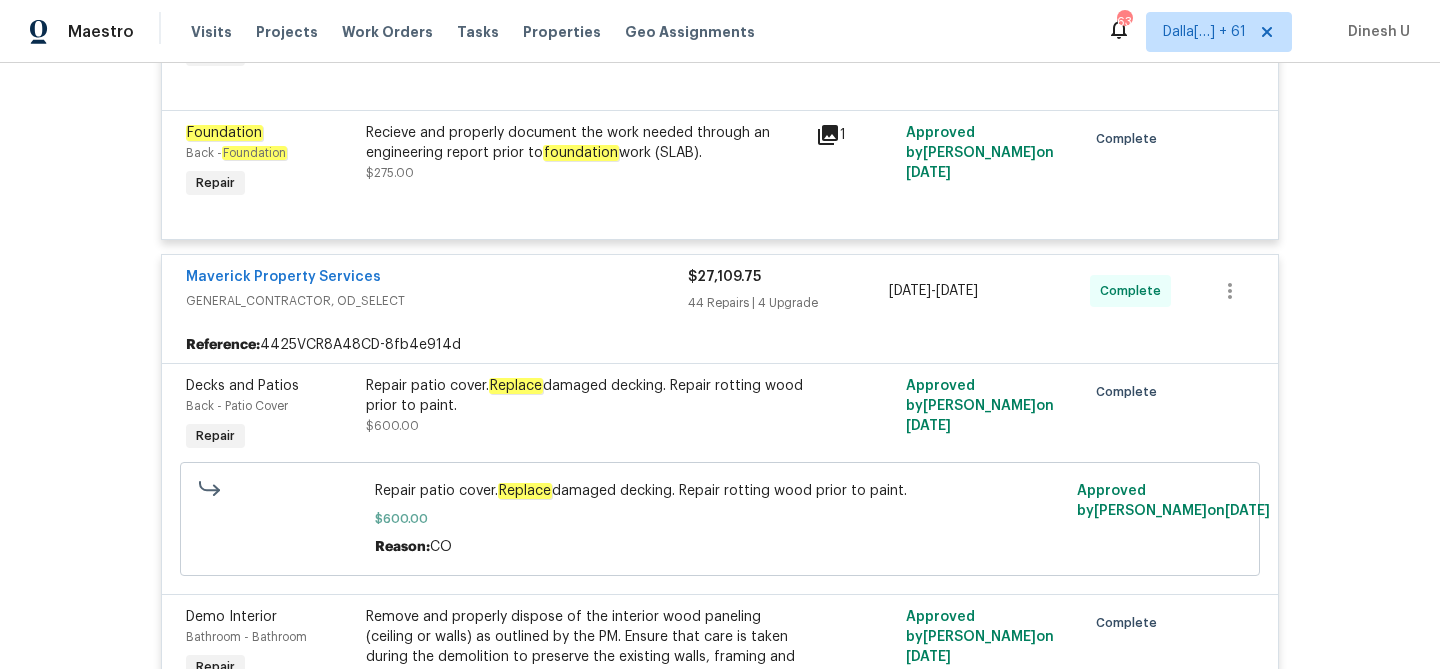 click on "$27,109.75 44 Repairs | 4 Upgrade" at bounding box center (788, 291) 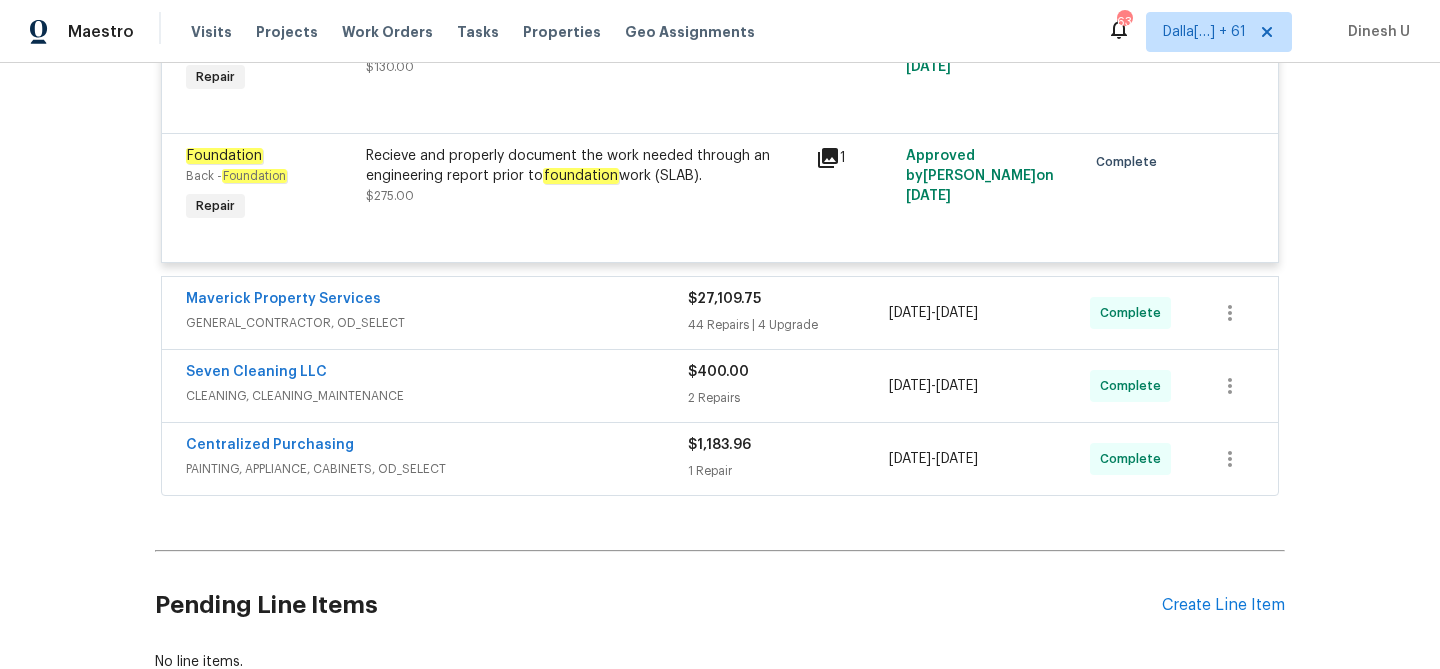 scroll, scrollTop: 1471, scrollLeft: 0, axis: vertical 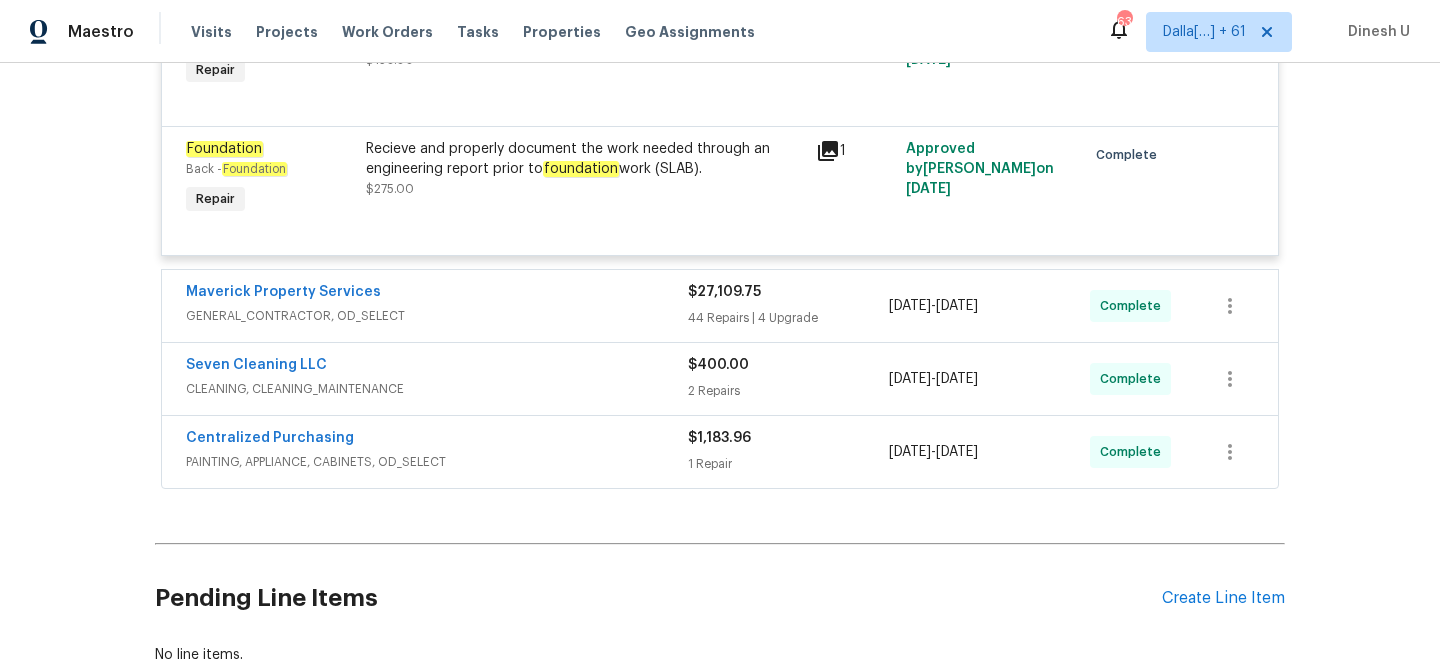 click on "44 Repairs | 4 Upgrade" at bounding box center [788, 318] 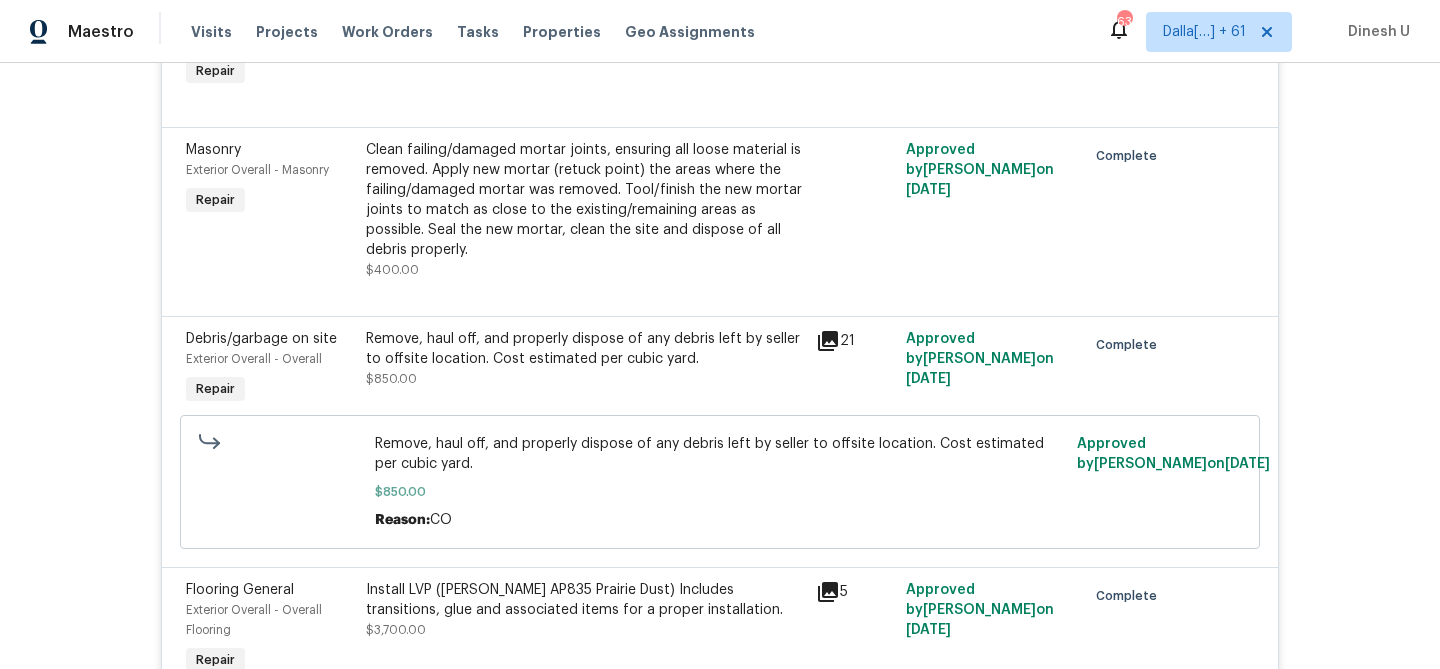 scroll, scrollTop: 5521, scrollLeft: 0, axis: vertical 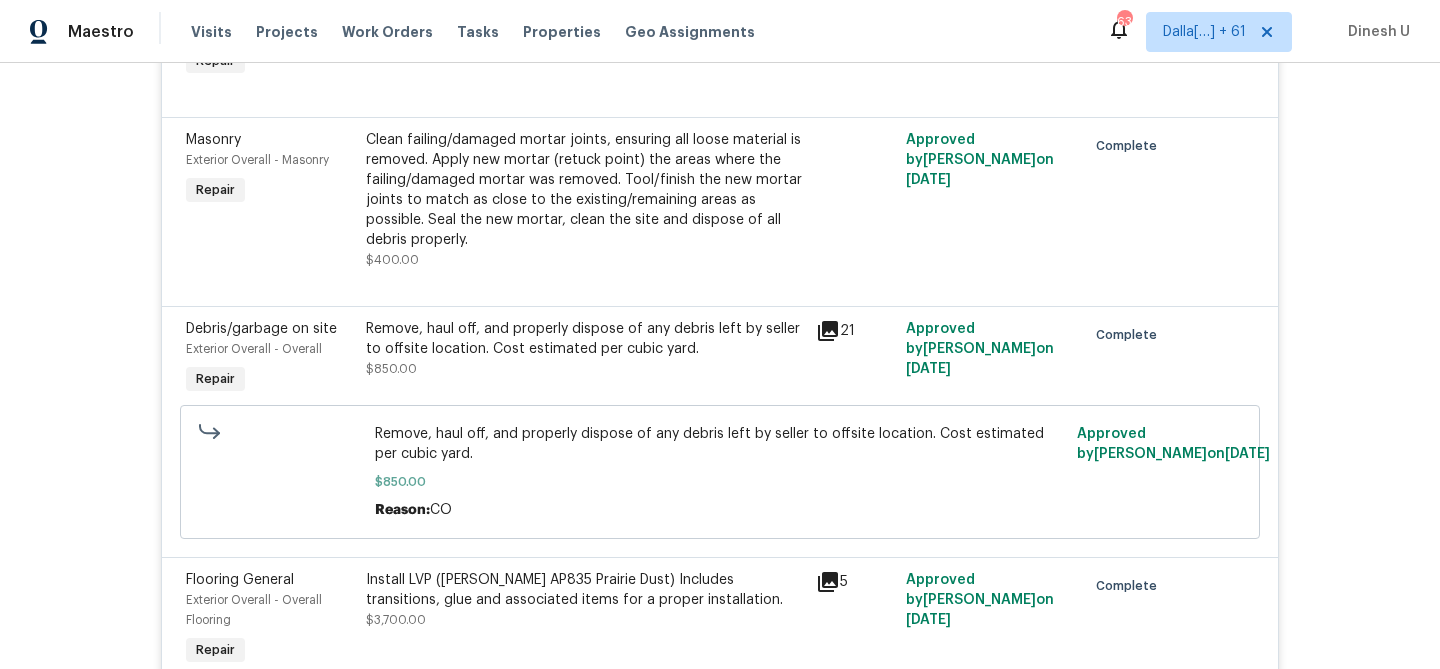 click on "Clean failing/damaged mortar joints, ensuring all loose material is removed. Apply new mortar (retuck point) the areas where the failing/damaged mortar was removed. Tool/finish the new mortar joints to match as close to the existing/remaining areas as possible. Seal the new mortar, clean the site and dispose of all debris properly." at bounding box center [585, 190] 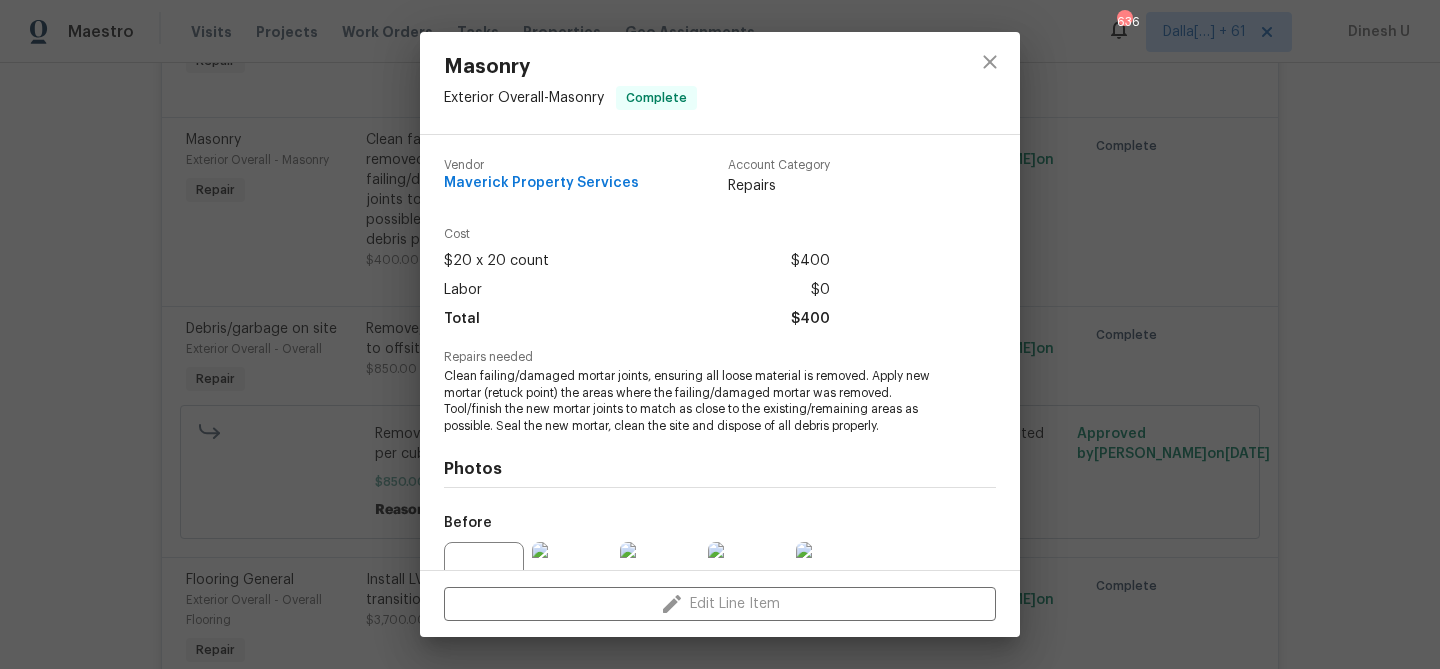scroll, scrollTop: 202, scrollLeft: 0, axis: vertical 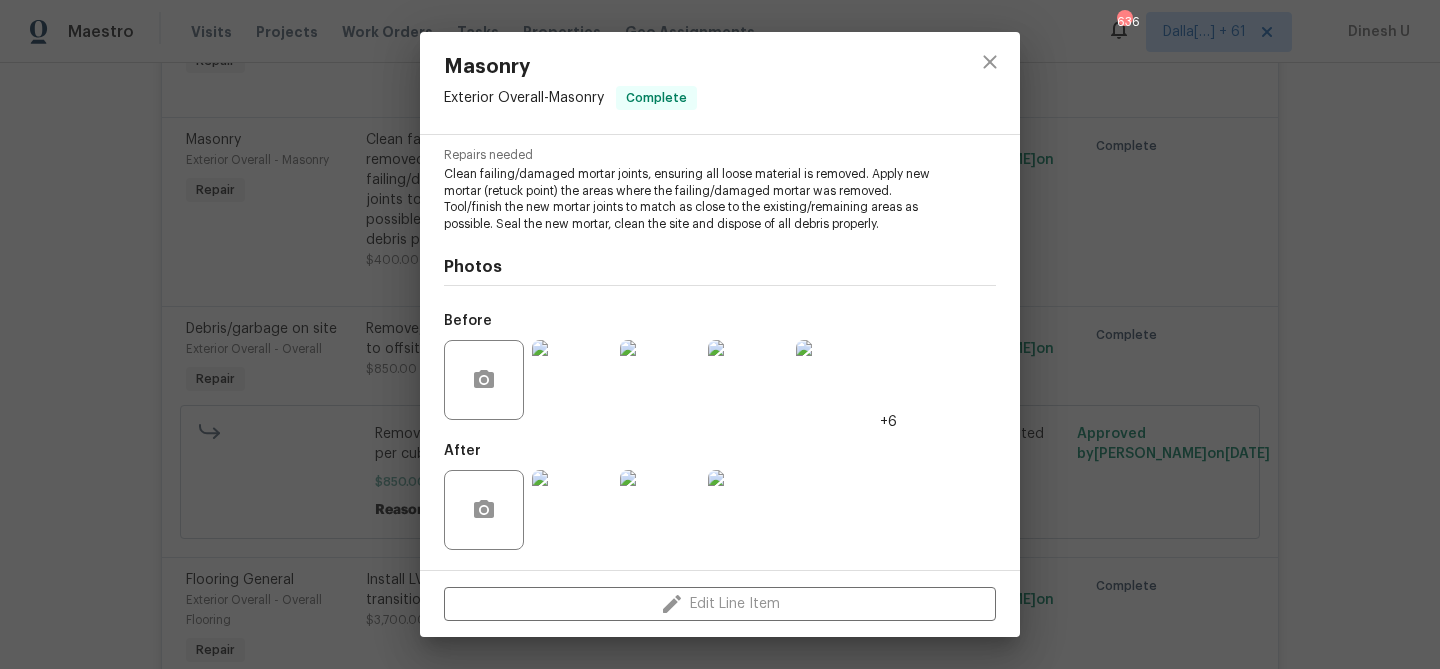 click at bounding box center [572, 380] 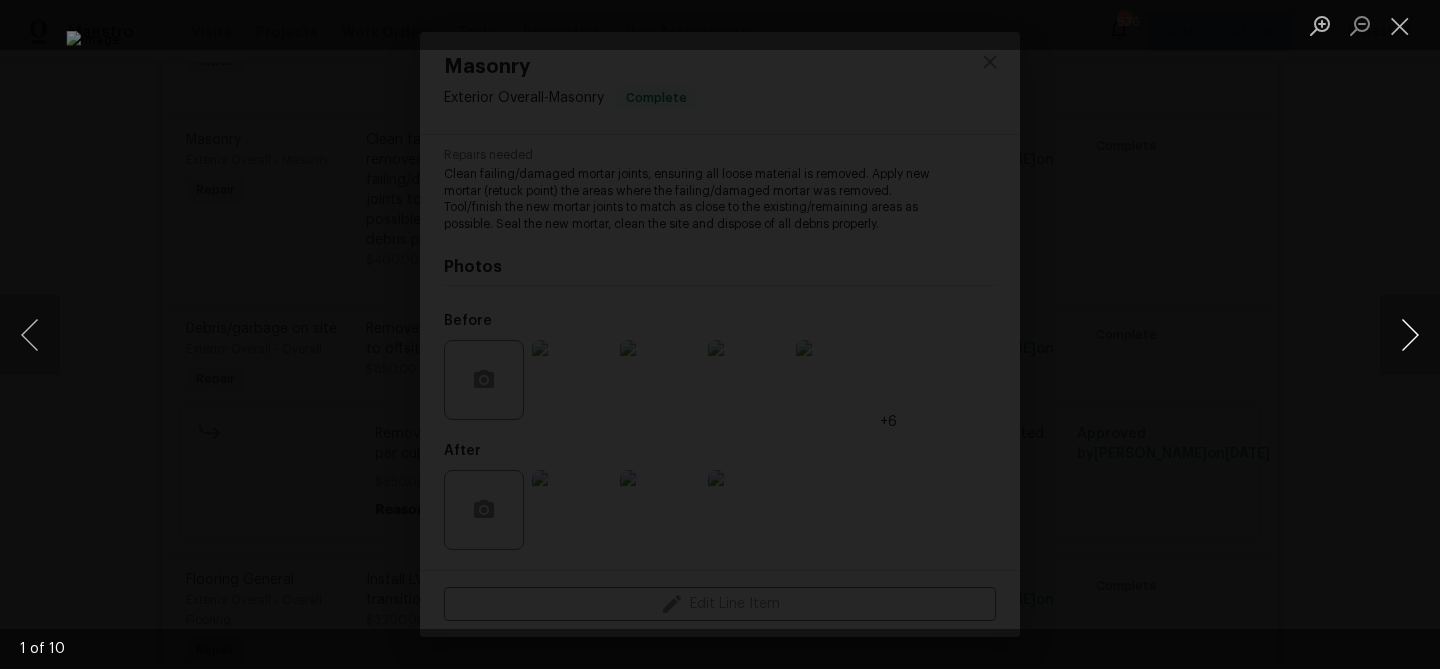 click at bounding box center [1410, 335] 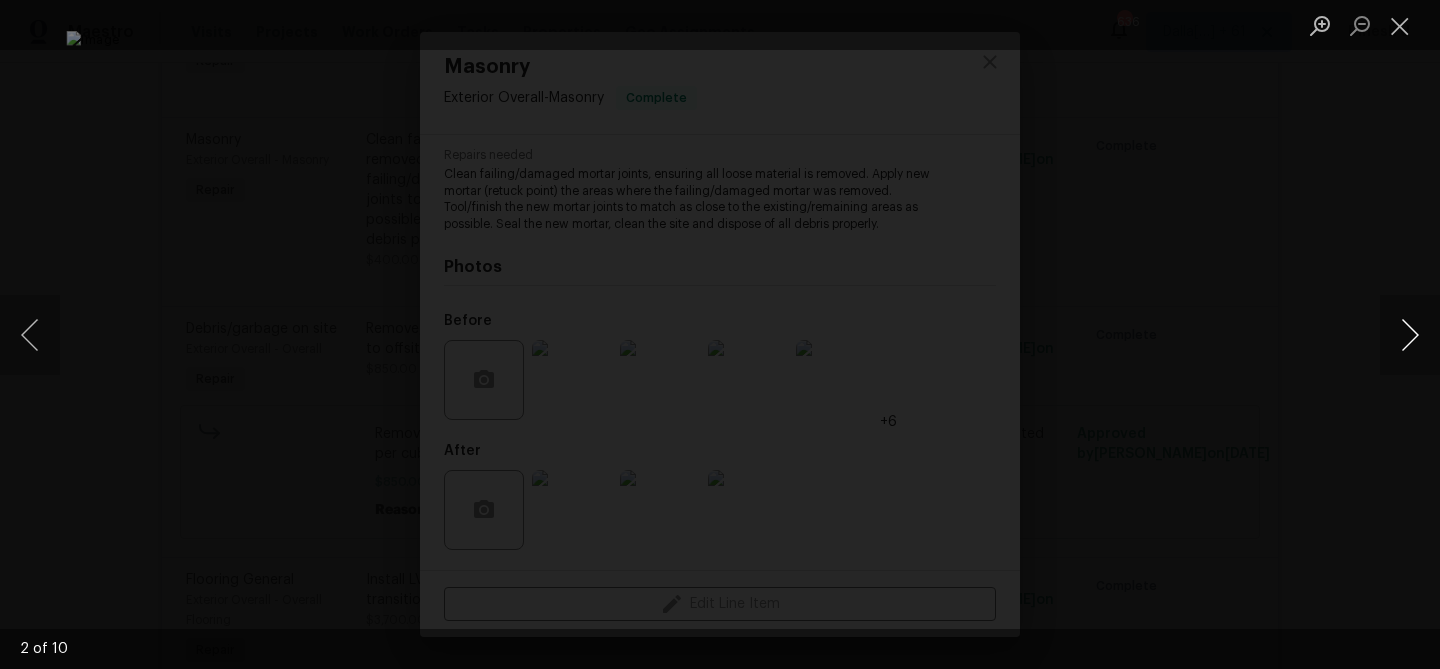 click at bounding box center (1410, 335) 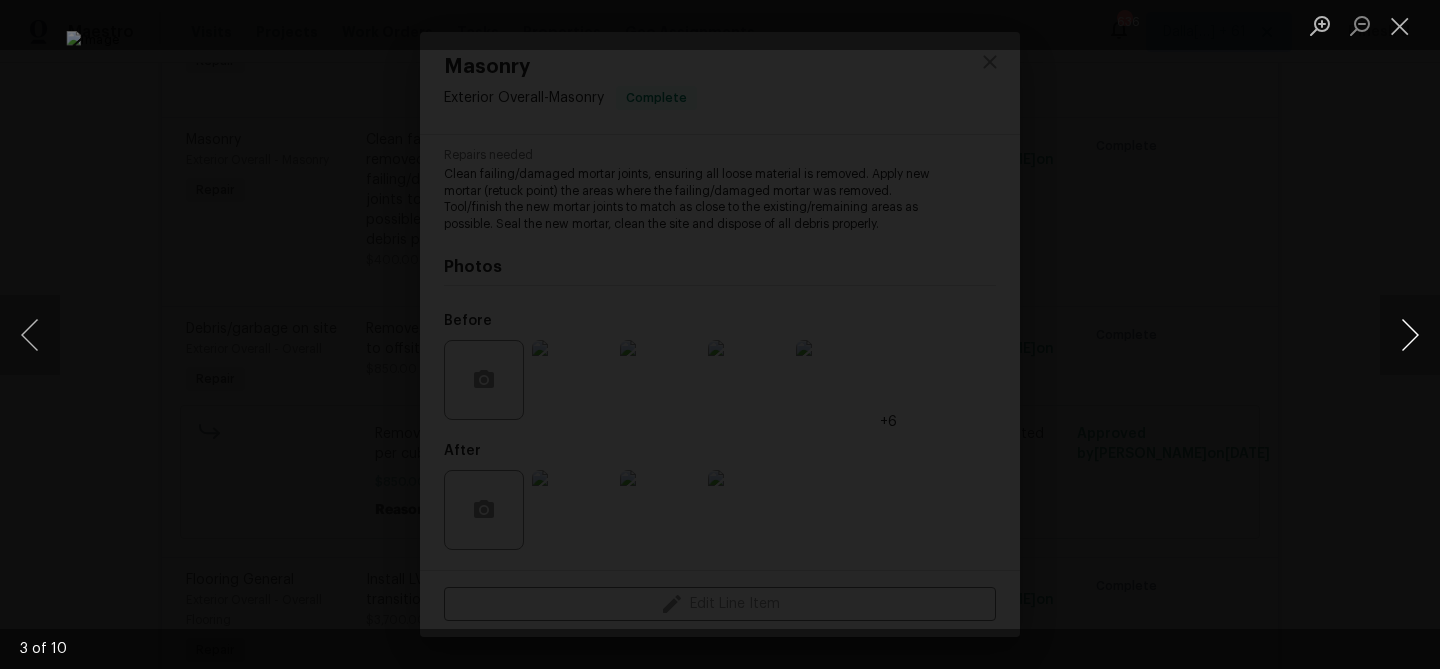 click at bounding box center (1410, 335) 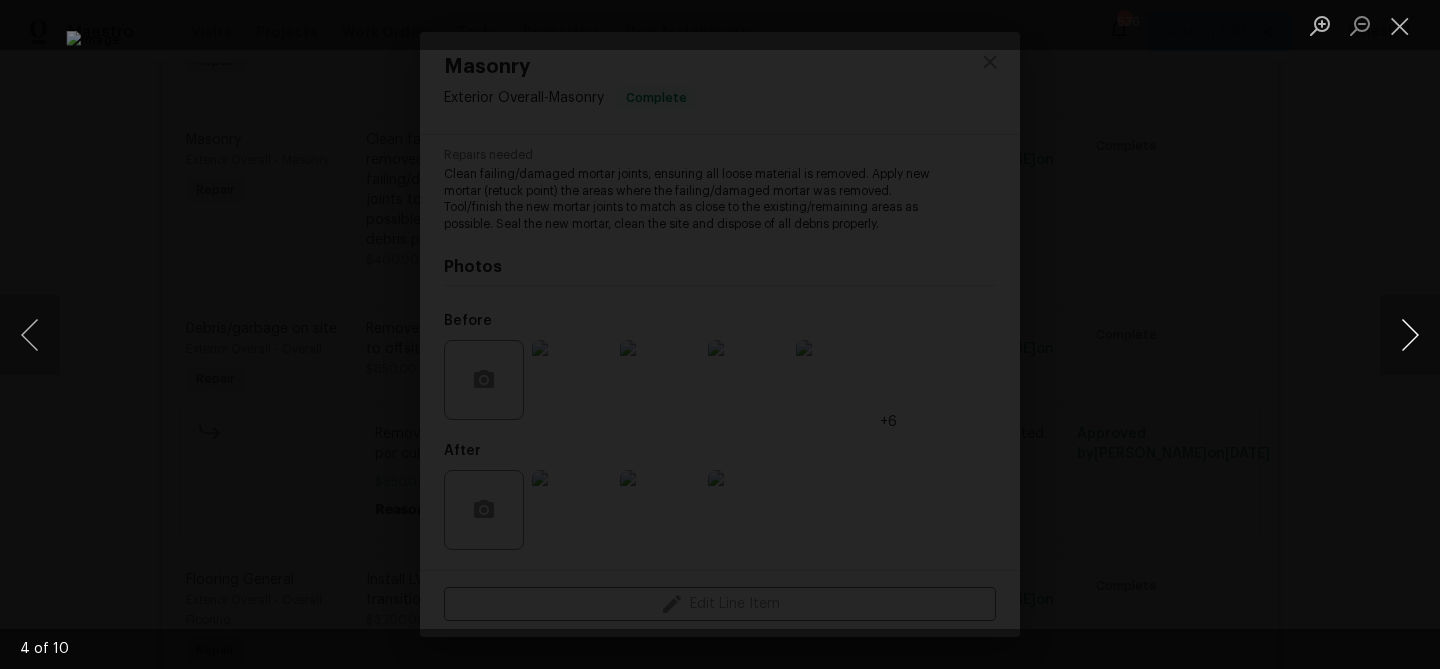click at bounding box center [1410, 335] 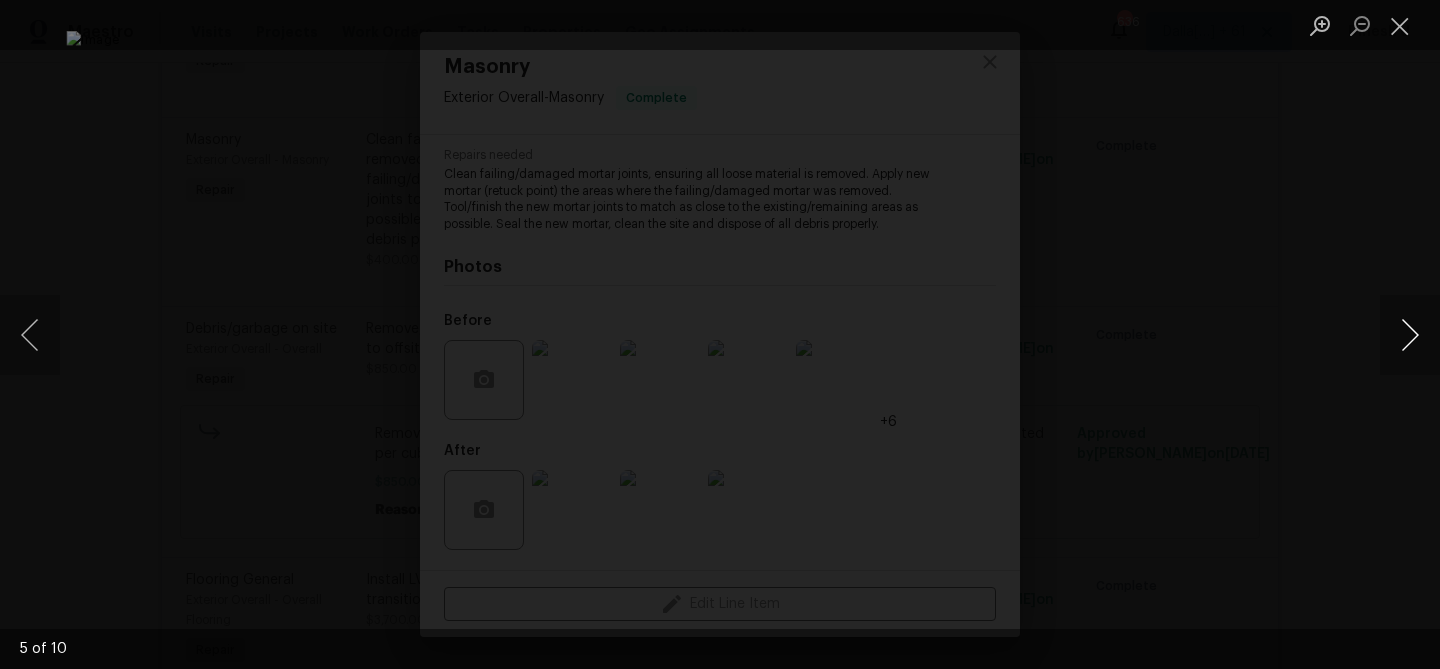 click at bounding box center [1410, 335] 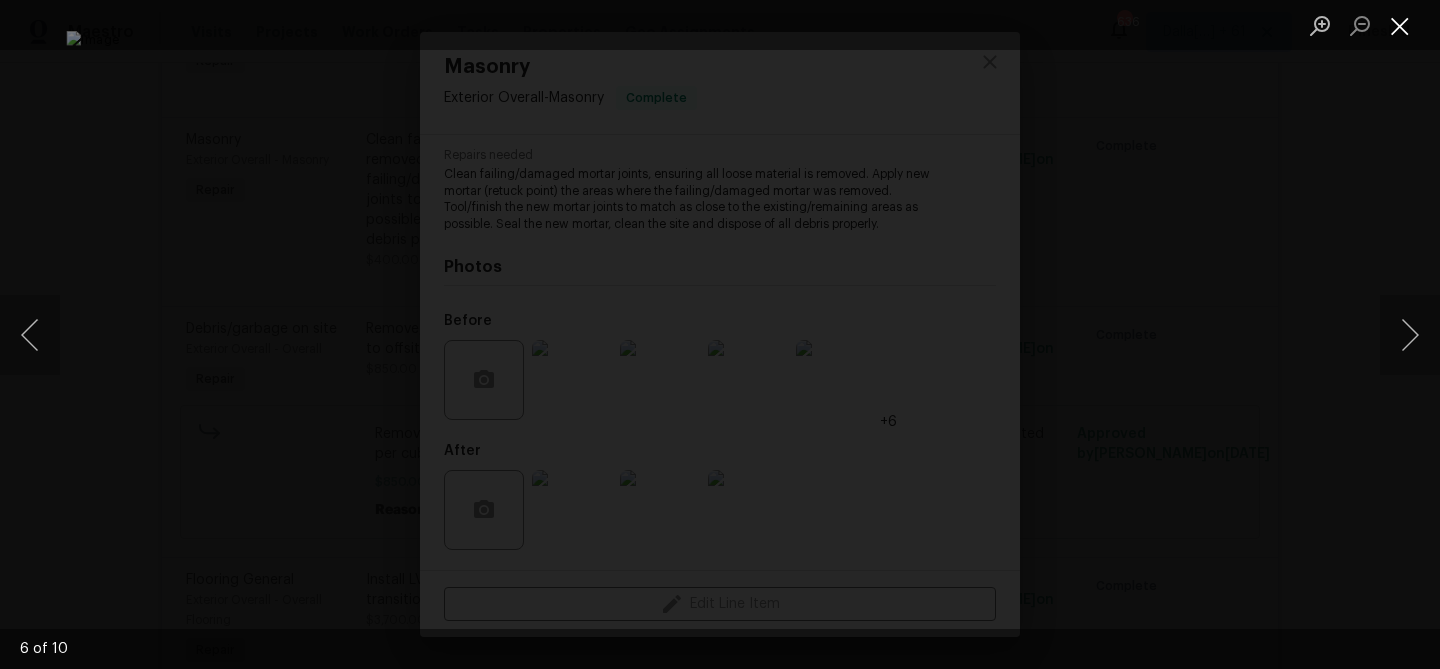 click at bounding box center [1400, 25] 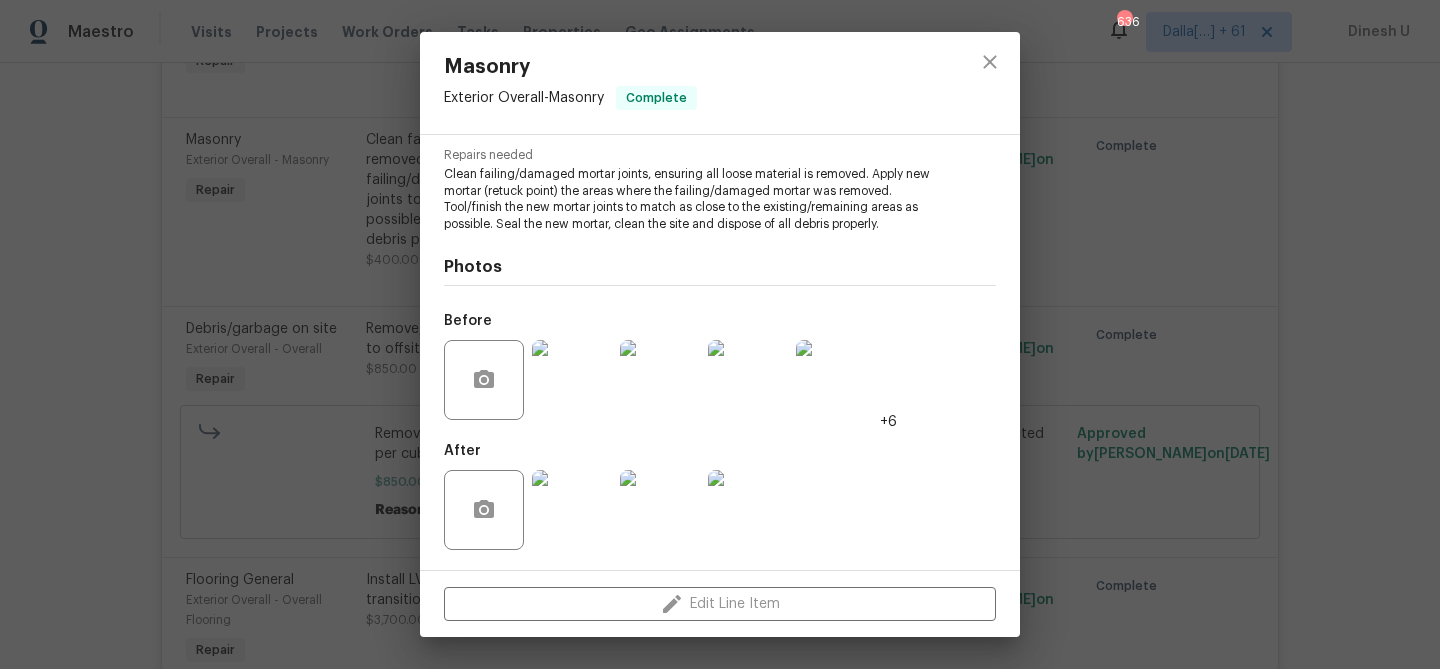click on "Masonry Exterior Overall  -  Masonry Complete Vendor Maverick Property Services Account Category Repairs Cost $20 x 20 count $400 Labor $0 Total $400 Repairs needed Clean failing/damaged mortar joints, ensuring all loose material is removed. Apply new mortar (retuck point) the areas where the failing/damaged mortar was removed. Tool/finish the new mortar joints to match as close to the existing/remaining areas as possible. Seal the new mortar, clean the site and dispose of all debris properly. Photos Before  +6 After  Edit Line Item" at bounding box center [720, 334] 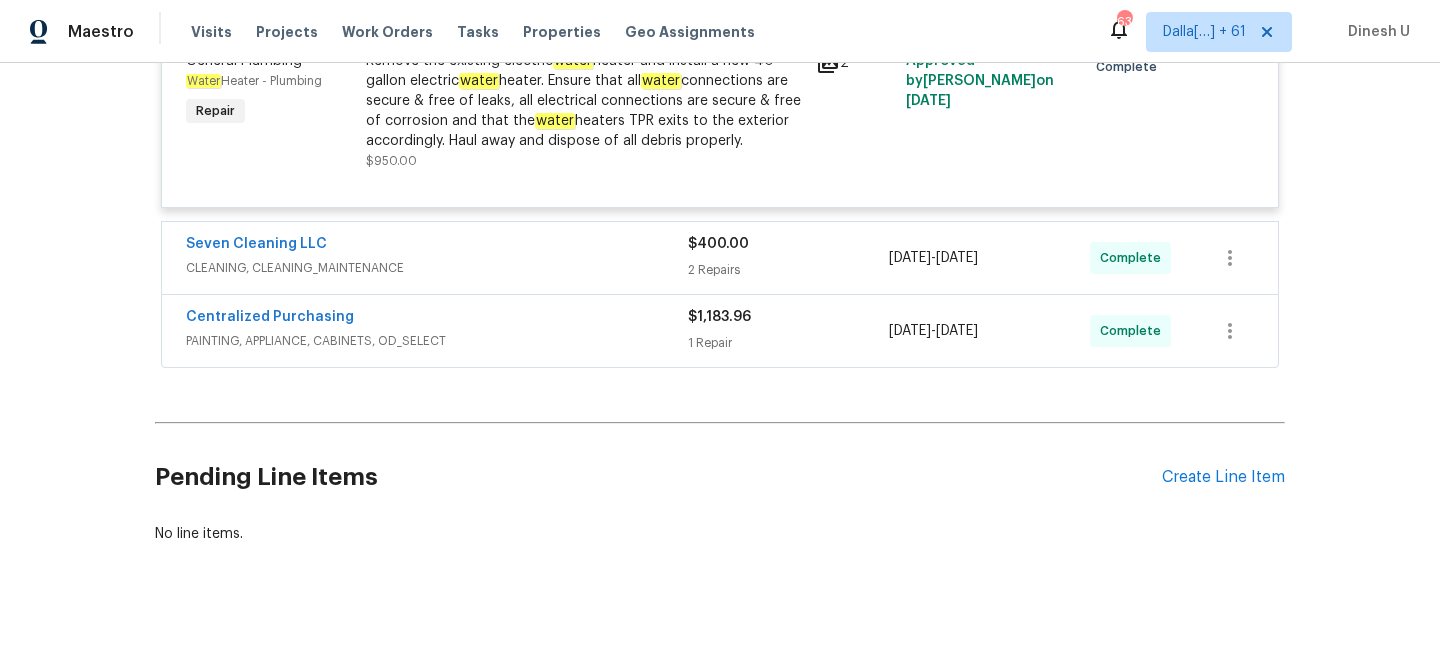 scroll, scrollTop: 10381, scrollLeft: 0, axis: vertical 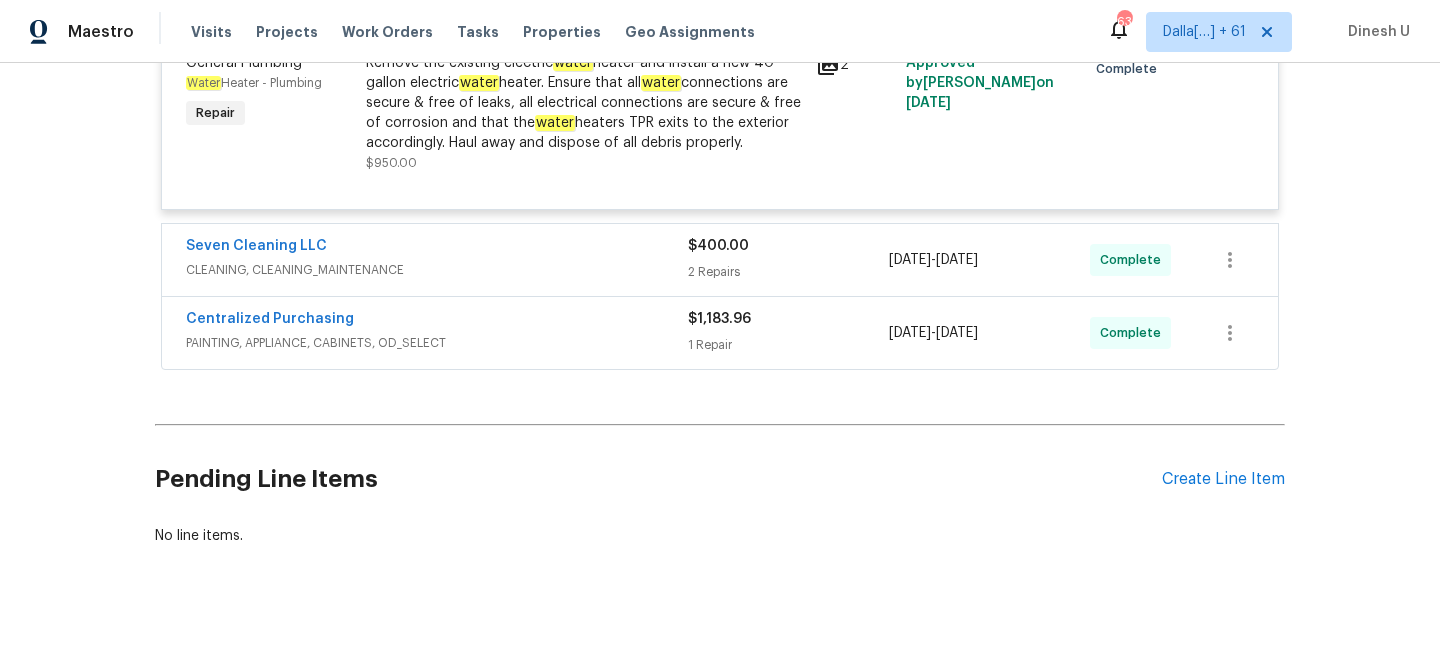 click on "2 Repairs" at bounding box center [788, 272] 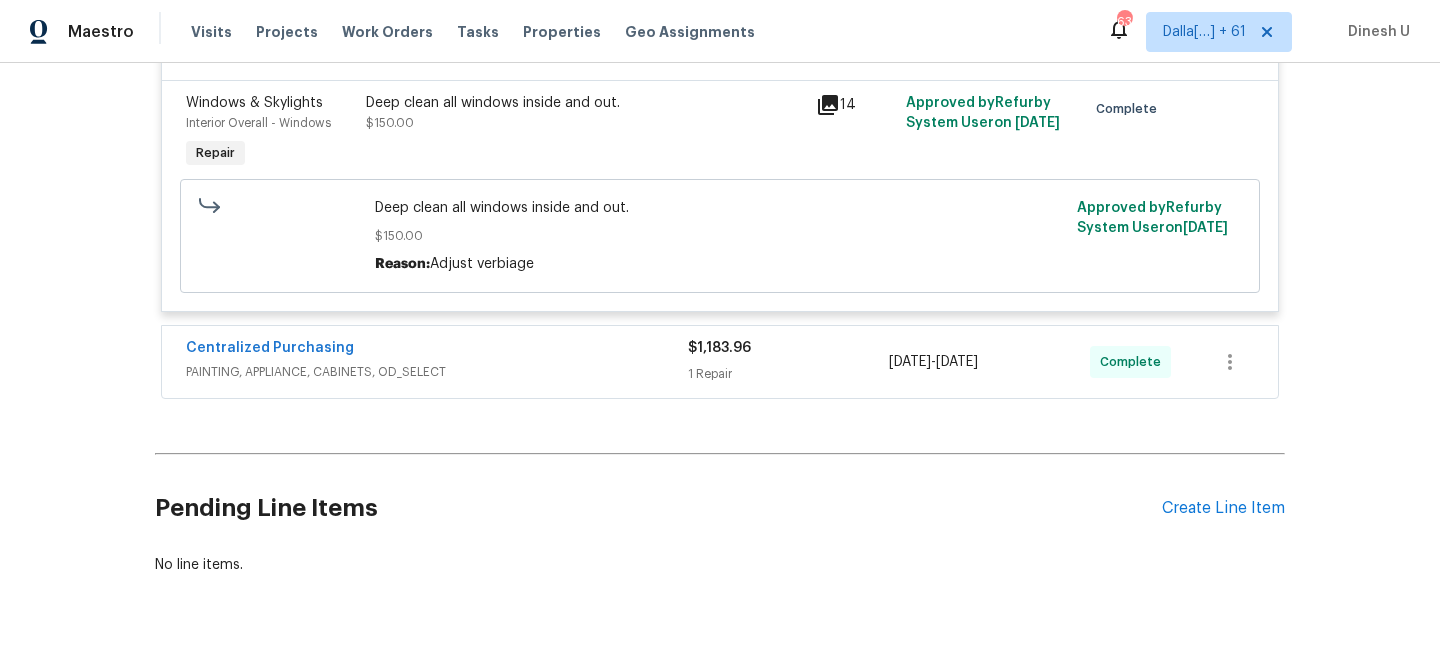 scroll, scrollTop: 11140, scrollLeft: 0, axis: vertical 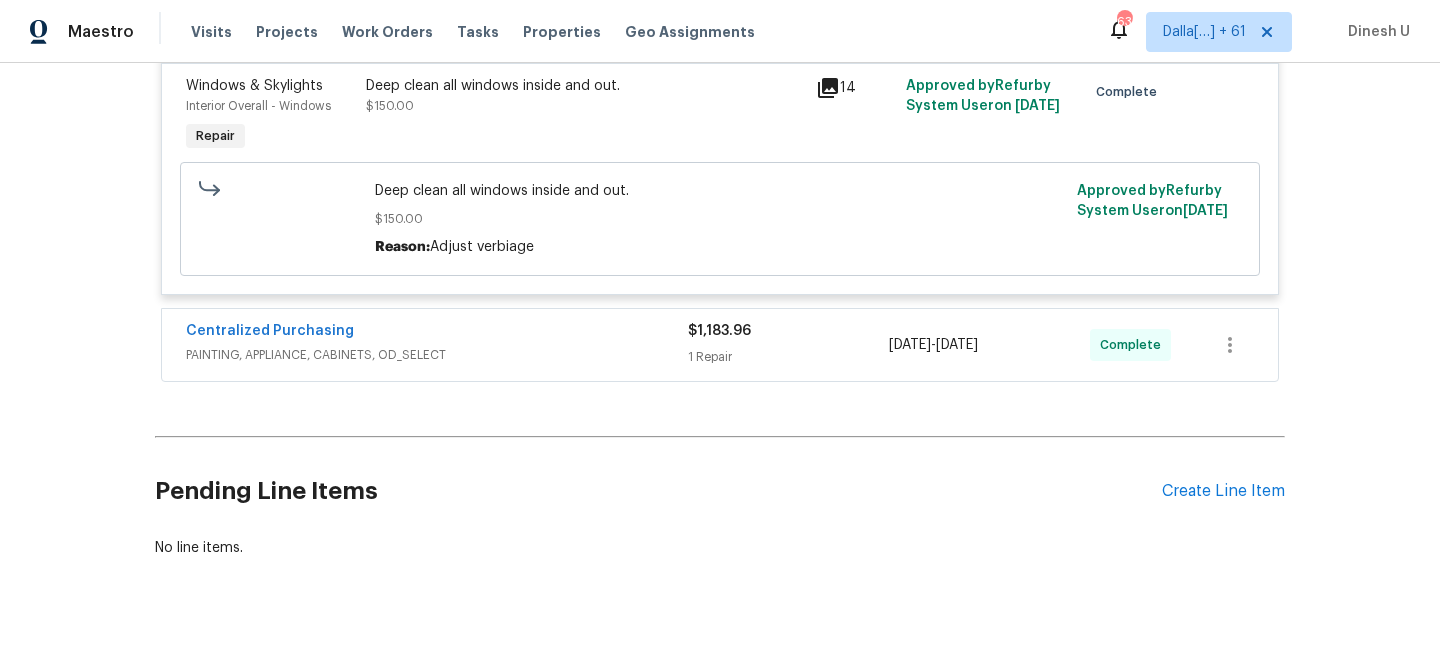 click on "$1,183.96 1 Repair" at bounding box center [788, 345] 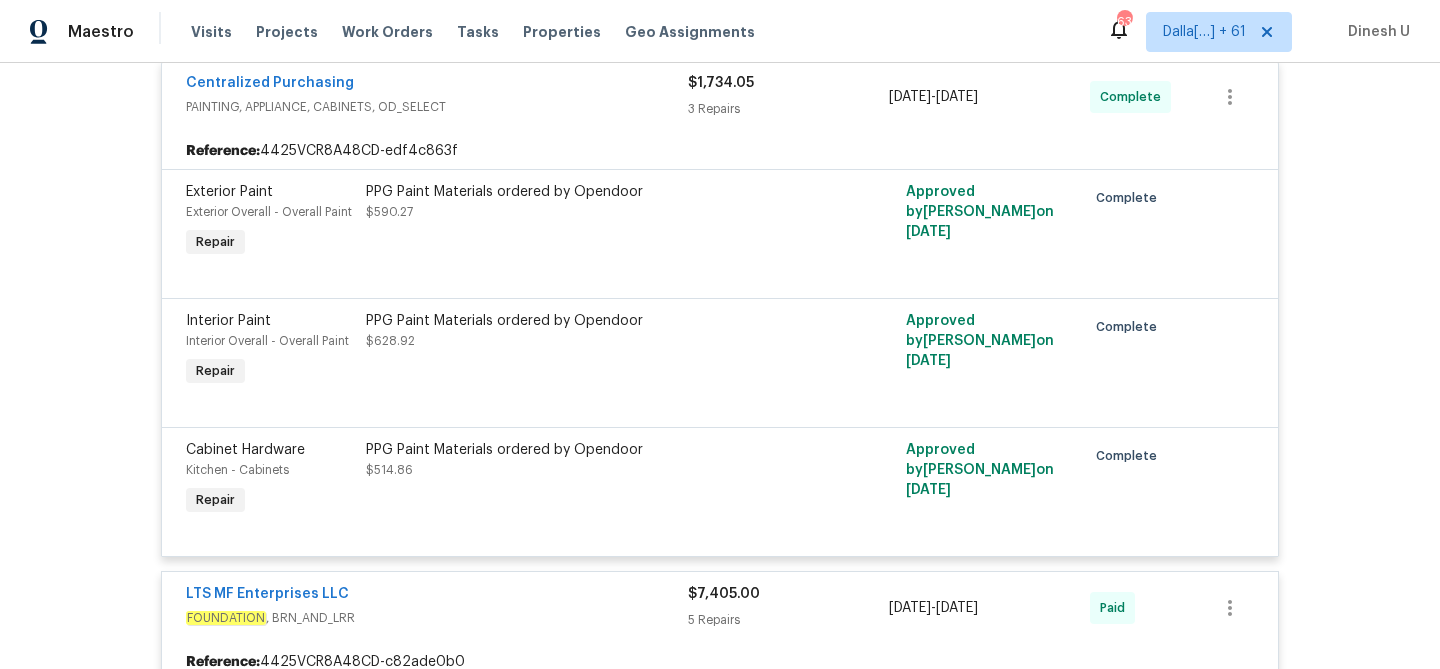 scroll, scrollTop: 0, scrollLeft: 0, axis: both 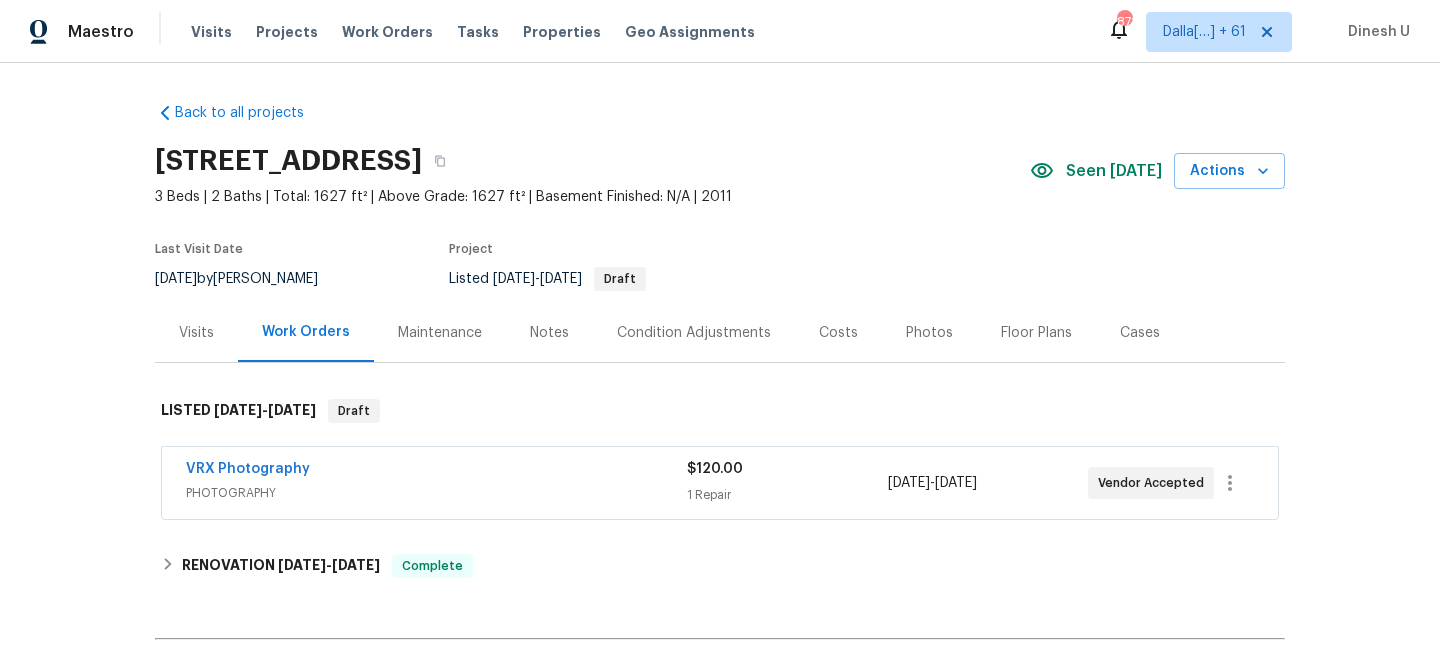 click on "1 Repair" at bounding box center (787, 495) 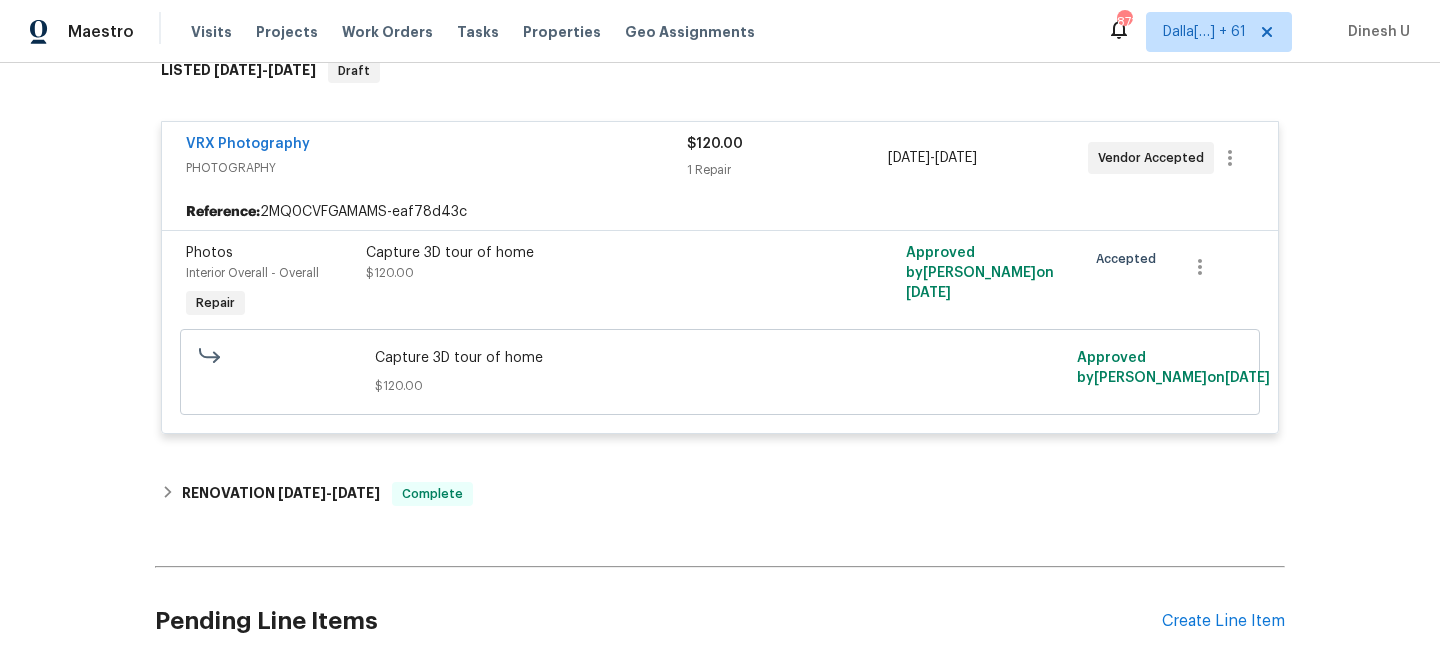 scroll, scrollTop: 356, scrollLeft: 0, axis: vertical 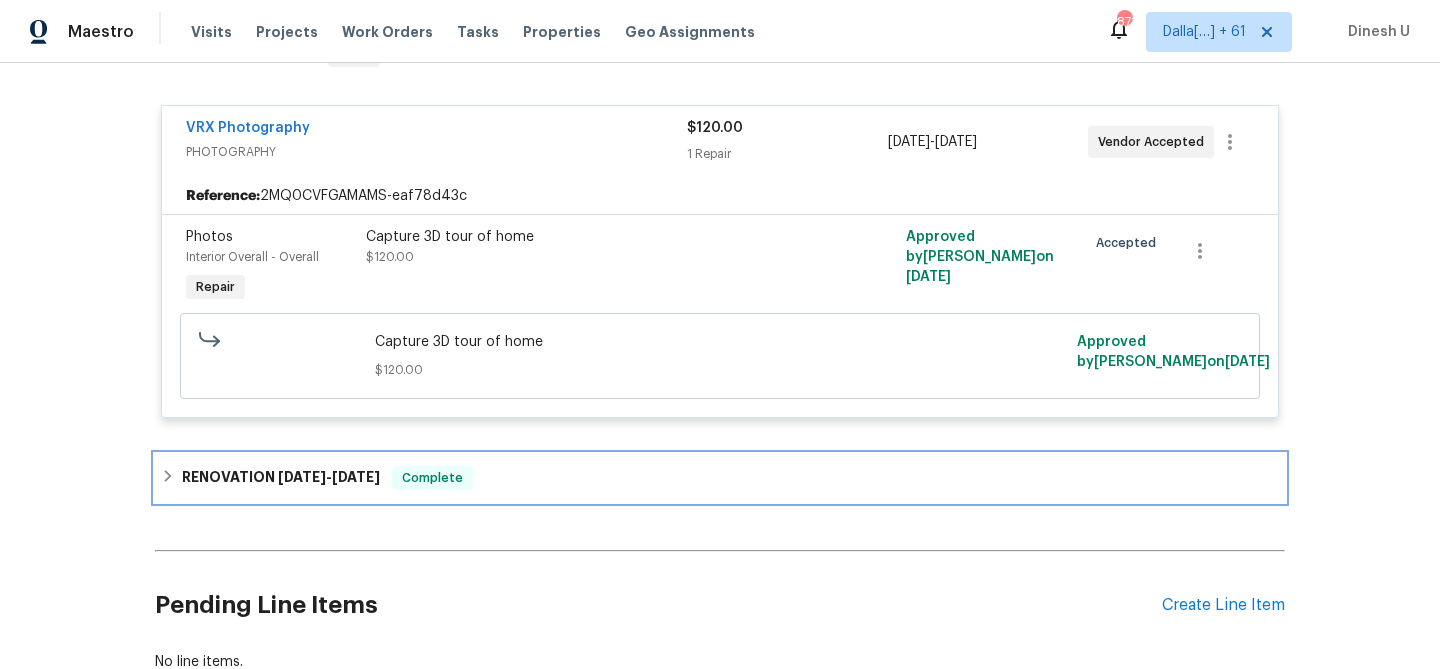 click on "[DATE]" at bounding box center (356, 477) 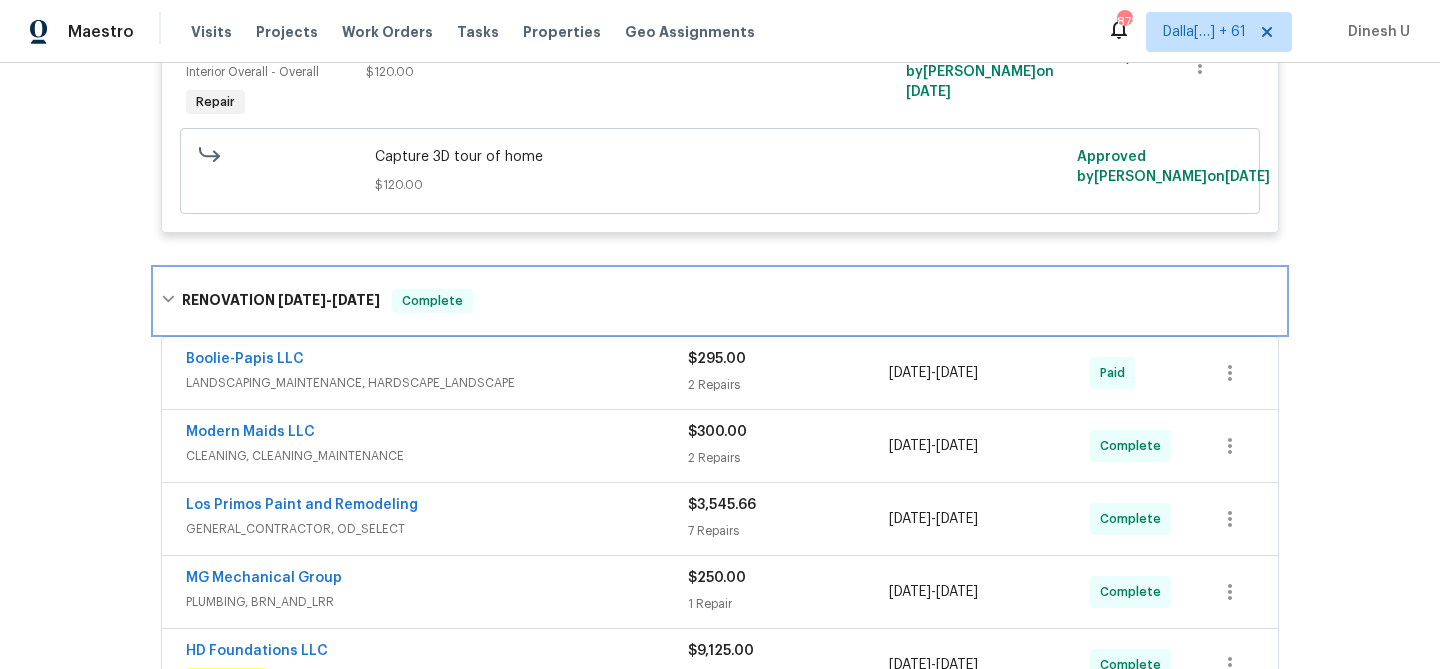 scroll, scrollTop: 573, scrollLeft: 0, axis: vertical 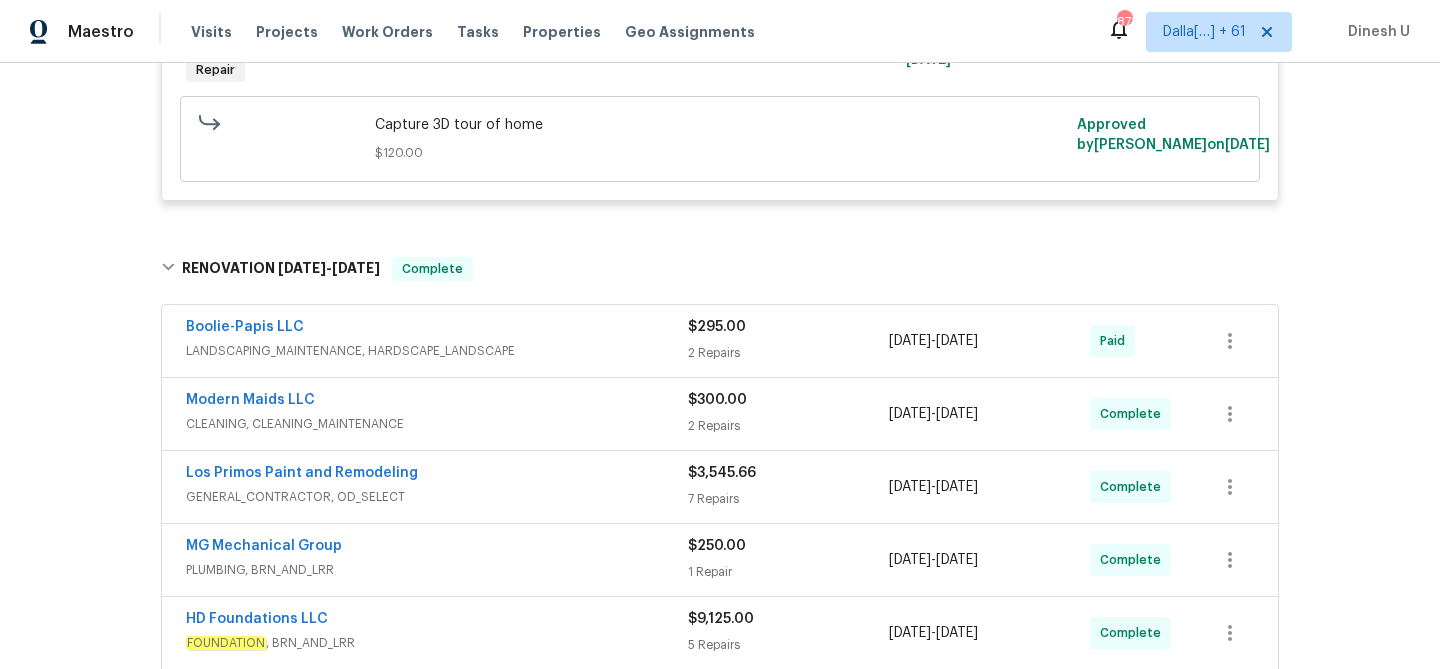 click on "$295.00 2 Repairs" at bounding box center [788, 341] 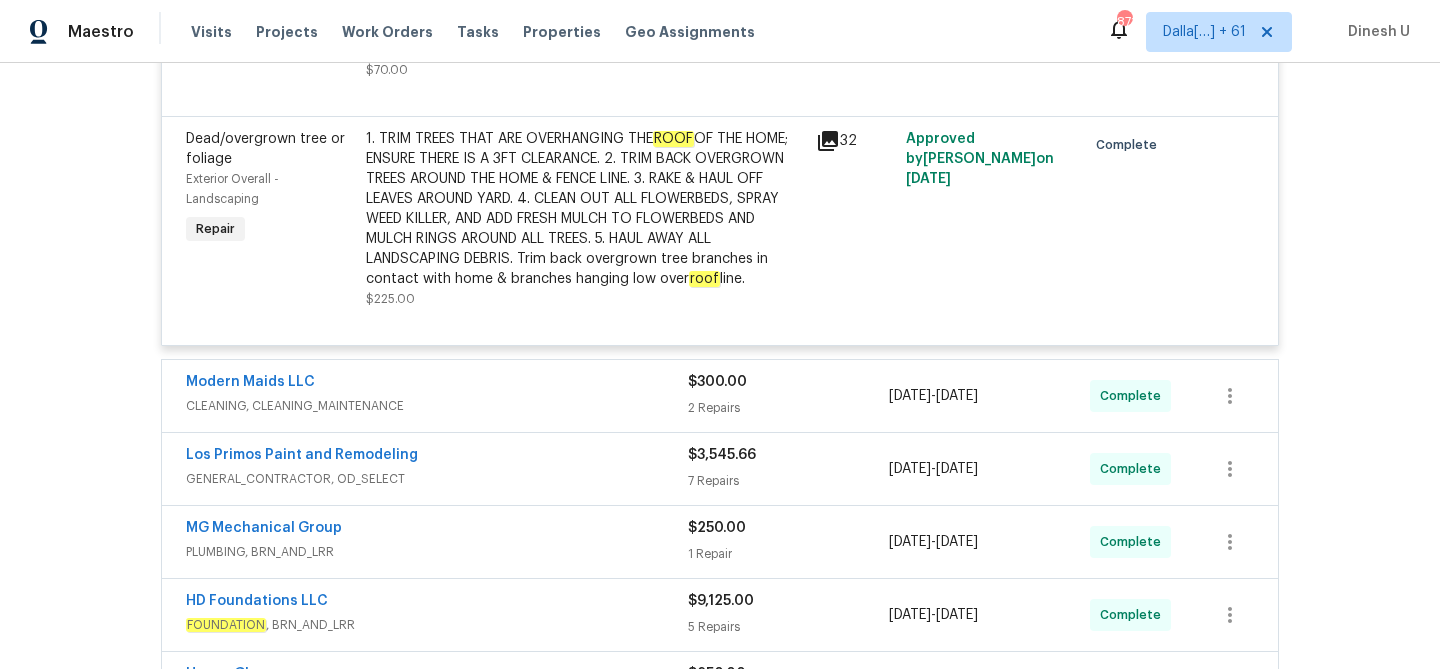 scroll, scrollTop: 1080, scrollLeft: 0, axis: vertical 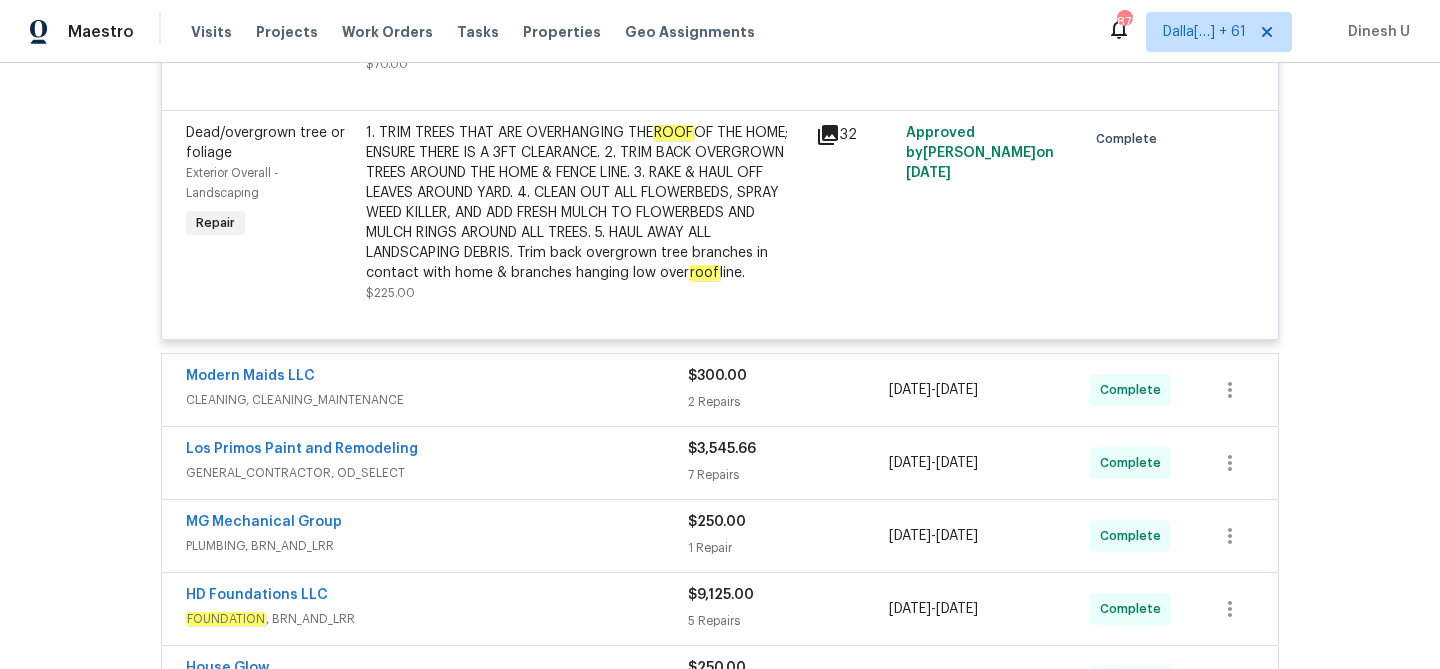 click on "2 Repairs" at bounding box center (788, 402) 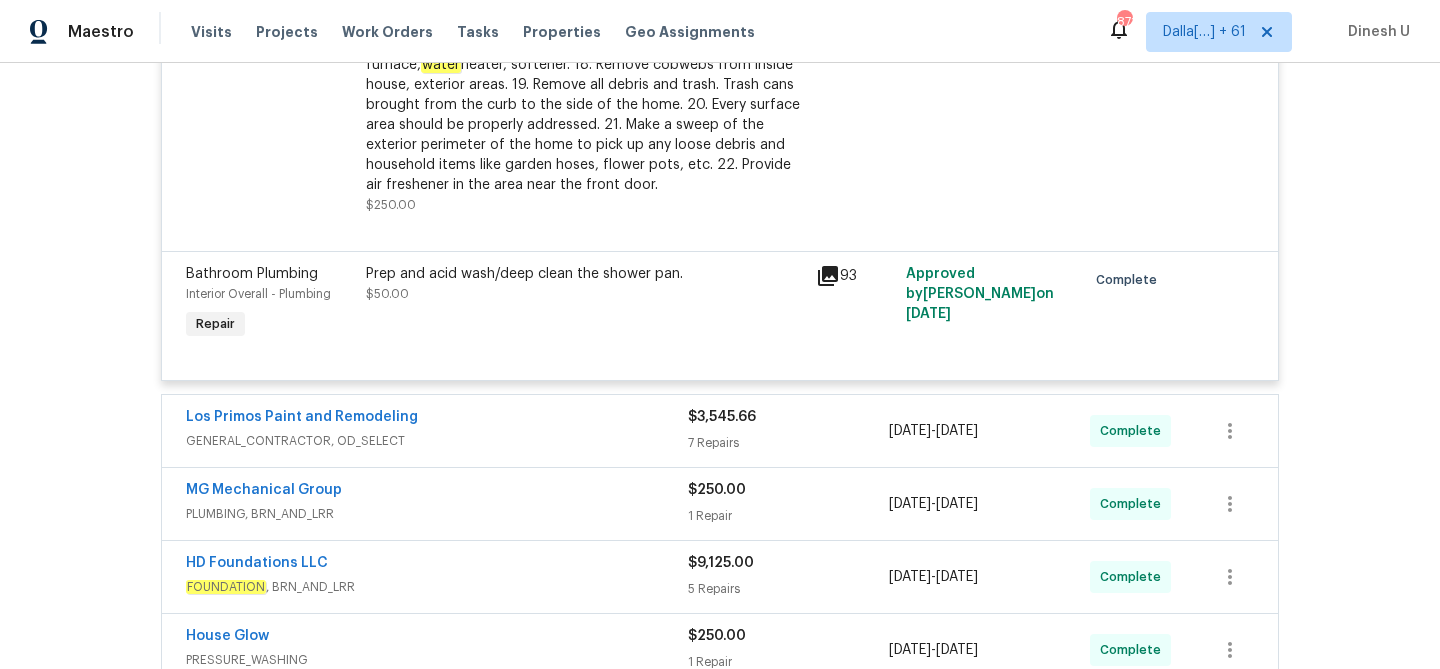 scroll, scrollTop: 1846, scrollLeft: 0, axis: vertical 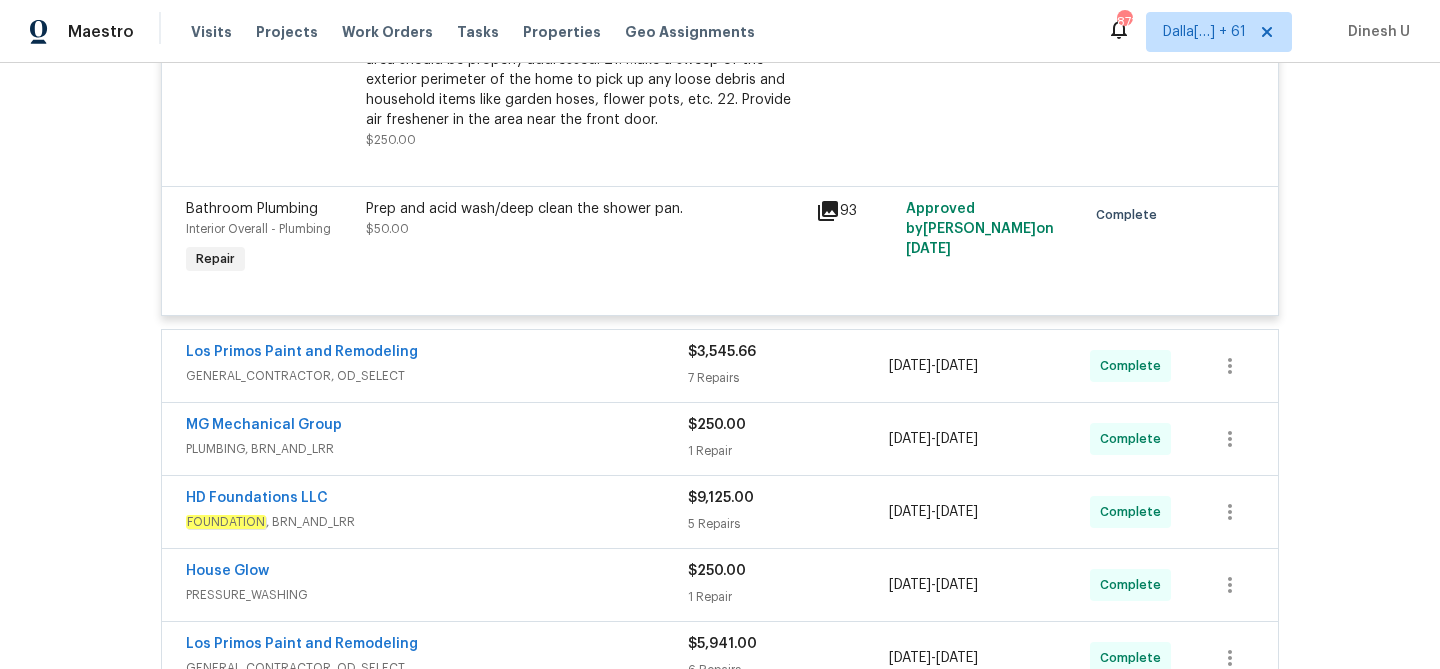 click on "Los Primos Paint and Remodeling GENERAL_CONTRACTOR, OD_SELECT $3,545.66 7 Repairs [DATE]  -  [DATE] Complete" at bounding box center (720, 366) 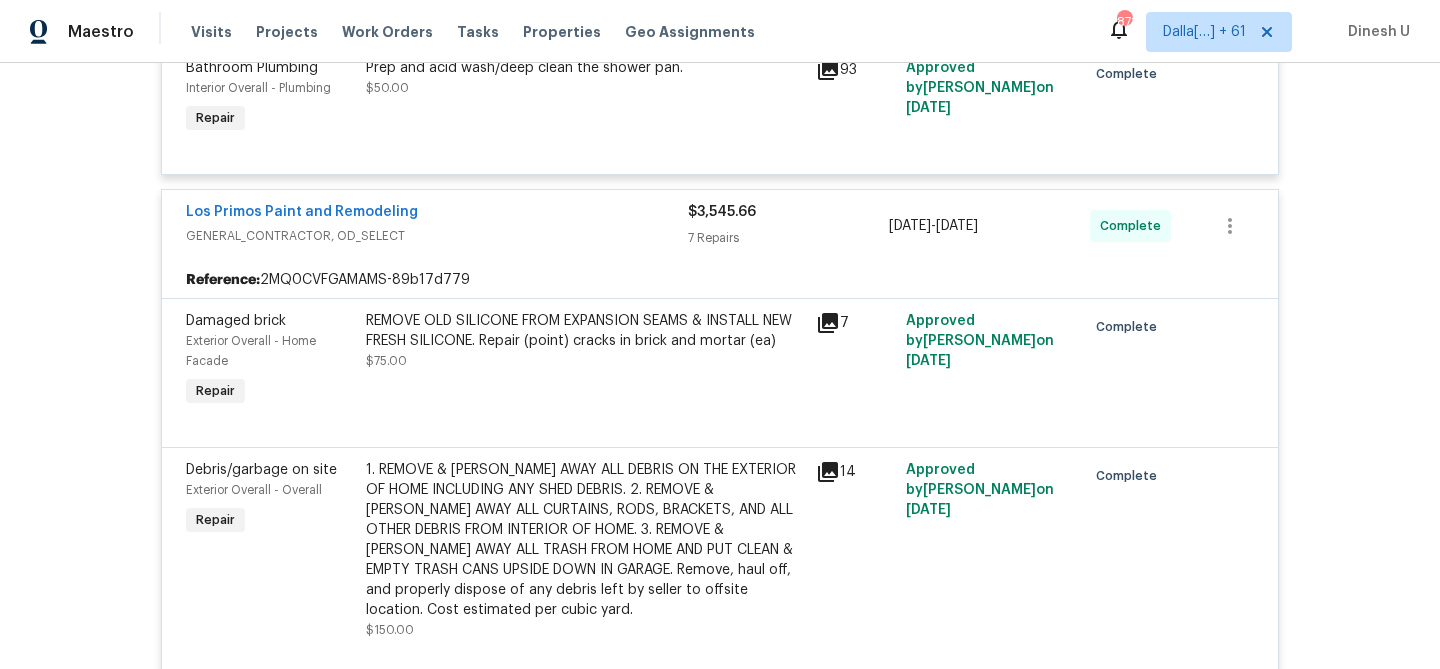 scroll, scrollTop: 2000, scrollLeft: 0, axis: vertical 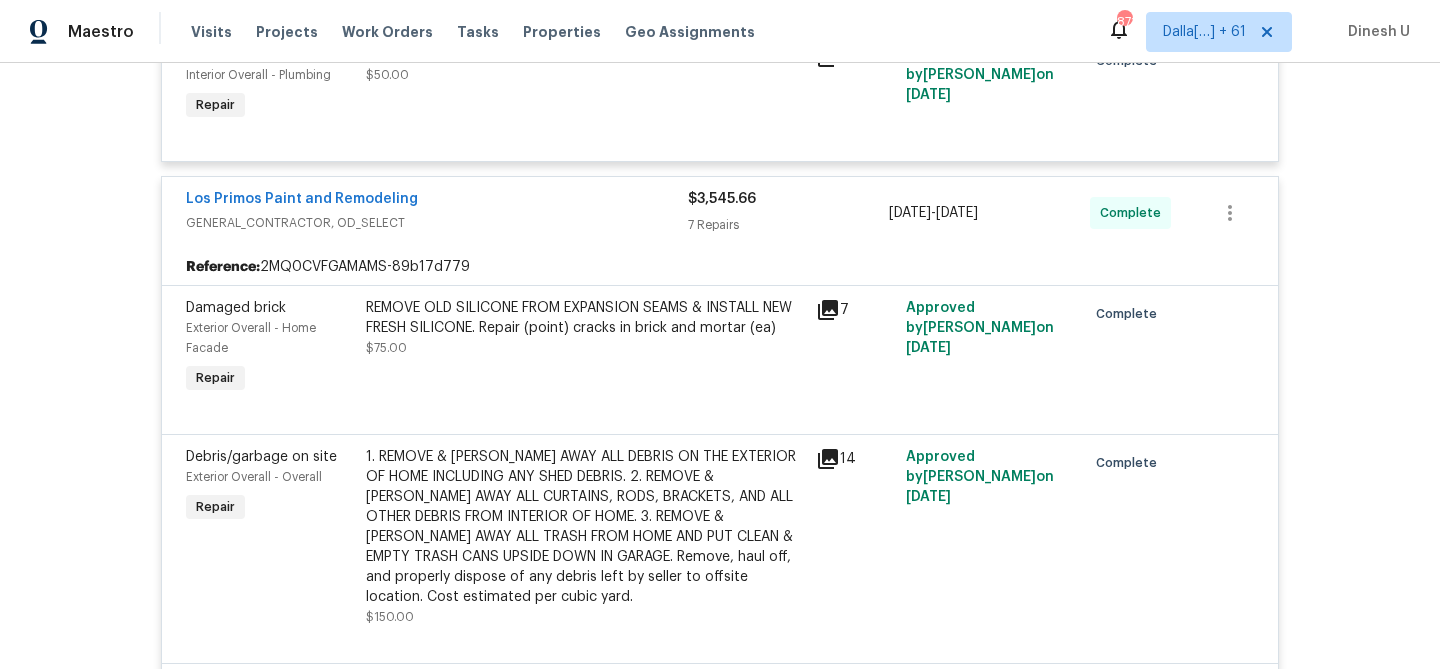 click 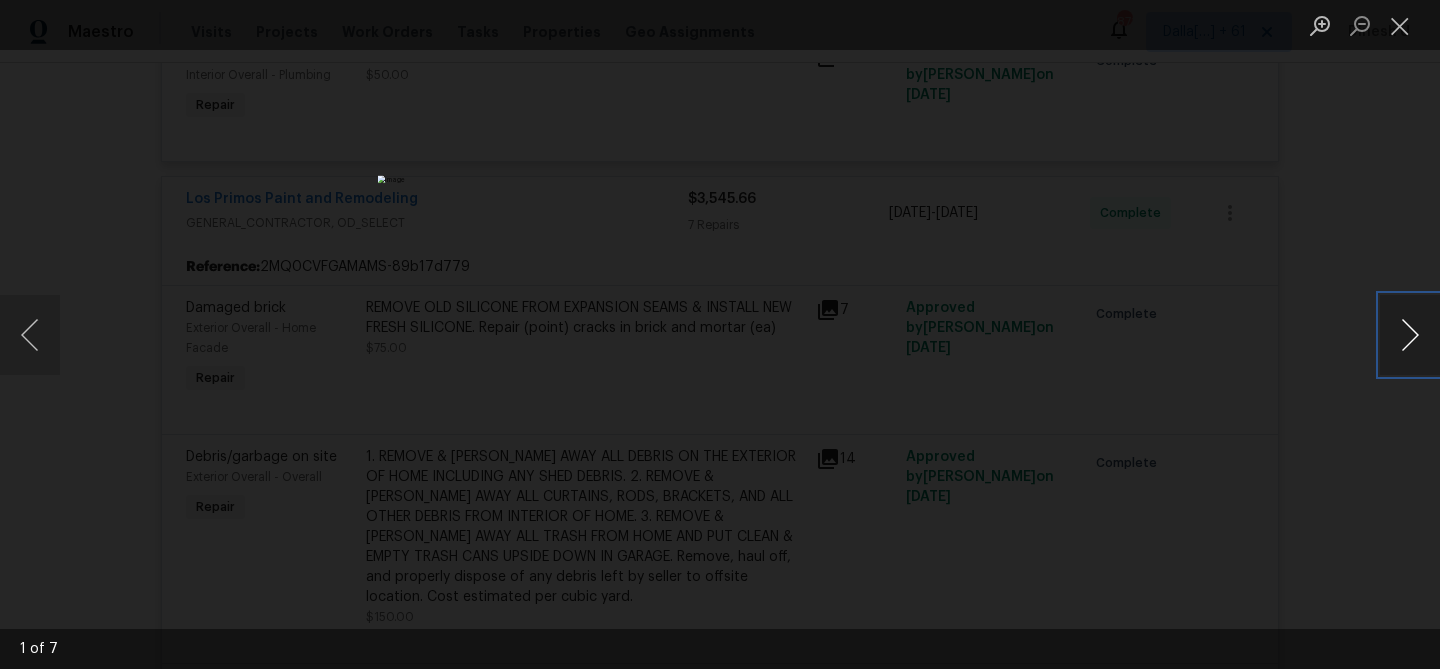 click at bounding box center (1410, 335) 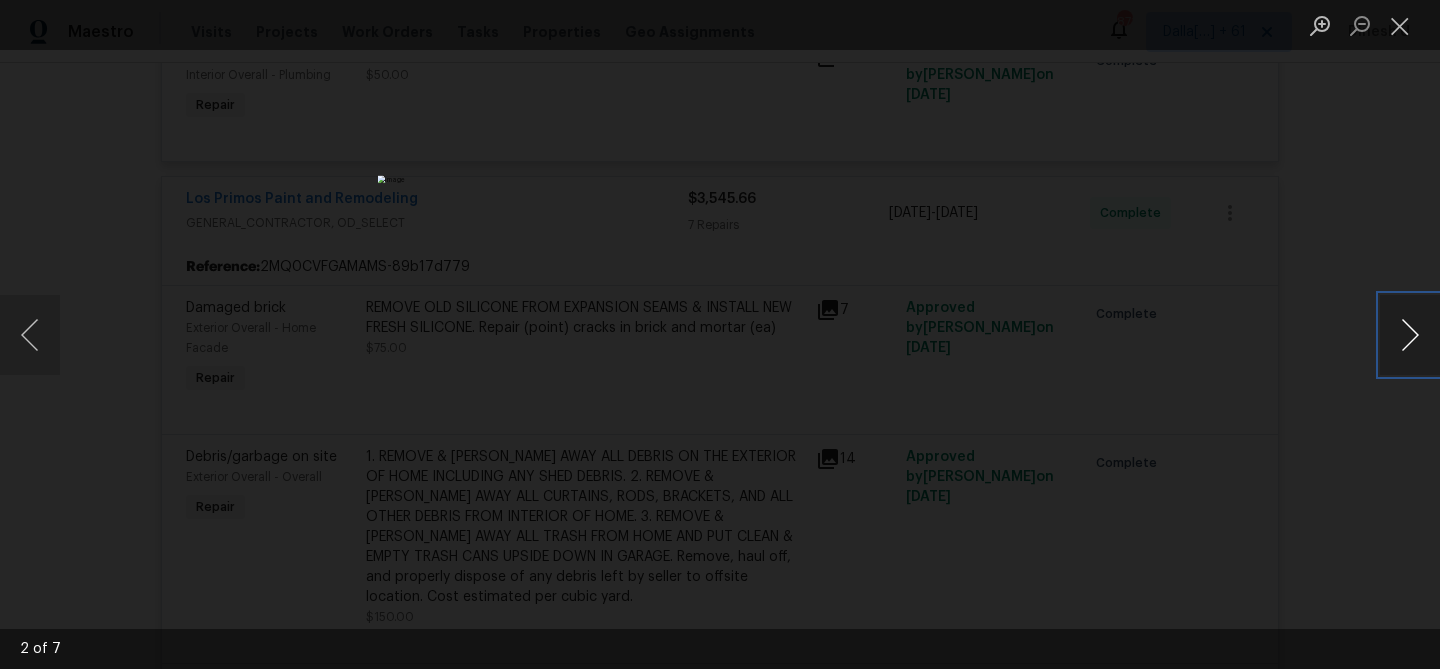 click at bounding box center (1410, 335) 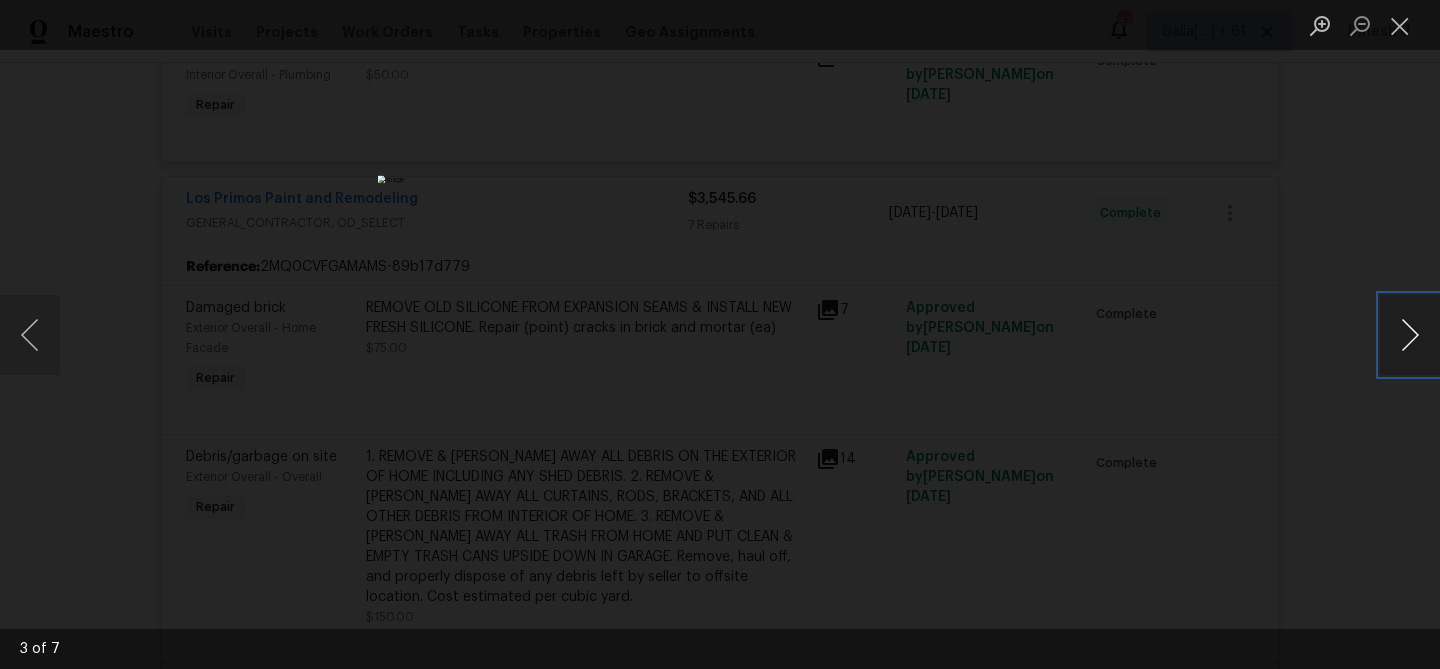 click at bounding box center (1410, 335) 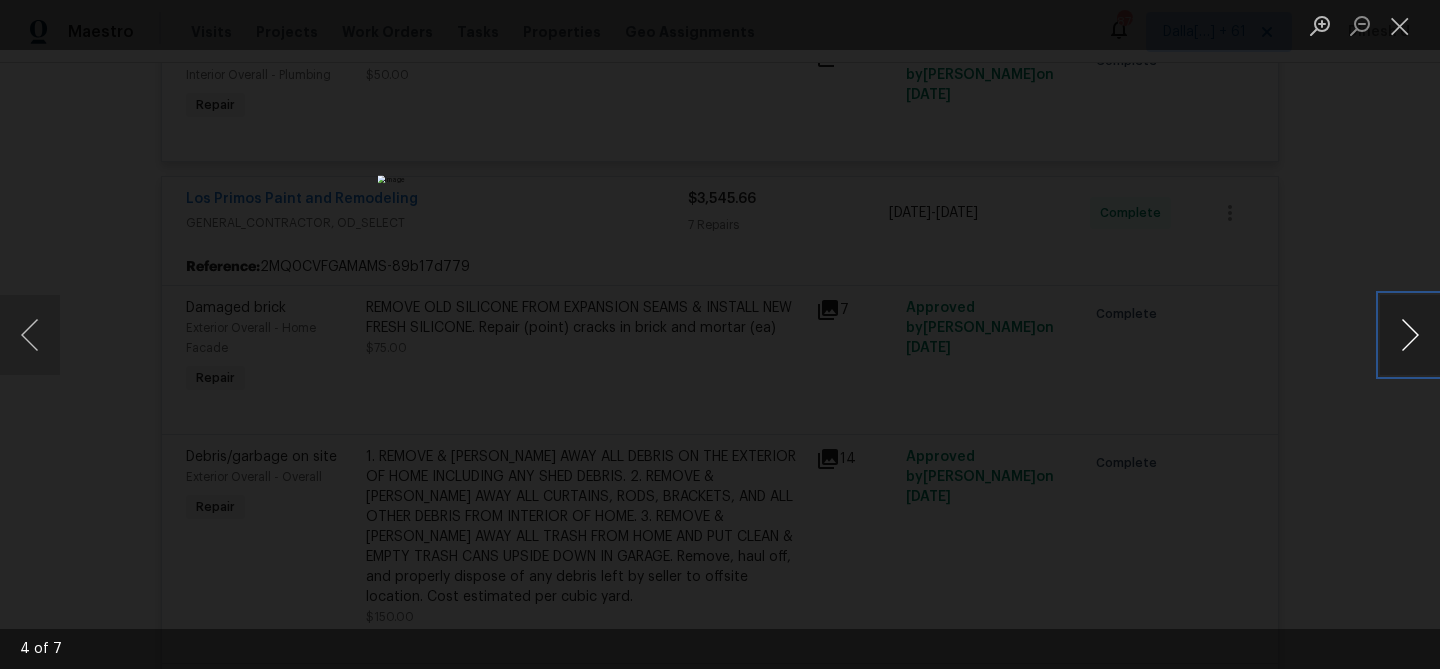 click at bounding box center (1410, 335) 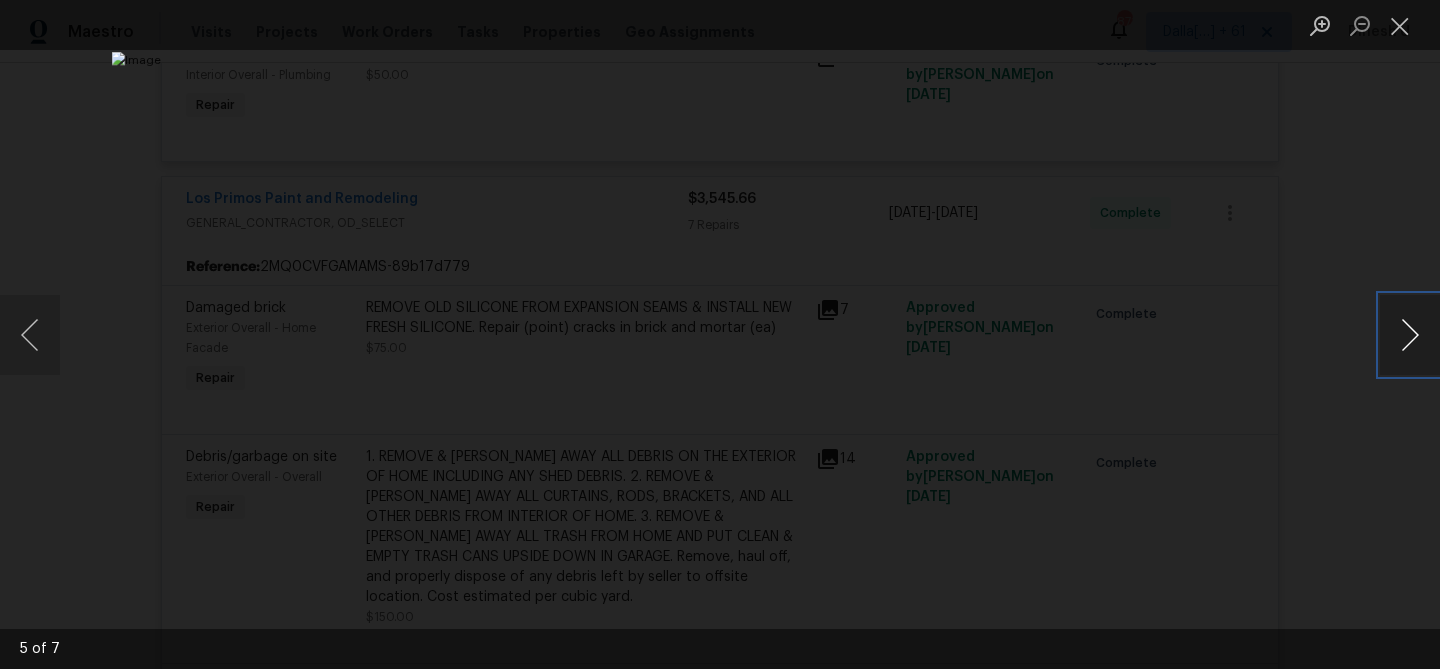 click at bounding box center [1410, 335] 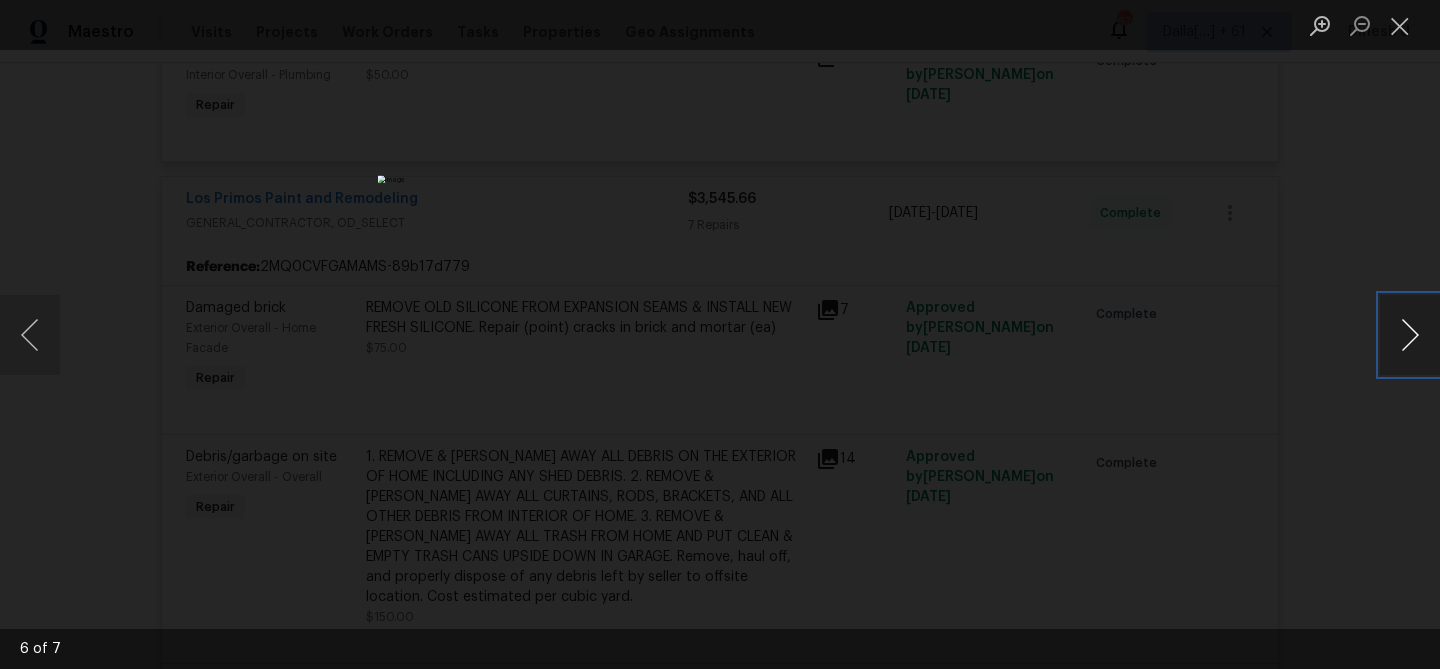 click at bounding box center (1410, 335) 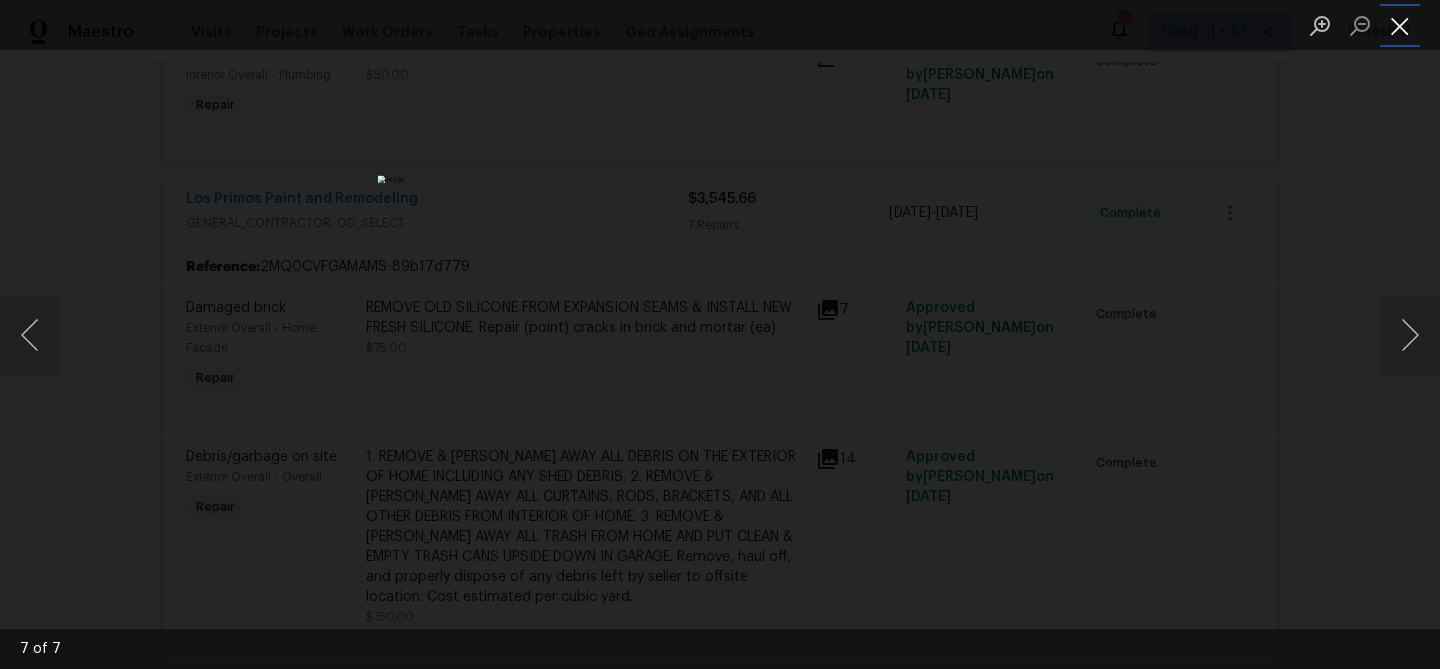 click at bounding box center (1400, 25) 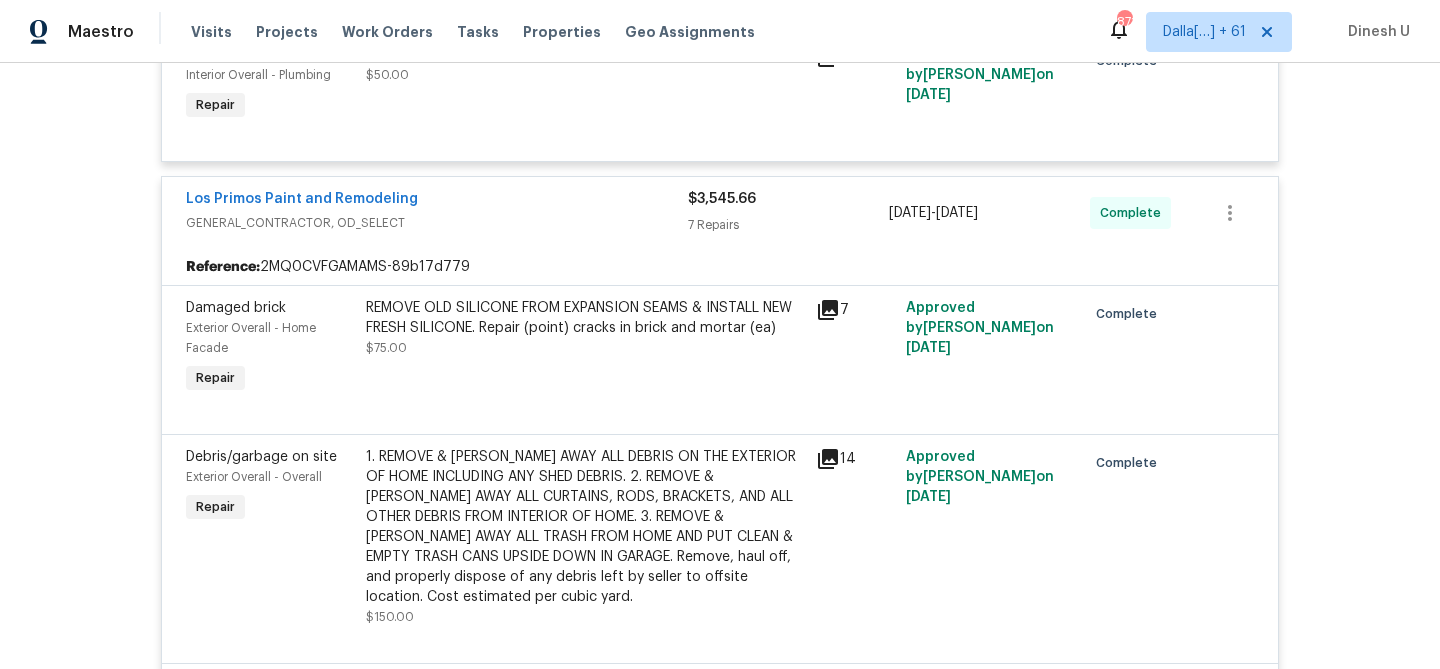 click on "REMOVE OLD SILICONE FROM EXPANSION SEAMS & INSTALL NEW FRESH SILICONE.
Repair (point) cracks in brick and mortar (ea)" at bounding box center (585, 318) 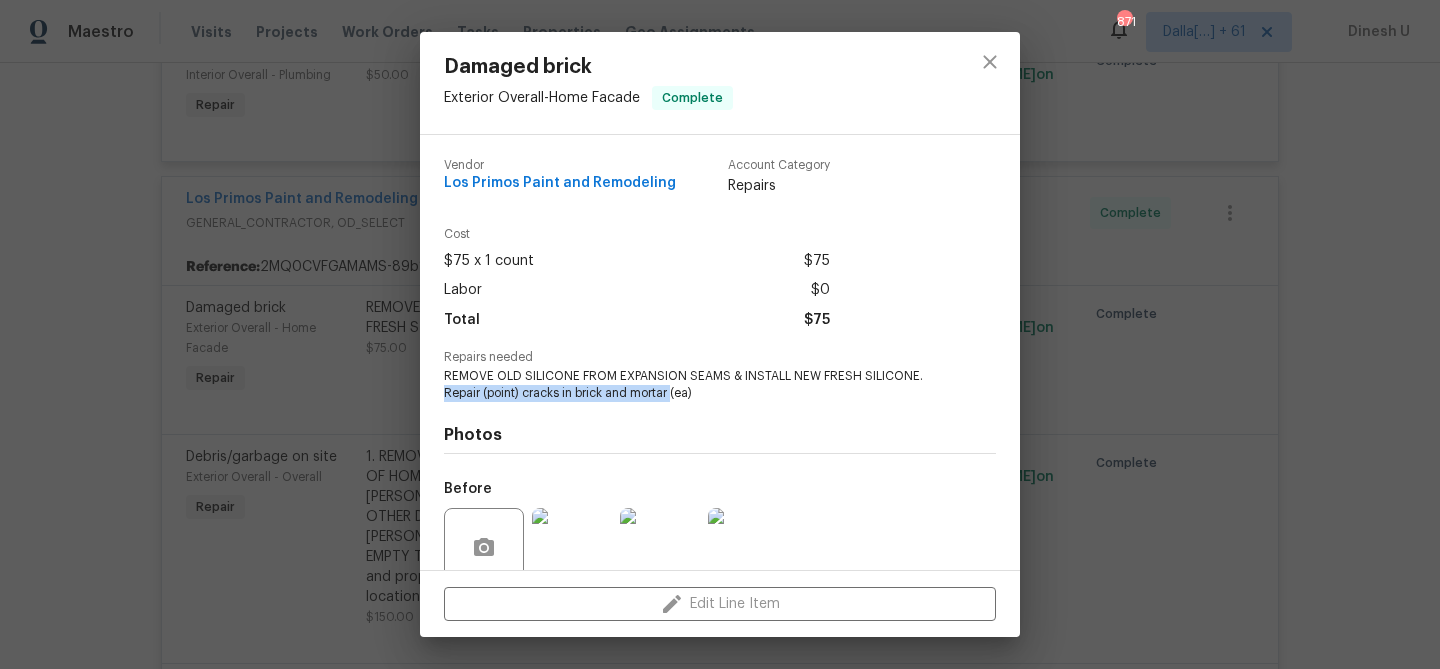 drag, startPoint x: 445, startPoint y: 395, endPoint x: 673, endPoint y: 392, distance: 228.01973 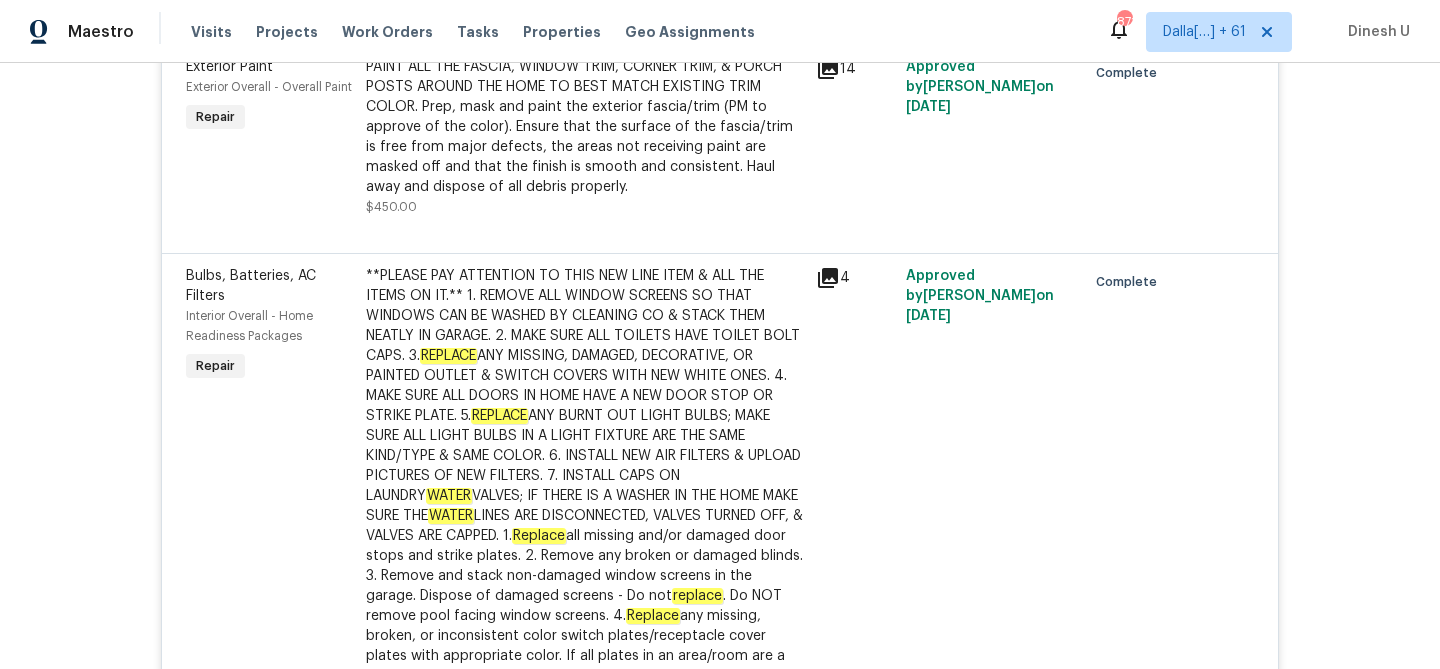 scroll, scrollTop: 2889, scrollLeft: 0, axis: vertical 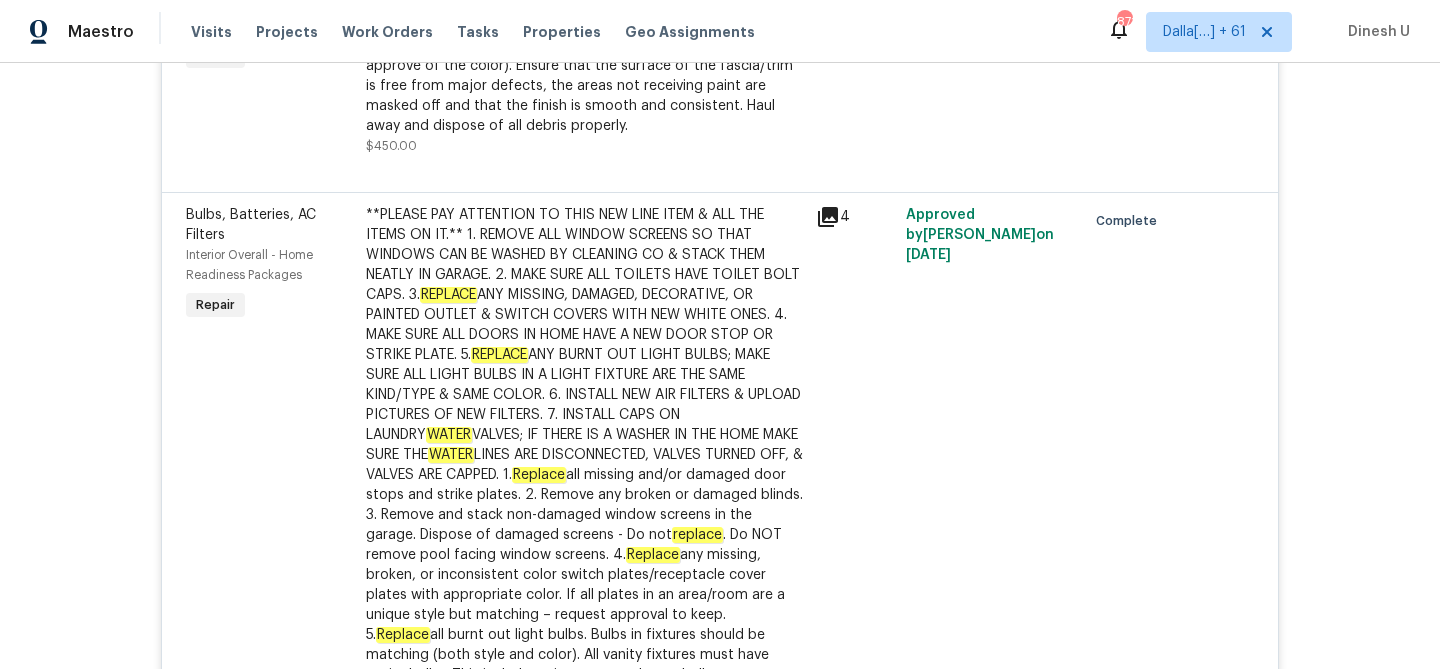 click on "**PLEASE PAY ATTENTION TO THIS NEW LINE ITEM & ALL THE ITEMS ON IT.** 1. REMOVE ALL WINDOW SCREENS SO THAT WINDOWS CAN BE WASHED BY CLEANING CO & STACK THEM NEATLY IN GARAGE. 2. MAKE SURE ALL TOILETS HAVE TOILET BOLT CAPS. 3.  REPLACE  ANY MISSING, DAMAGED, DECORATIVE, OR PAINTED OUTLET & SWITCH COVERS WITH NEW WHITE ONES. 4. MAKE SURE ALL DOORS IN HOME HAVE A NEW DOOR STOP OR STRIKE PLATE. 5.  REPLACE  ANY BURNT OUT LIGHT BULBS; MAKE SURE ALL LIGHT BULBS IN A LIGHT FIXTURE ARE THE SAME KIND/TYPE & SAME COLOR. 6. INSTALL NEW AIR FILTERS & UPLOAD PICTURES OF NEW FILTERS. 7. INSTALL CAPS ON LAUNDRY  WATER  VALVES; IF THERE IS A WASHER IN THE HOME MAKE SURE THE  WATER  LINES ARE DISCONNECTED, VALVES TURNED OFF, & VALVES ARE CAPPED.
1.  Replace  all missing and/or damaged door stops and strike plates.  2. Remove any broken or damaged blinds.  3. Remove and stack non-damaged window screens in the garage. Dispose of damaged screens - Do not  replace . Do NOT remove pool facing window screens.  4.  Replace Replace" at bounding box center (585, 495) 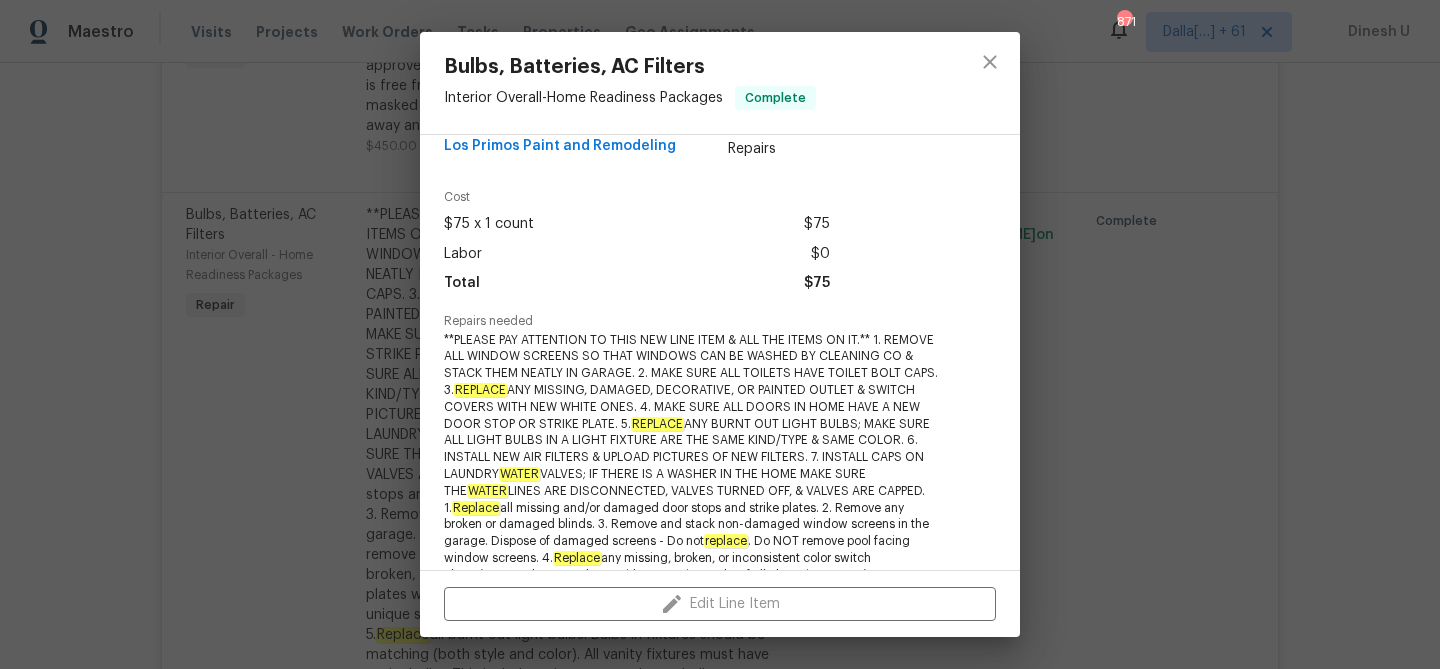 scroll, scrollTop: 37, scrollLeft: 0, axis: vertical 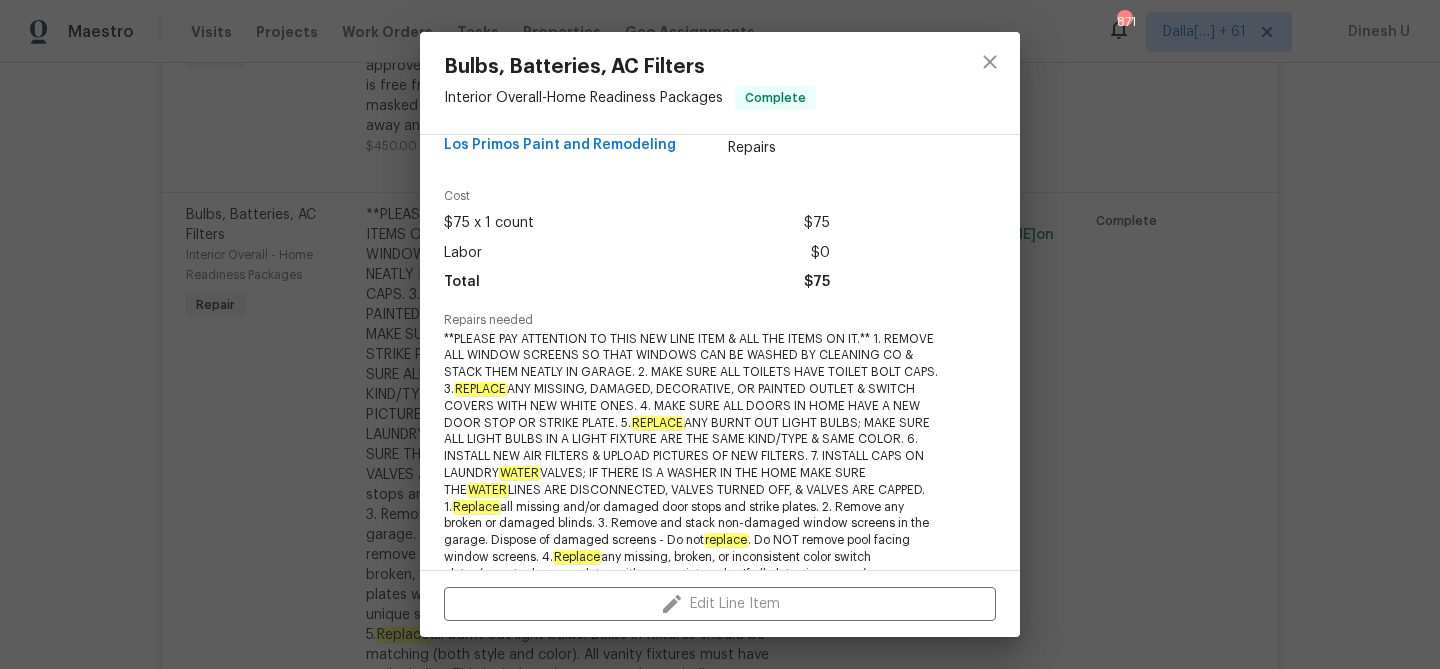 click on "Bulbs, Batteries, AC Filters Interior Overall  -  Home Readiness Packages Complete Vendor Los Primos Paint and Remodeling Account Category Repairs Cost $75 x 1 count $75 Labor $0 Total $75 Repairs needed **PLEASE PAY ATTENTION TO THIS NEW LINE ITEM & ALL THE ITEMS ON IT.** 1. REMOVE ALL WINDOW SCREENS SO THAT WINDOWS CAN BE WASHED BY CLEANING CO & STACK THEM NEATLY IN GARAGE. 2. MAKE SURE ALL TOILETS HAVE TOILET BOLT CAPS. 3.  REPLACE  ANY MISSING, DAMAGED, DECORATIVE, OR PAINTED OUTLET & SWITCH COVERS WITH NEW WHITE ONES. 4. MAKE SURE ALL DOORS IN HOME HAVE A NEW DOOR STOP OR STRIKE PLATE. 5.  REPLACE  ANY BURNT OUT LIGHT BULBS; MAKE SURE ALL LIGHT BULBS IN A LIGHT FIXTURE ARE THE SAME KIND/TYPE & SAME COLOR. 6. INSTALL NEW AIR FILTERS & UPLOAD PICTURES OF NEW FILTERS. 7. INSTALL CAPS ON LAUNDRY  WATER  VALVES; IF THERE IS A WASHER IN THE HOME MAKE SURE THE  WATER  LINES ARE DISCONNECTED, VALVES TURNED OFF, & VALVES ARE CAPPED.
1.  Replace replace . Do NOT remove pool facing window screens.  4.  Replace gas" at bounding box center (720, 334) 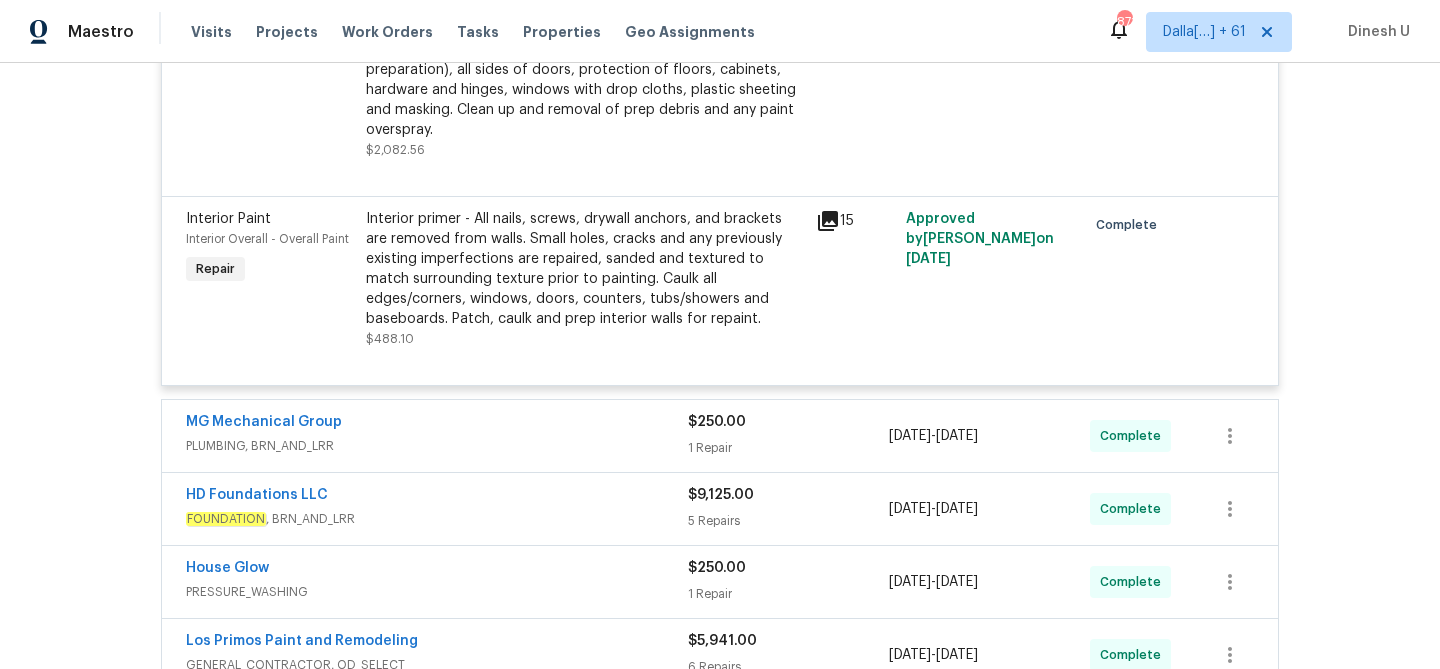 scroll, scrollTop: 3917, scrollLeft: 0, axis: vertical 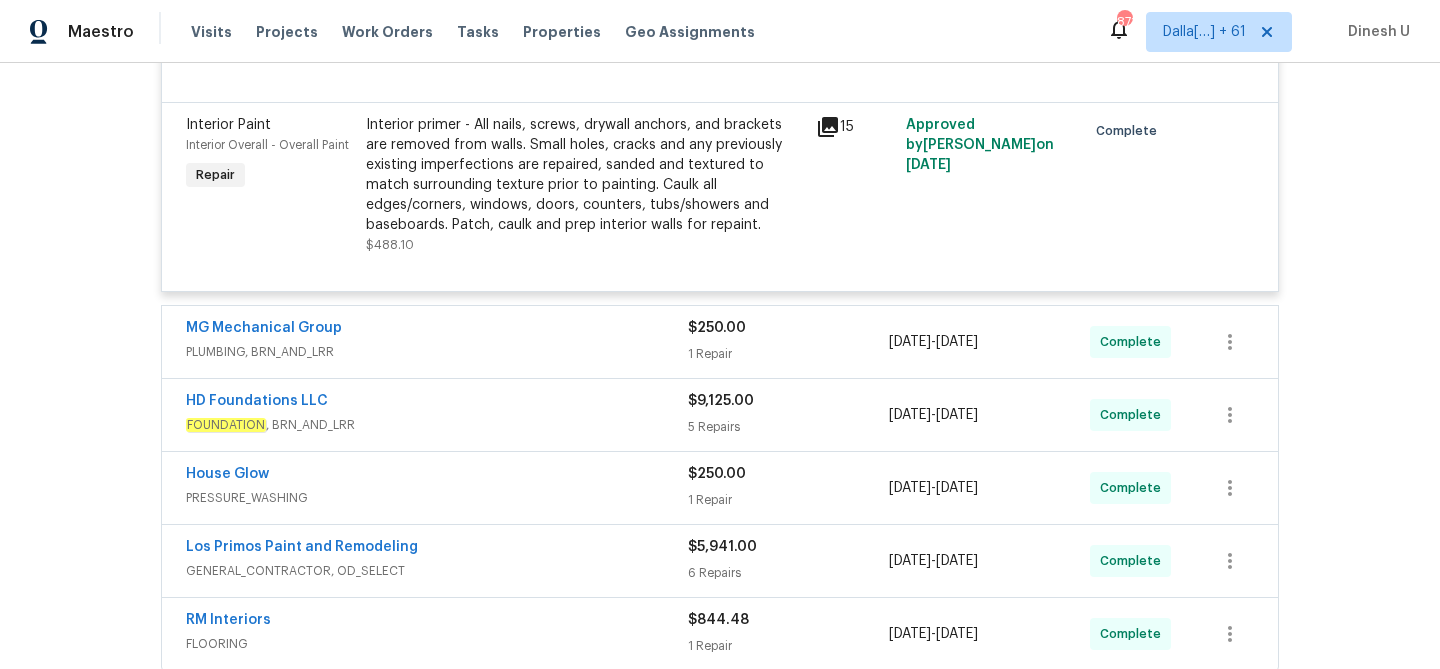 click on "1 Repair" at bounding box center (788, 354) 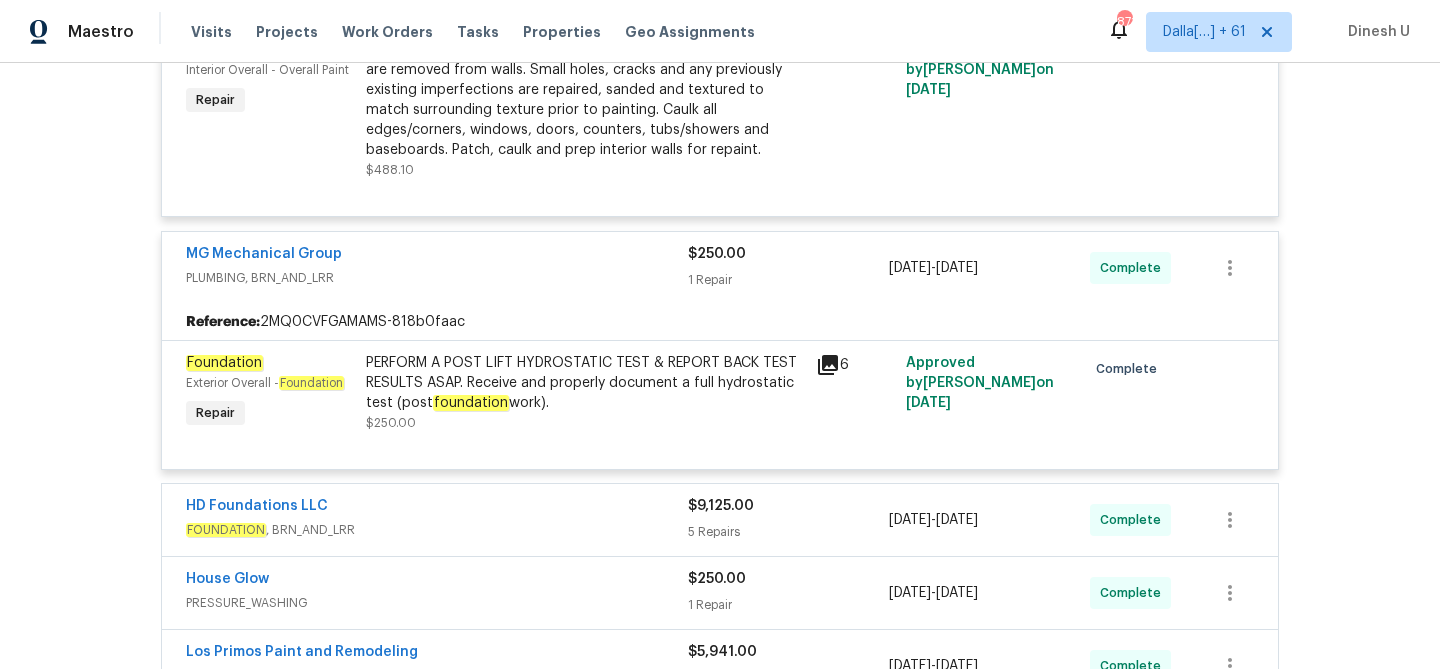 scroll, scrollTop: 4060, scrollLeft: 0, axis: vertical 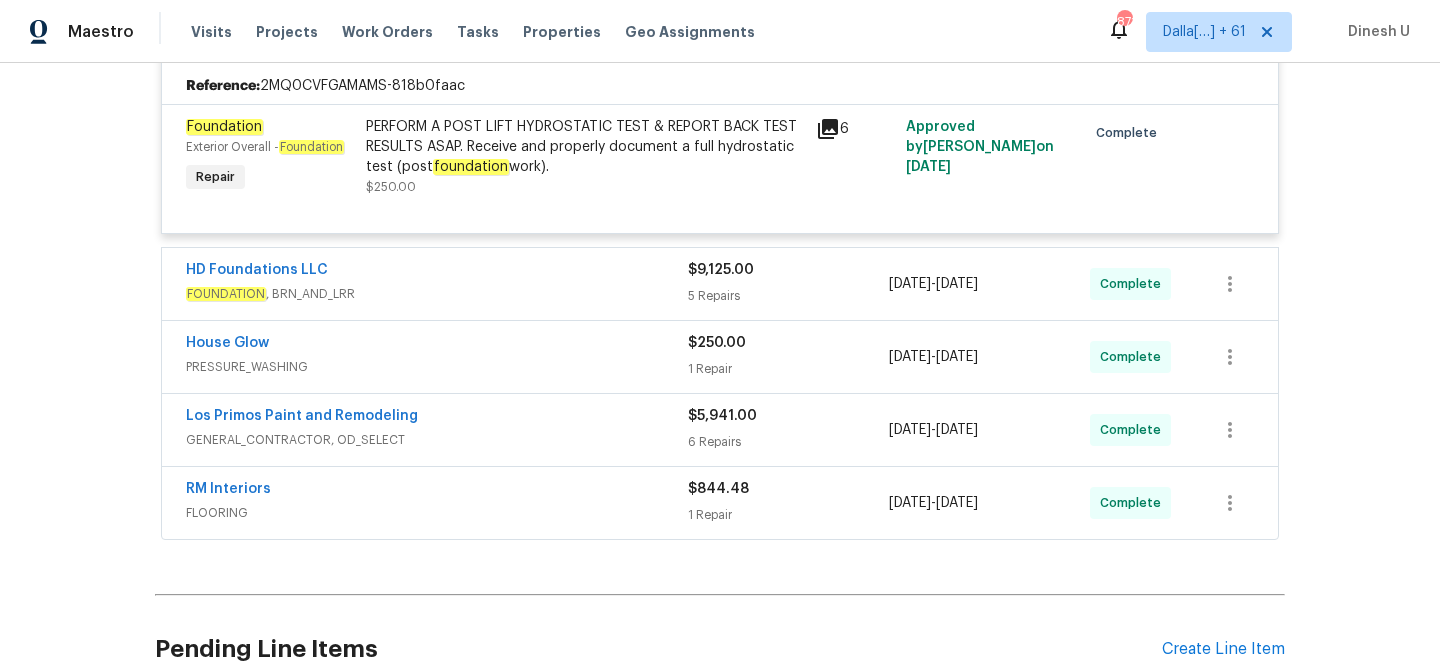 click on "5 Repairs" at bounding box center (788, 296) 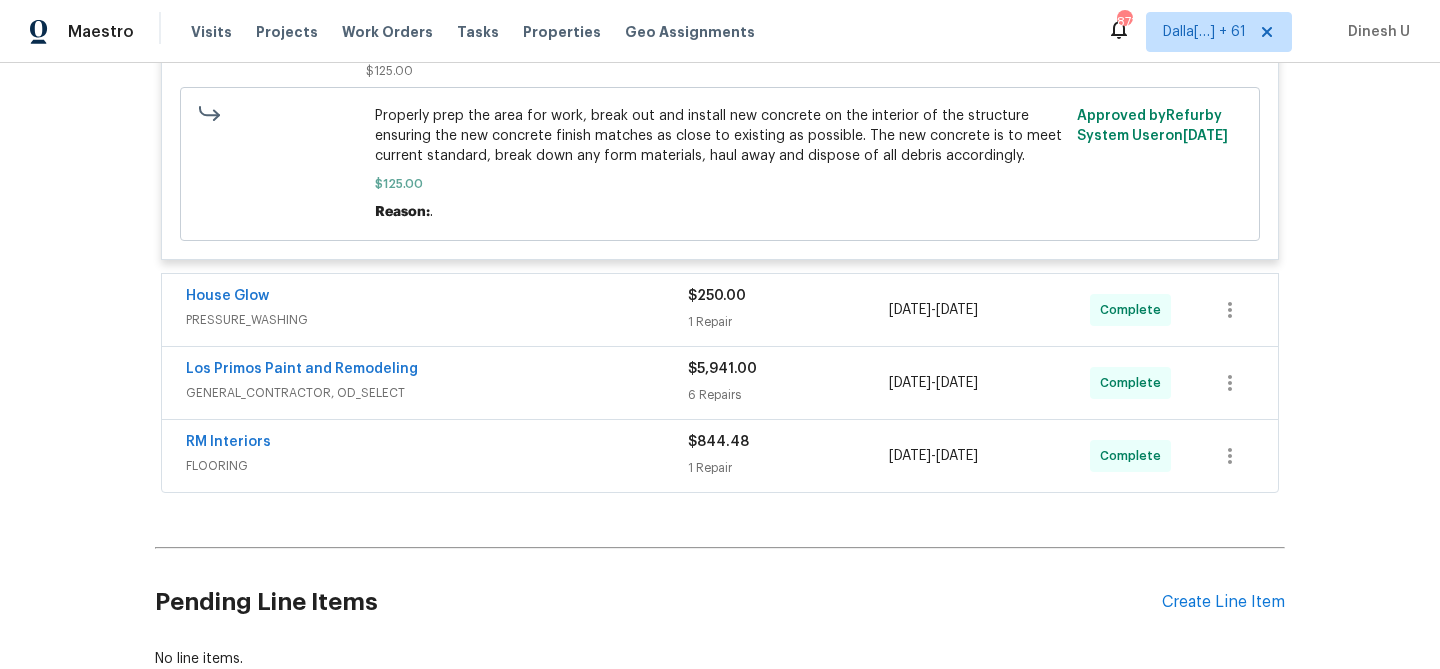 scroll, scrollTop: 5336, scrollLeft: 0, axis: vertical 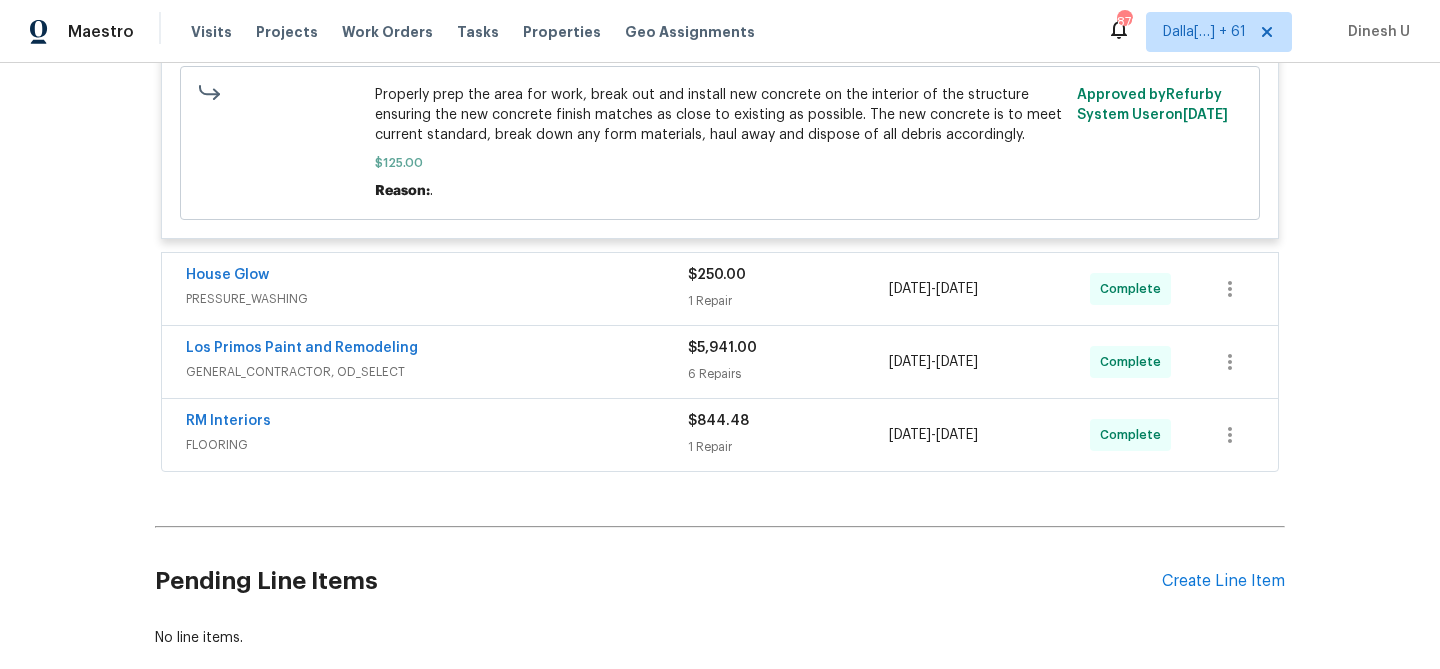 click on "1 Repair" at bounding box center (788, 301) 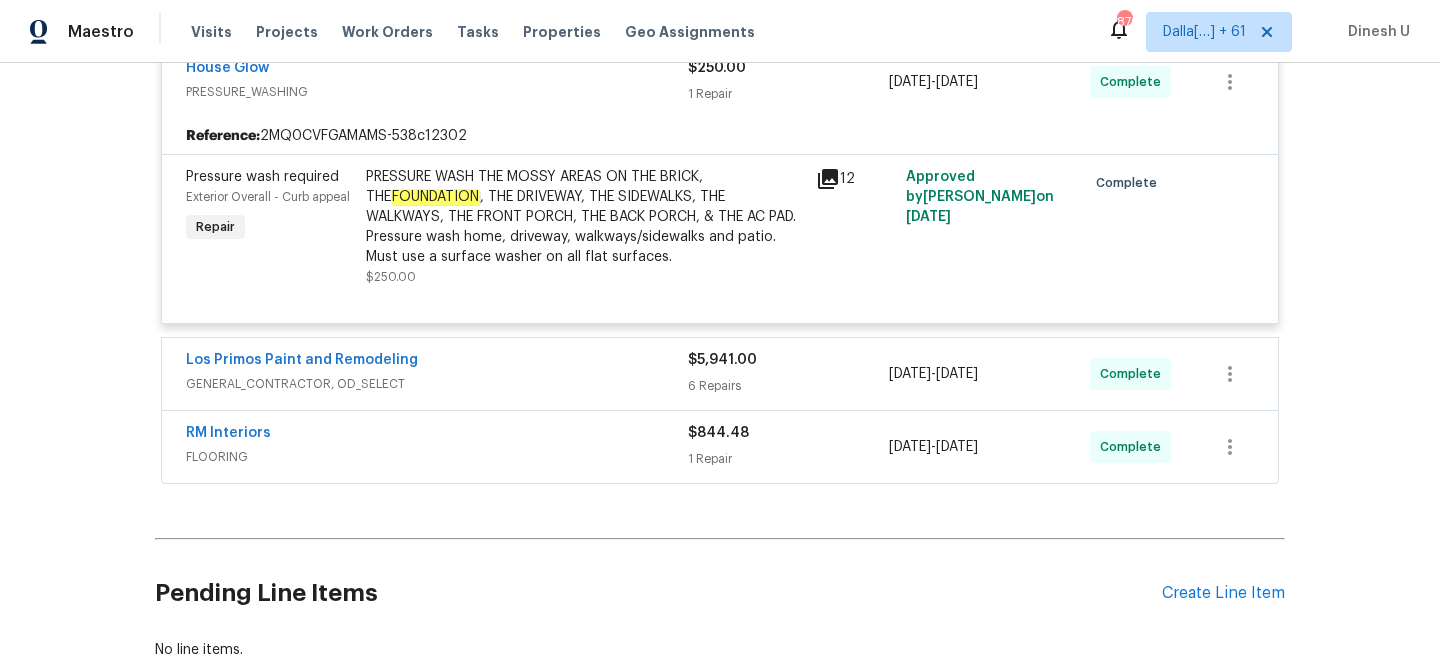 scroll, scrollTop: 5560, scrollLeft: 0, axis: vertical 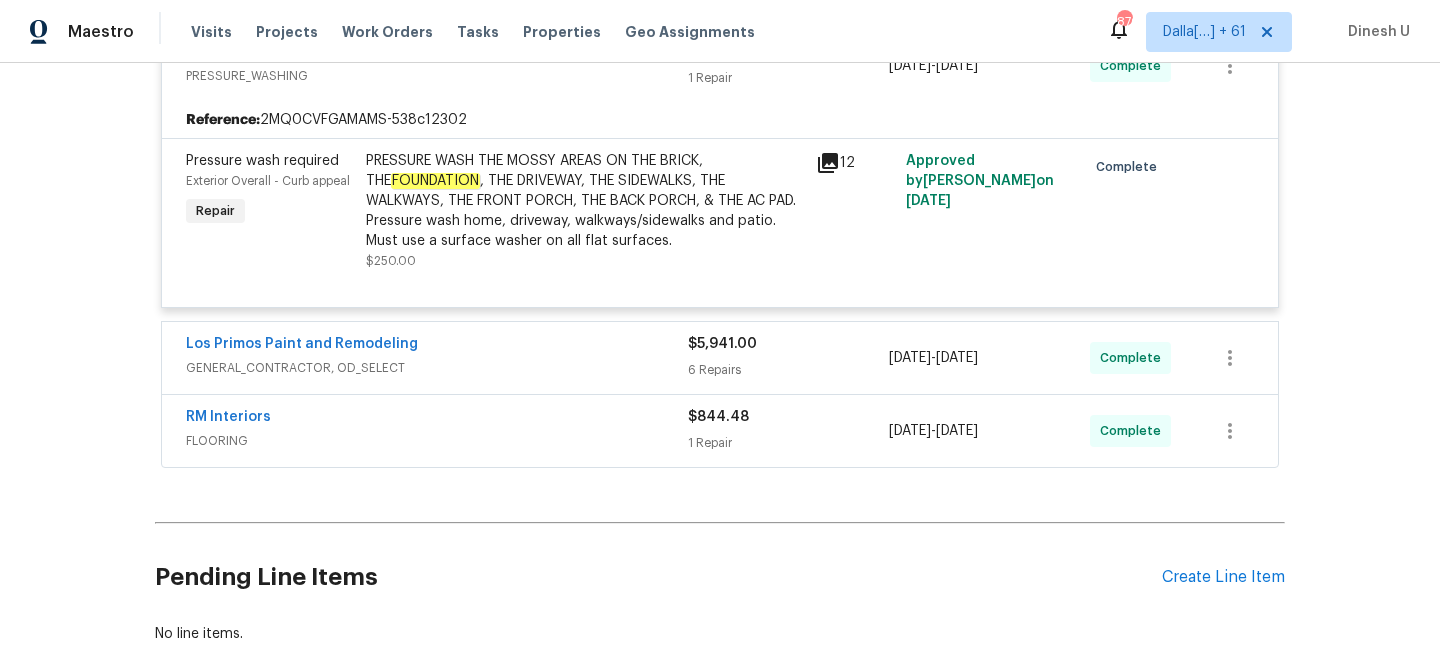 click on "6 Repairs" at bounding box center (788, 370) 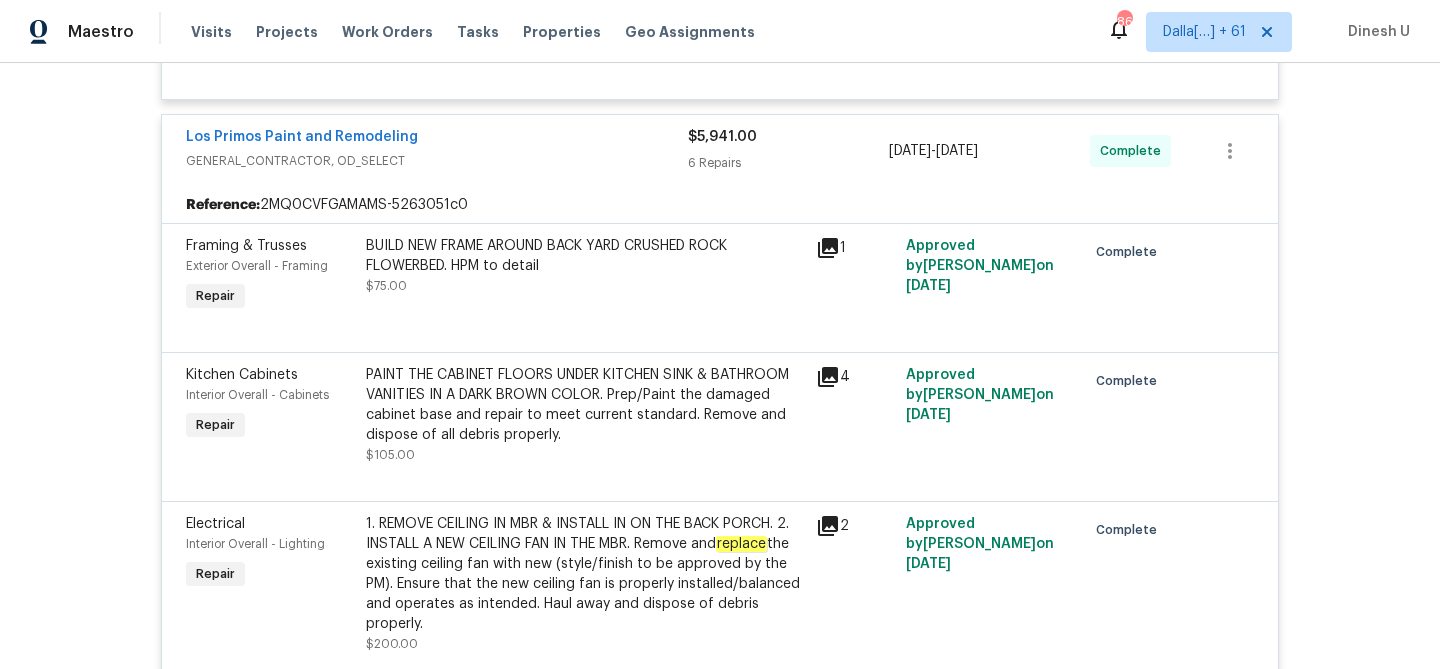 scroll, scrollTop: 5770, scrollLeft: 0, axis: vertical 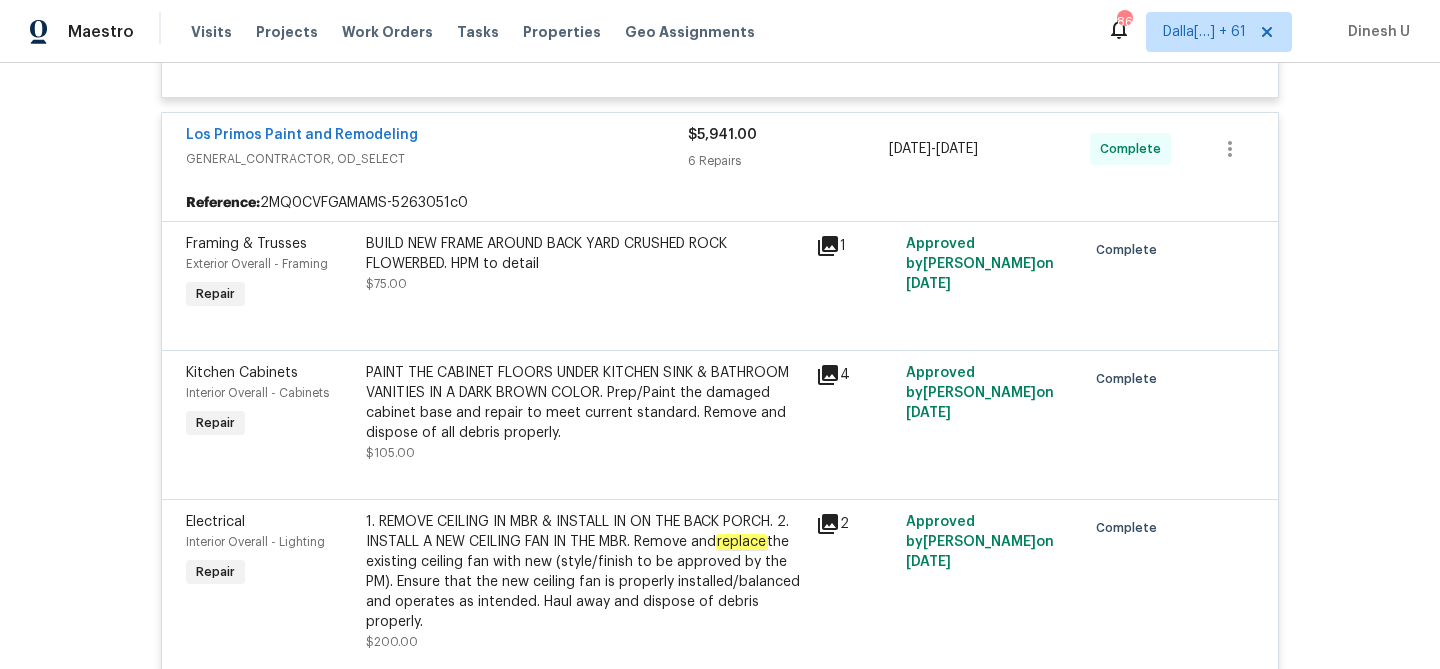 click 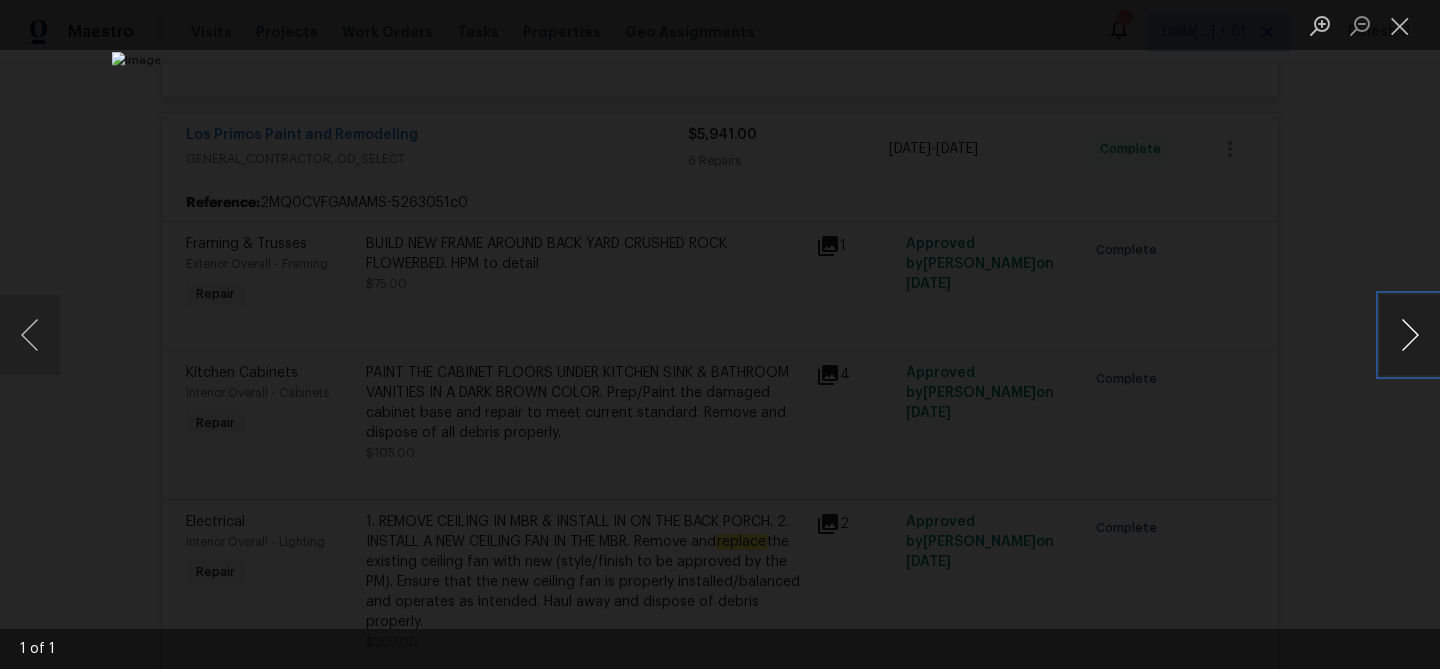 click at bounding box center (1410, 335) 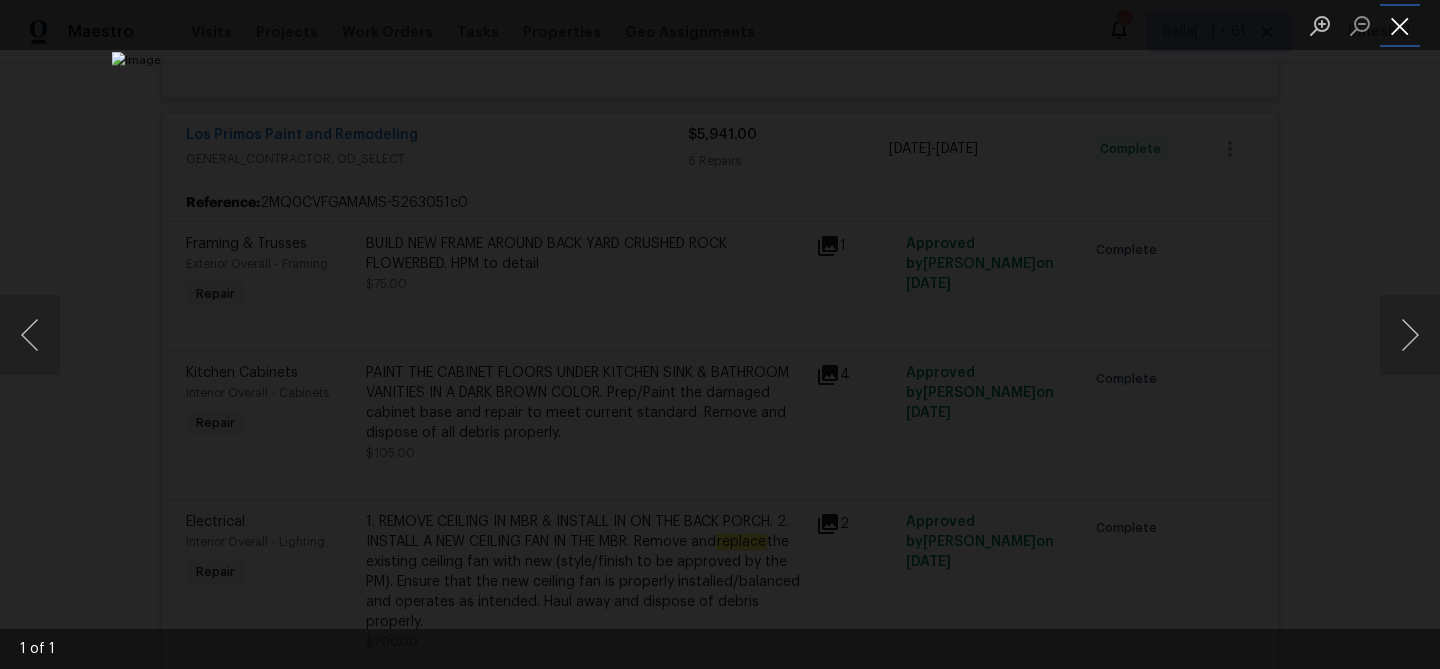 click at bounding box center [1400, 25] 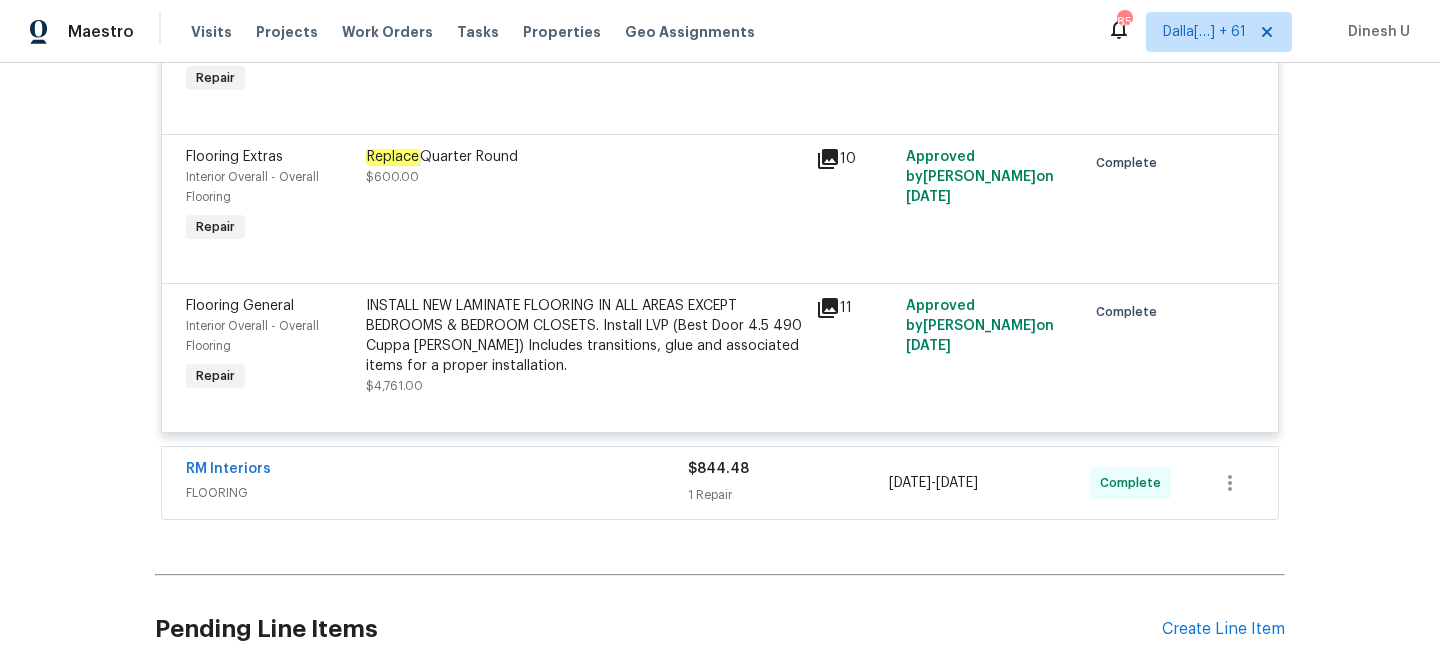 scroll, scrollTop: 6468, scrollLeft: 0, axis: vertical 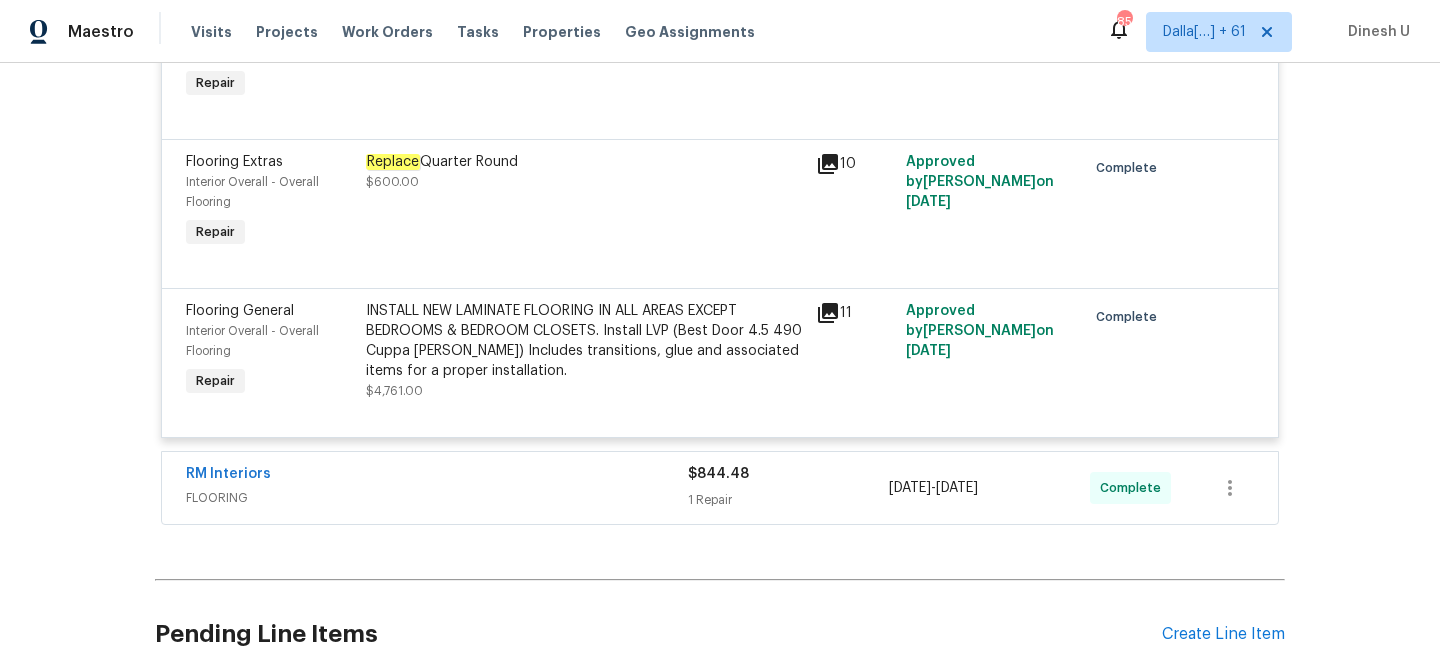 click on "RM Interiors FLOORING $844.48 1 Repair [DATE]  -  [DATE] Complete" at bounding box center [720, 488] 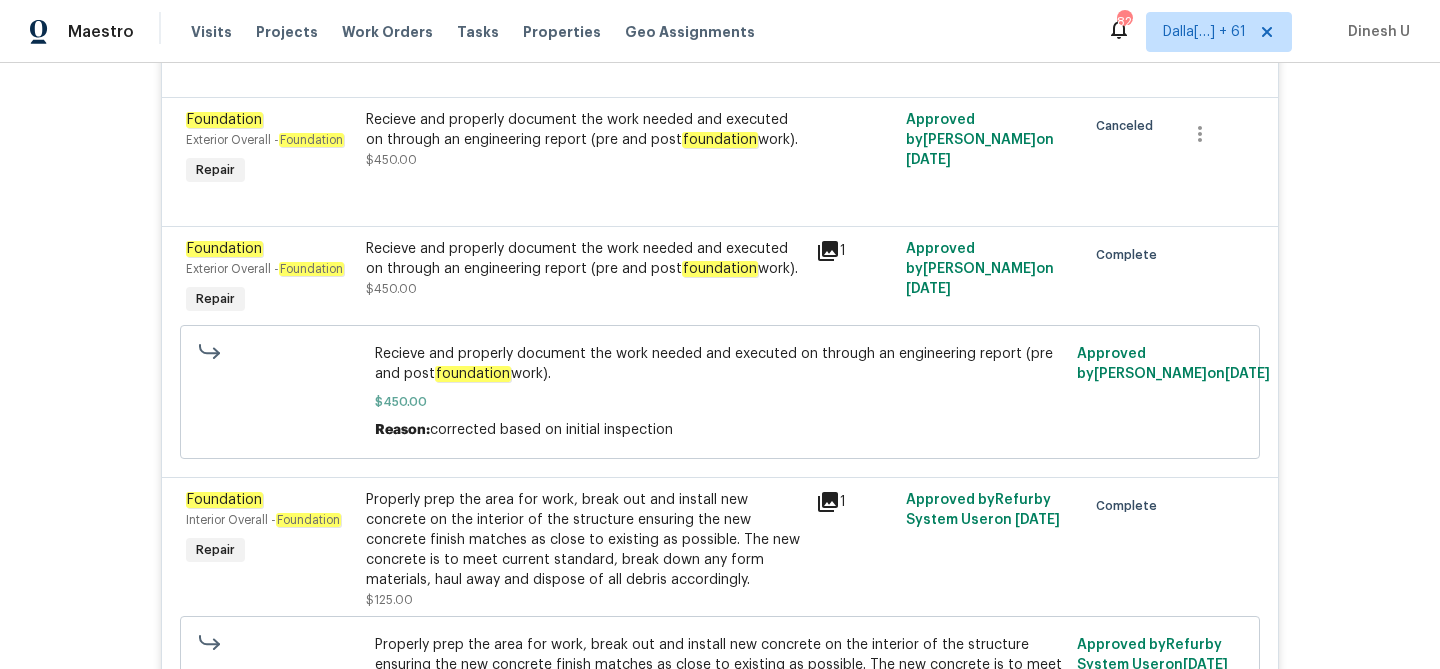 scroll, scrollTop: 4782, scrollLeft: 0, axis: vertical 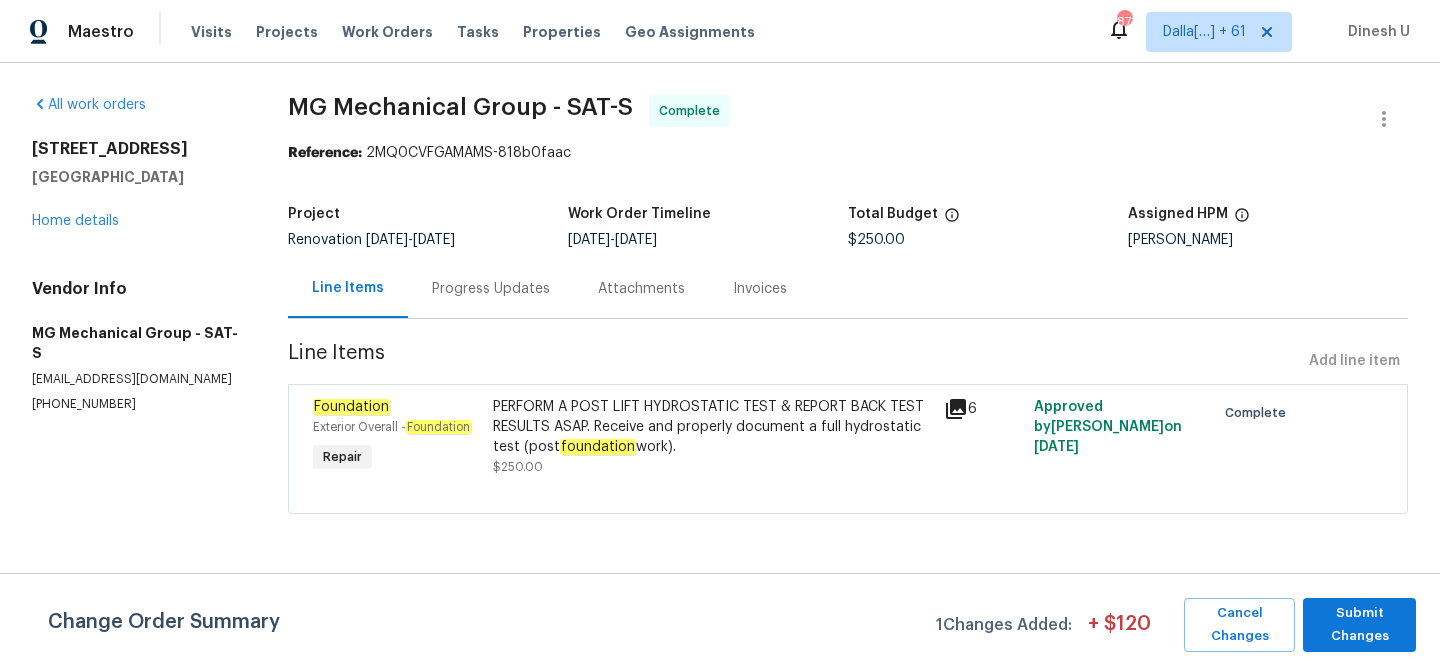 click on "Progress Updates" at bounding box center [491, 289] 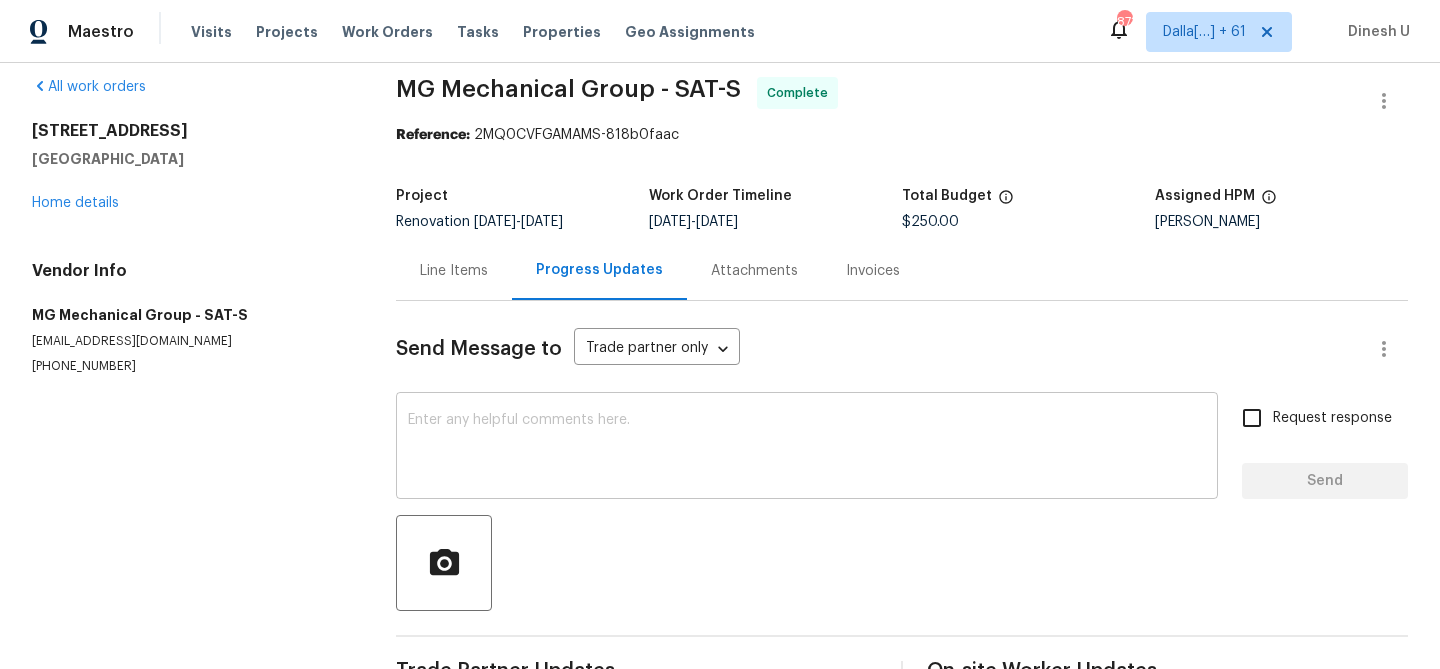 scroll, scrollTop: 74, scrollLeft: 0, axis: vertical 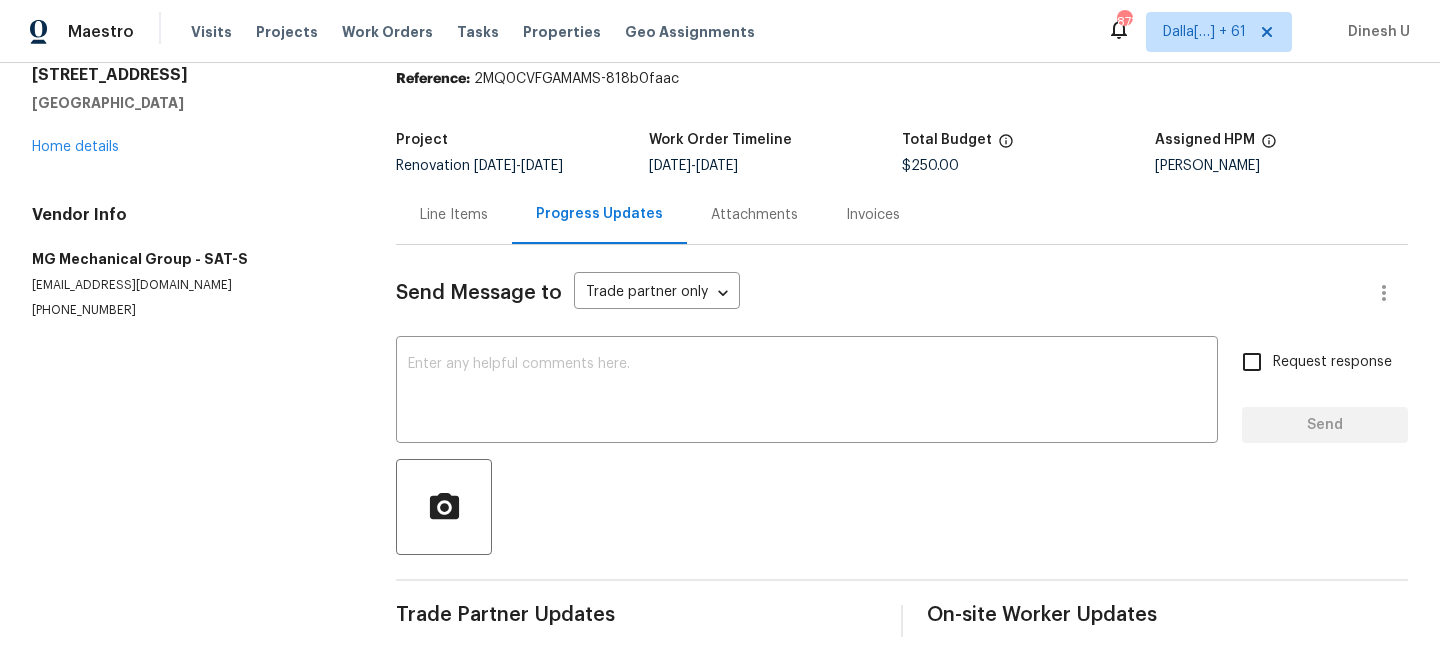 click on "Line Items" at bounding box center [454, 215] 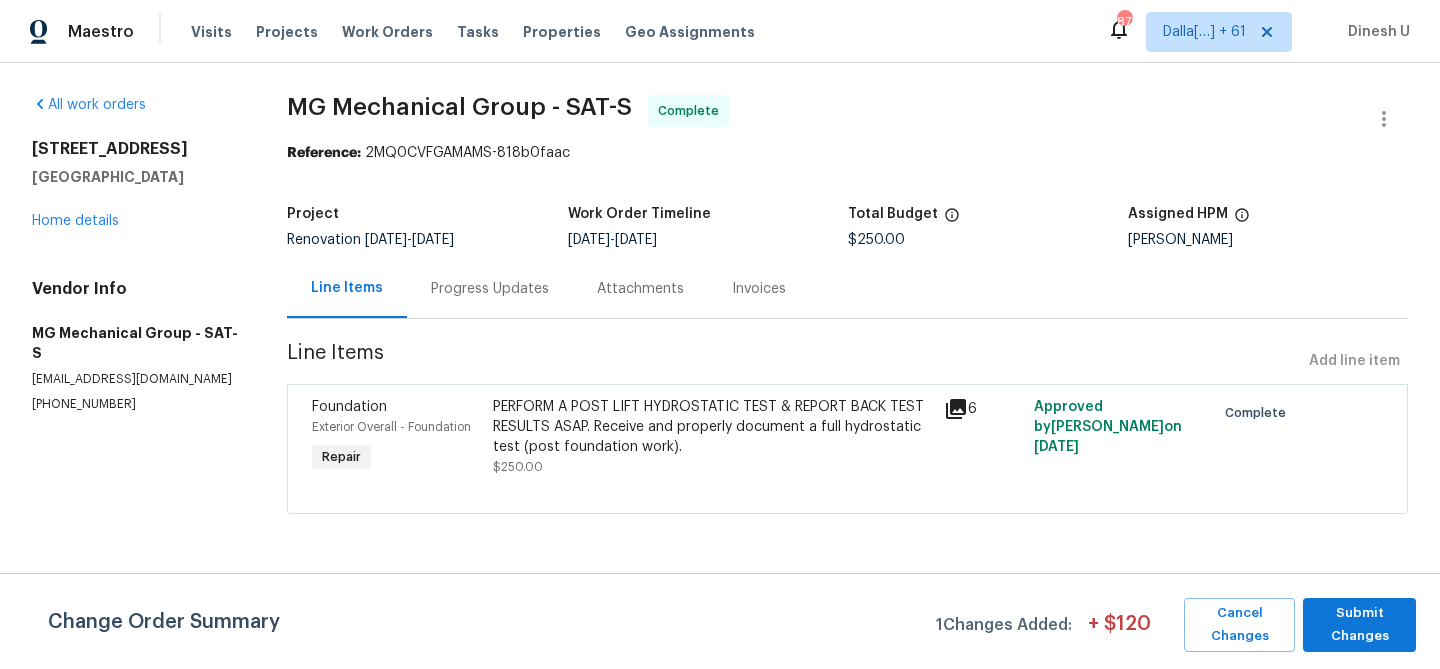scroll, scrollTop: 0, scrollLeft: 0, axis: both 